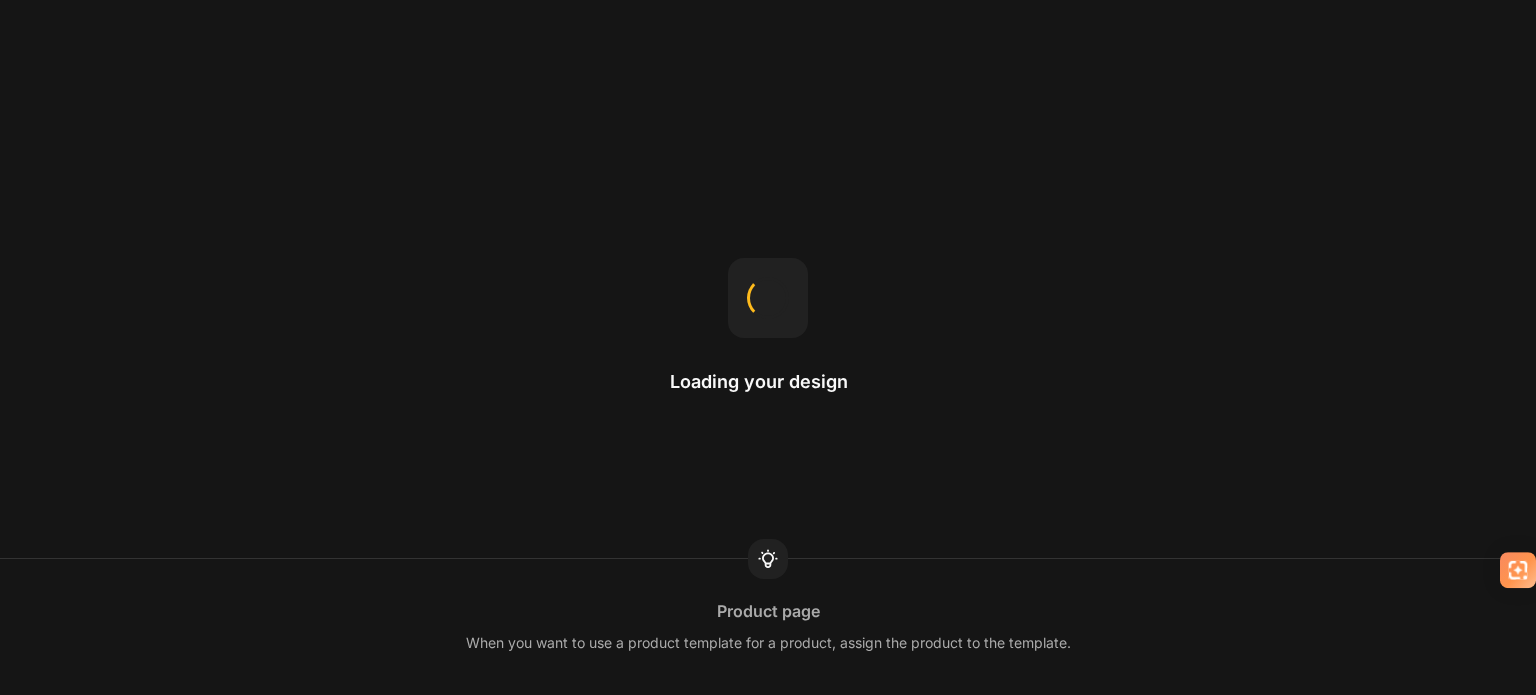 scroll, scrollTop: 0, scrollLeft: 0, axis: both 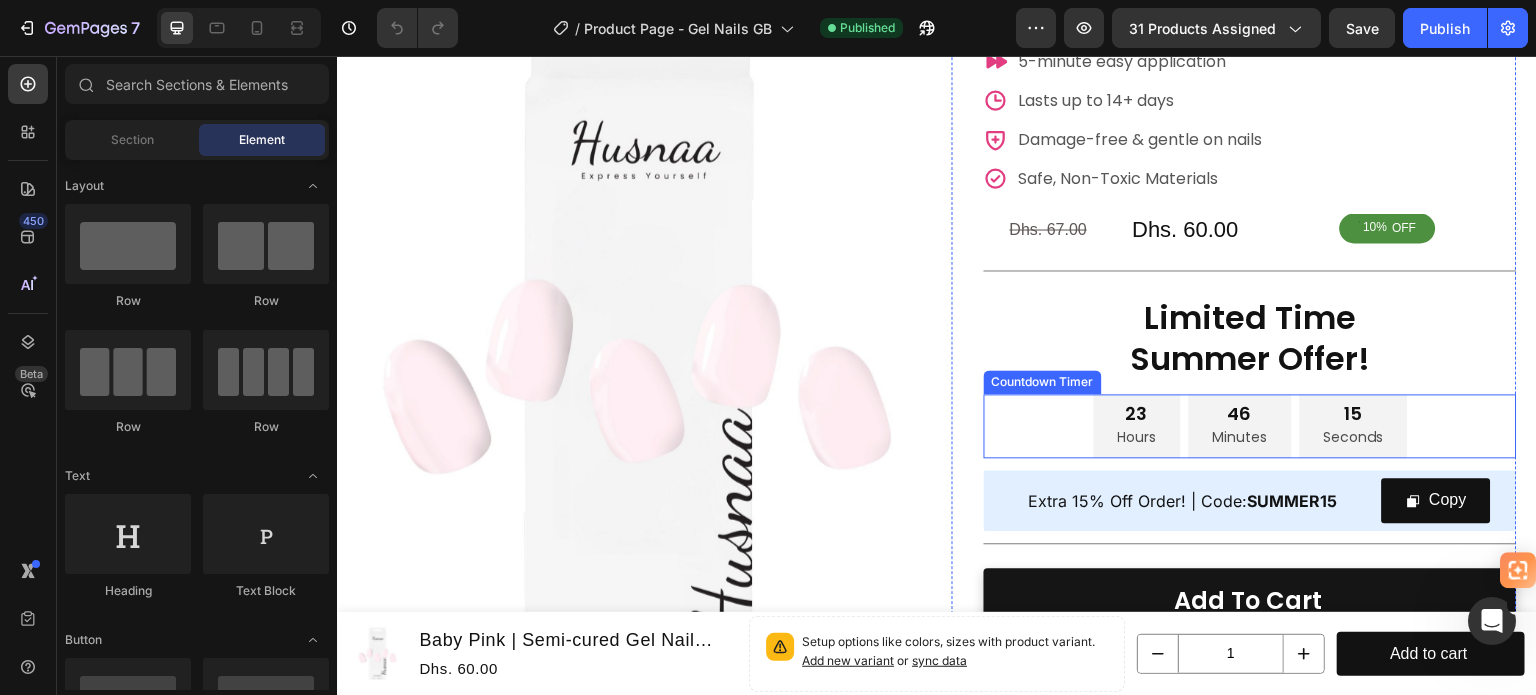 click on "[NUMBER] Hours [NUMBER] Minutes [NUMBER] Seconds" at bounding box center (1250, 426) 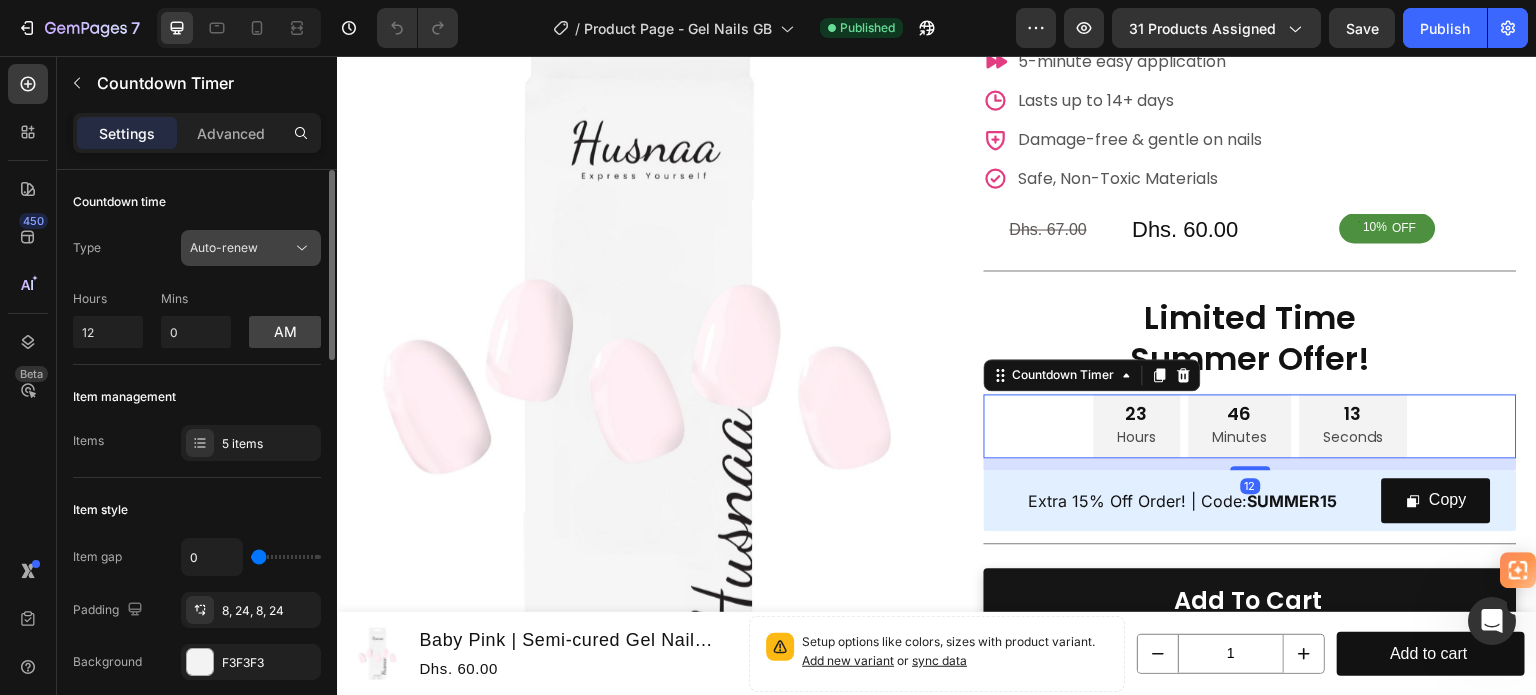 click on "Auto-renew" at bounding box center [224, 247] 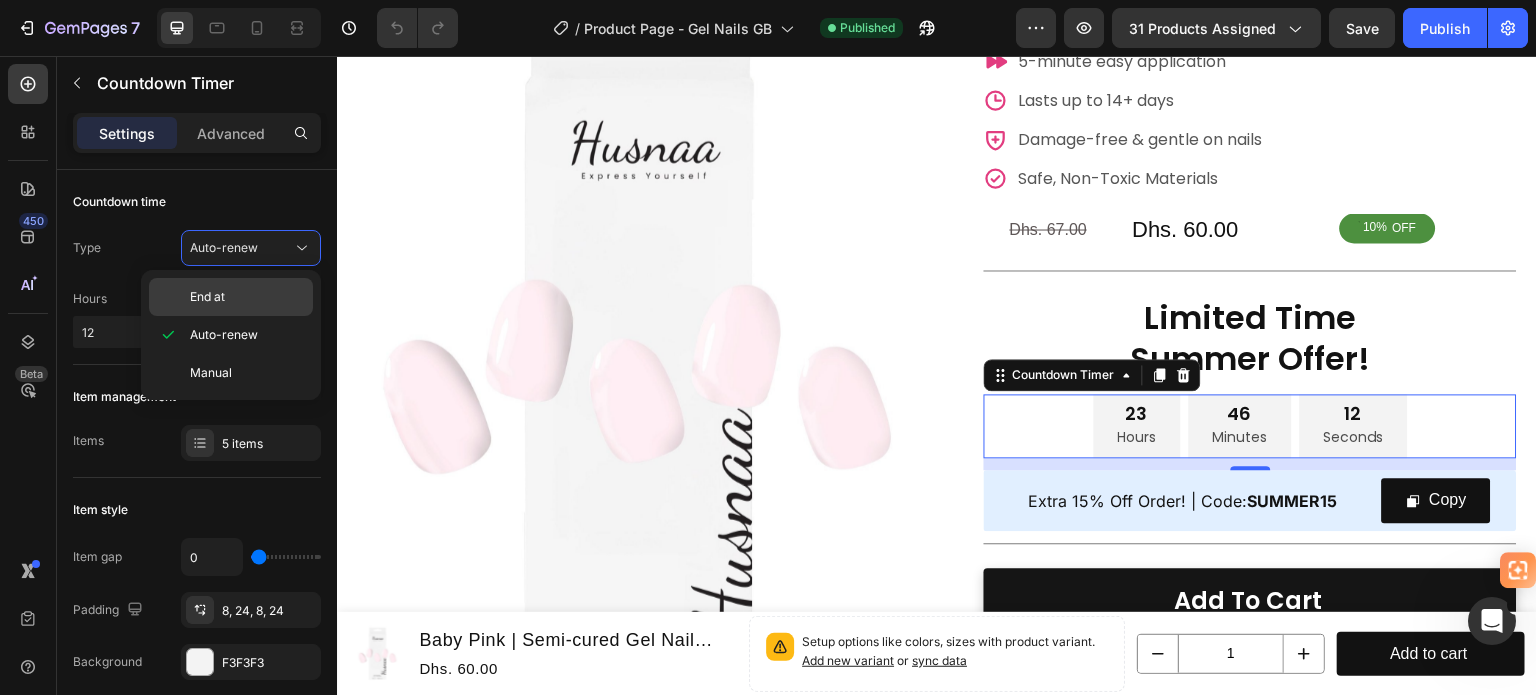 click on "End at" at bounding box center (247, 297) 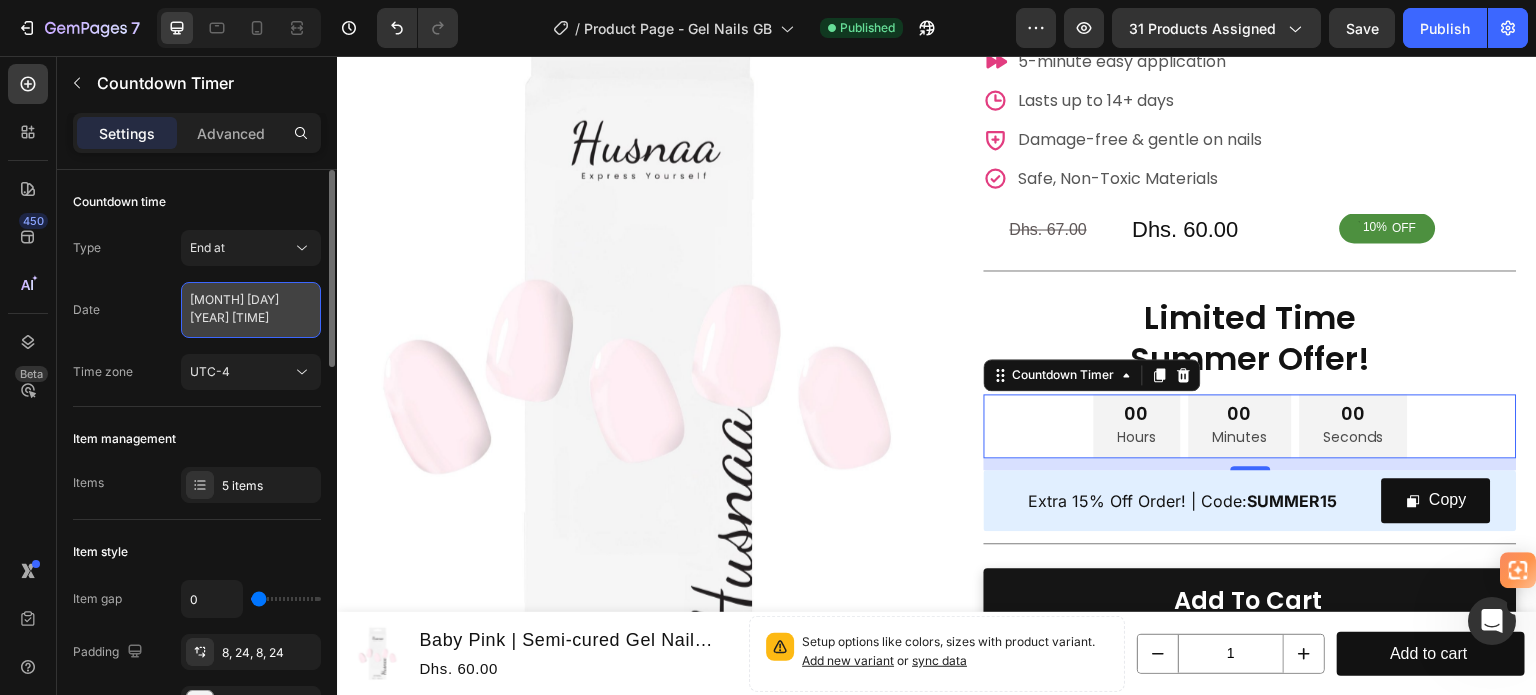 click on "[MONTH] [DAY] [YEAR] [TIME]" at bounding box center (251, 310) 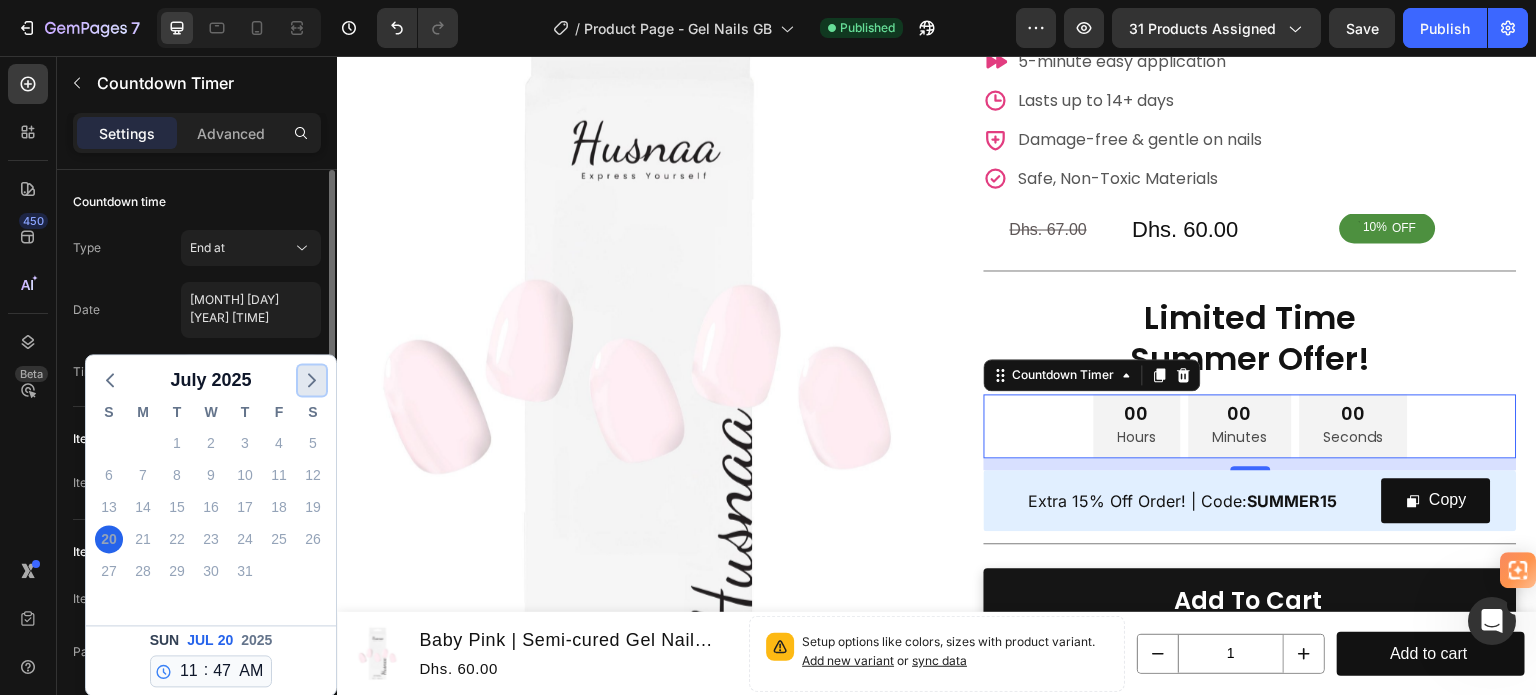 click 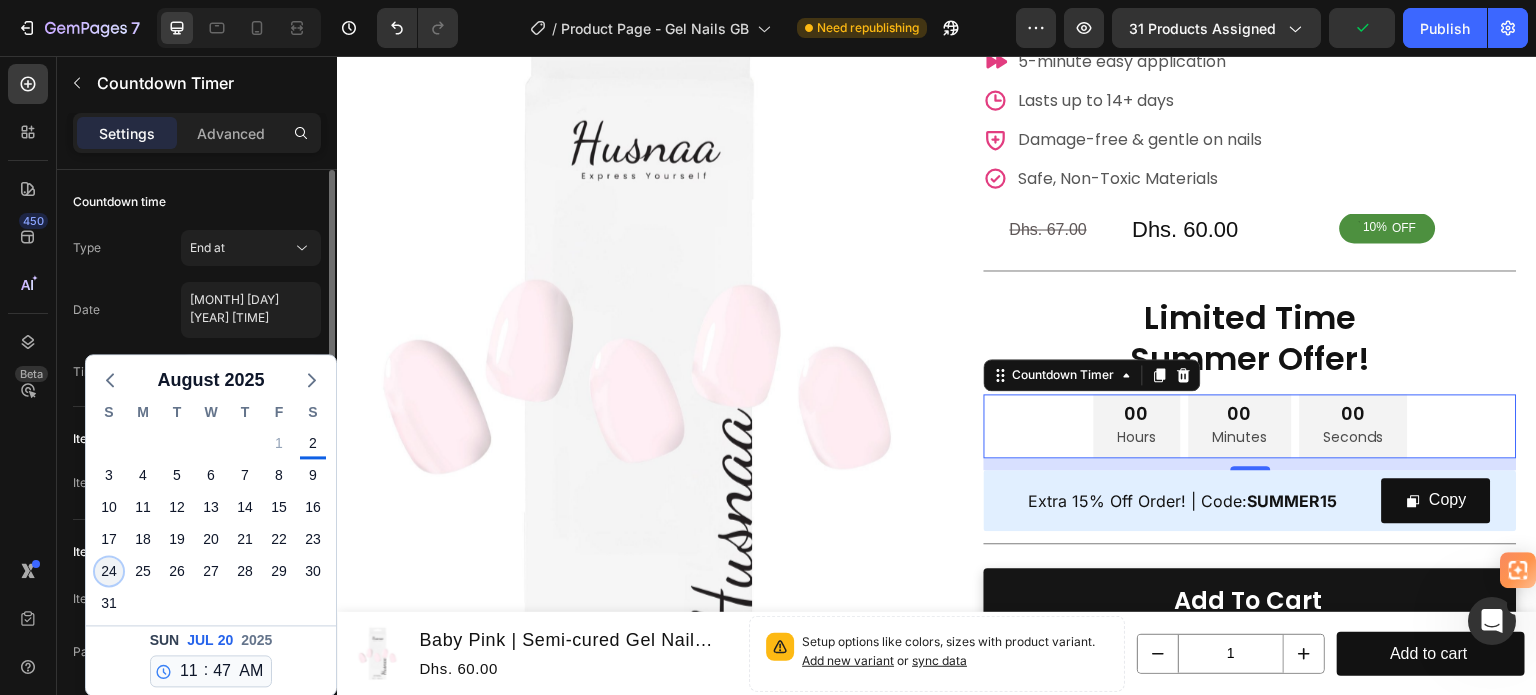 click on "24" 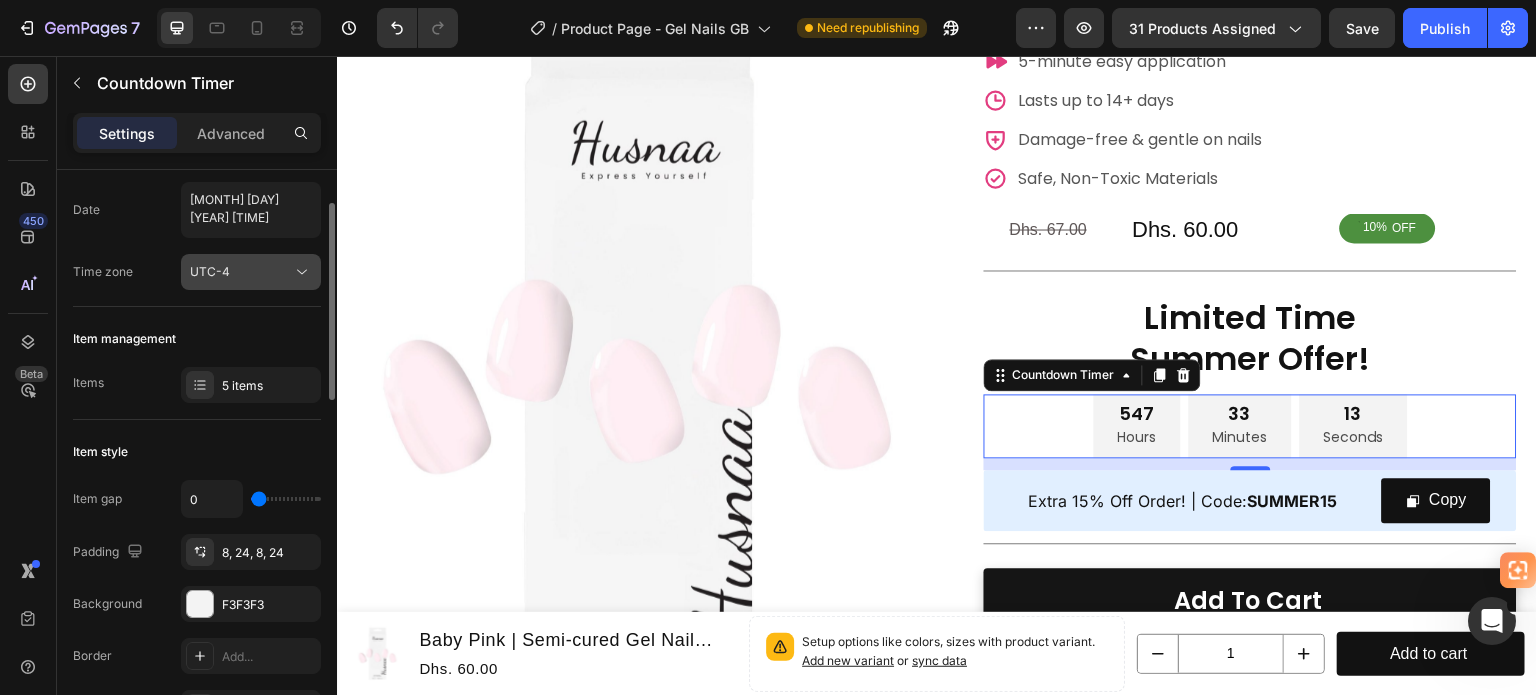 scroll, scrollTop: 0, scrollLeft: 0, axis: both 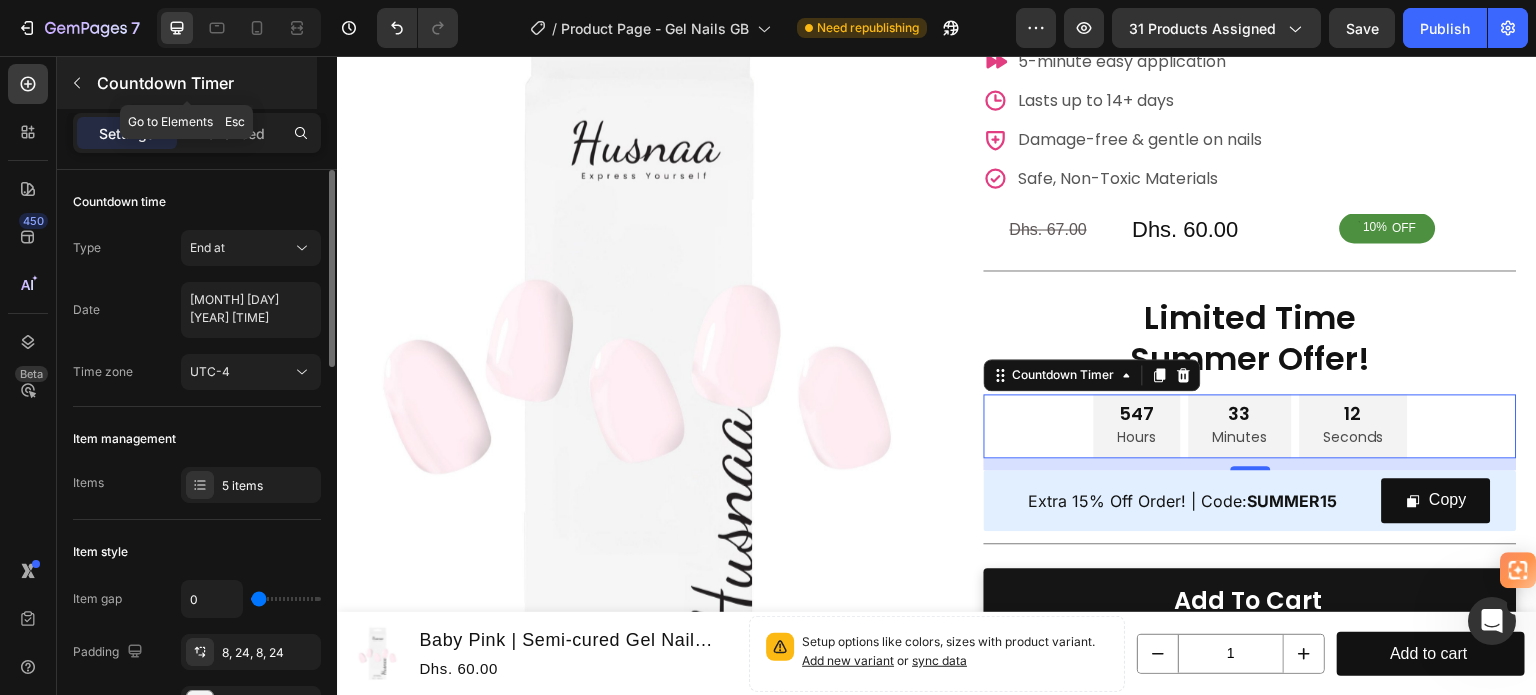 click at bounding box center [77, 83] 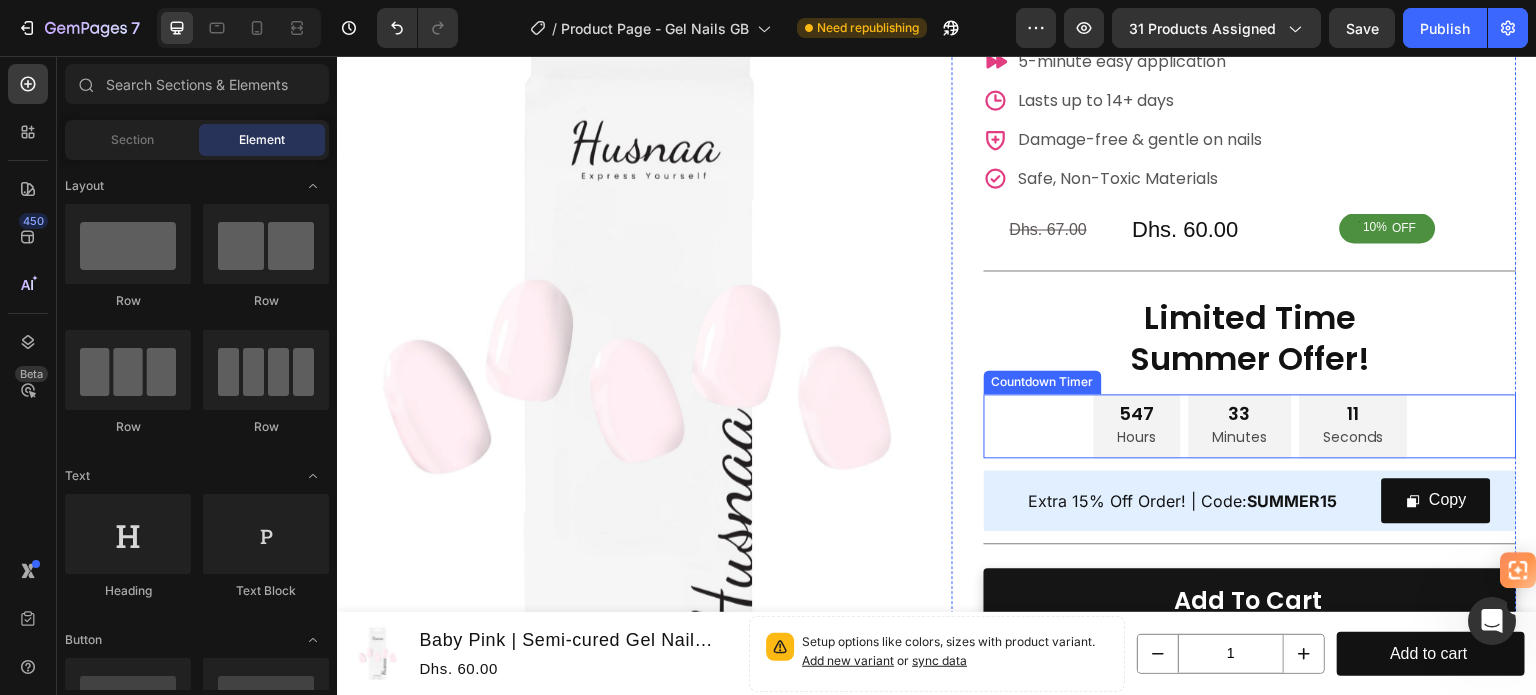 click on "[NUMBER] Hours [NUMBER] Minutes [NUMBER] Seconds" at bounding box center [1250, 426] 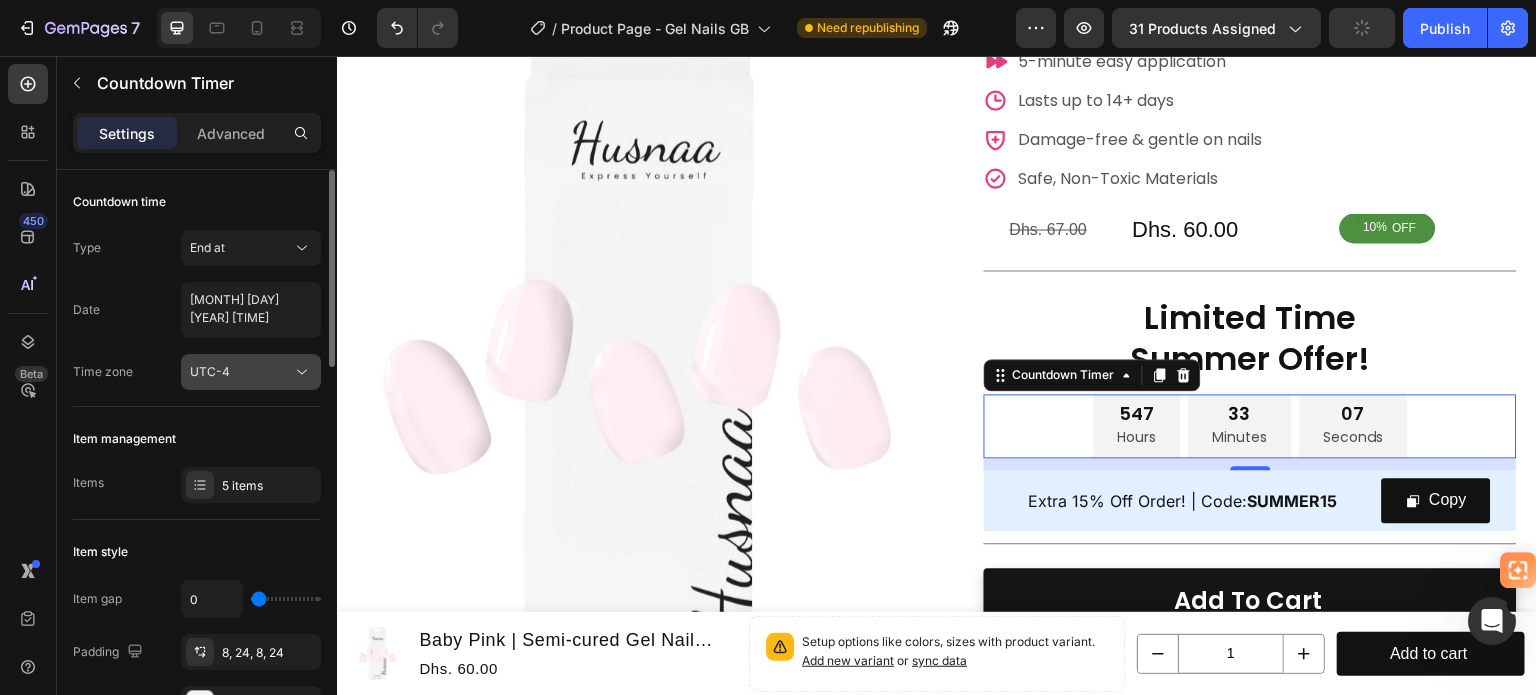 scroll, scrollTop: 100, scrollLeft: 0, axis: vertical 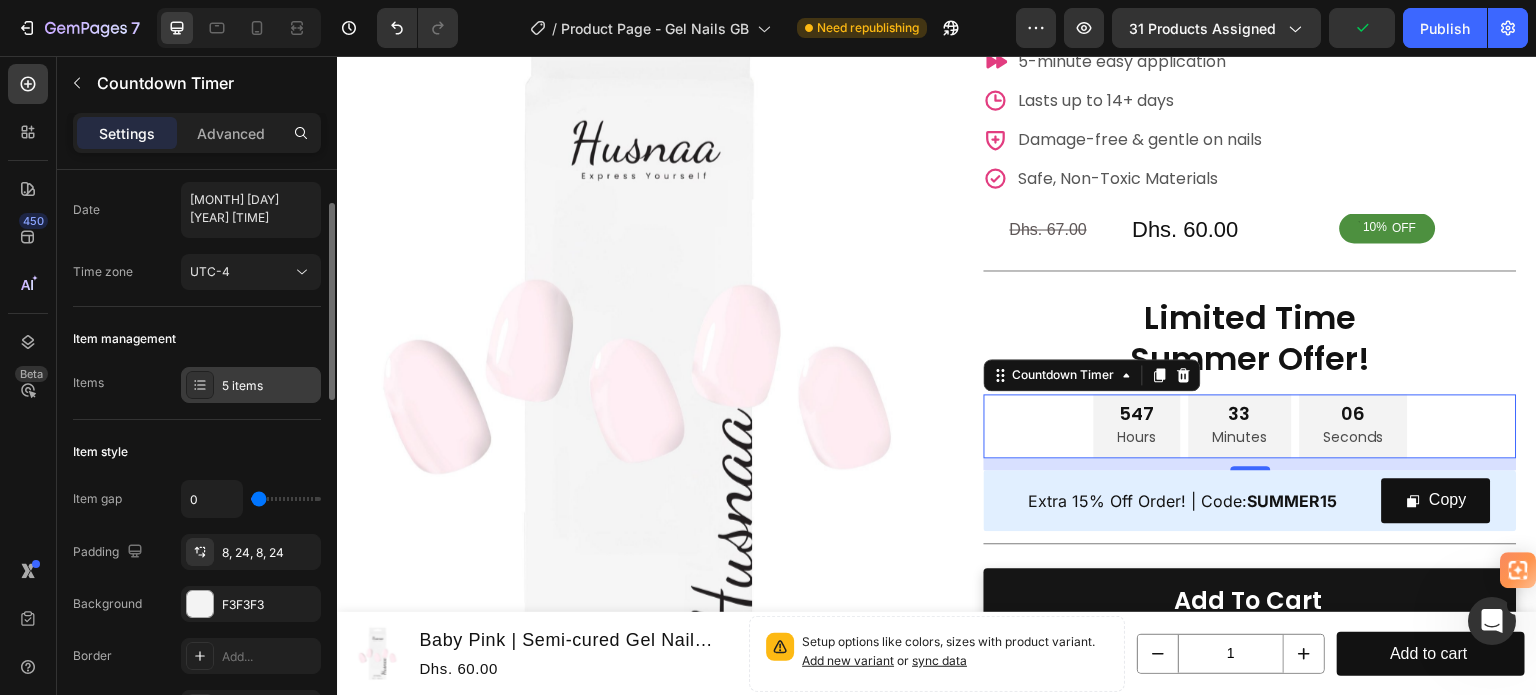 click 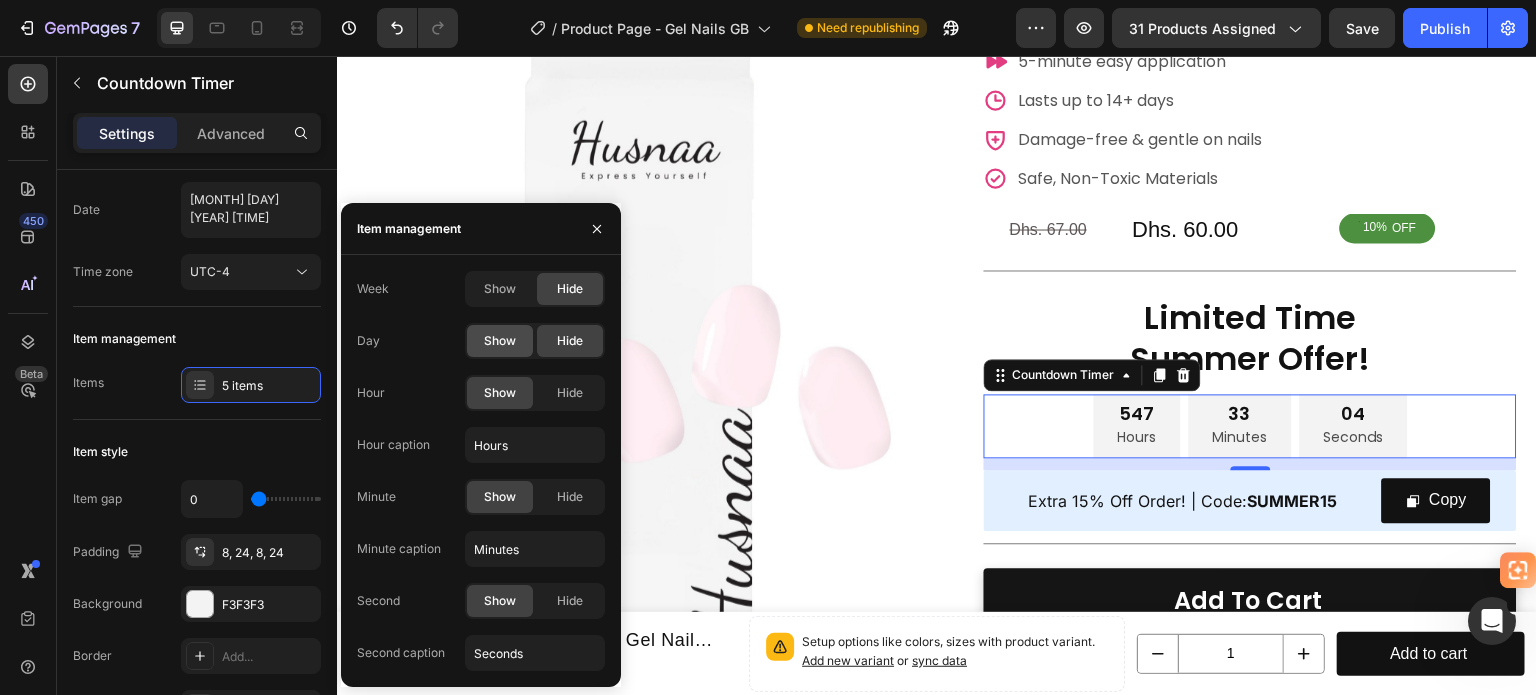 click on "Show" 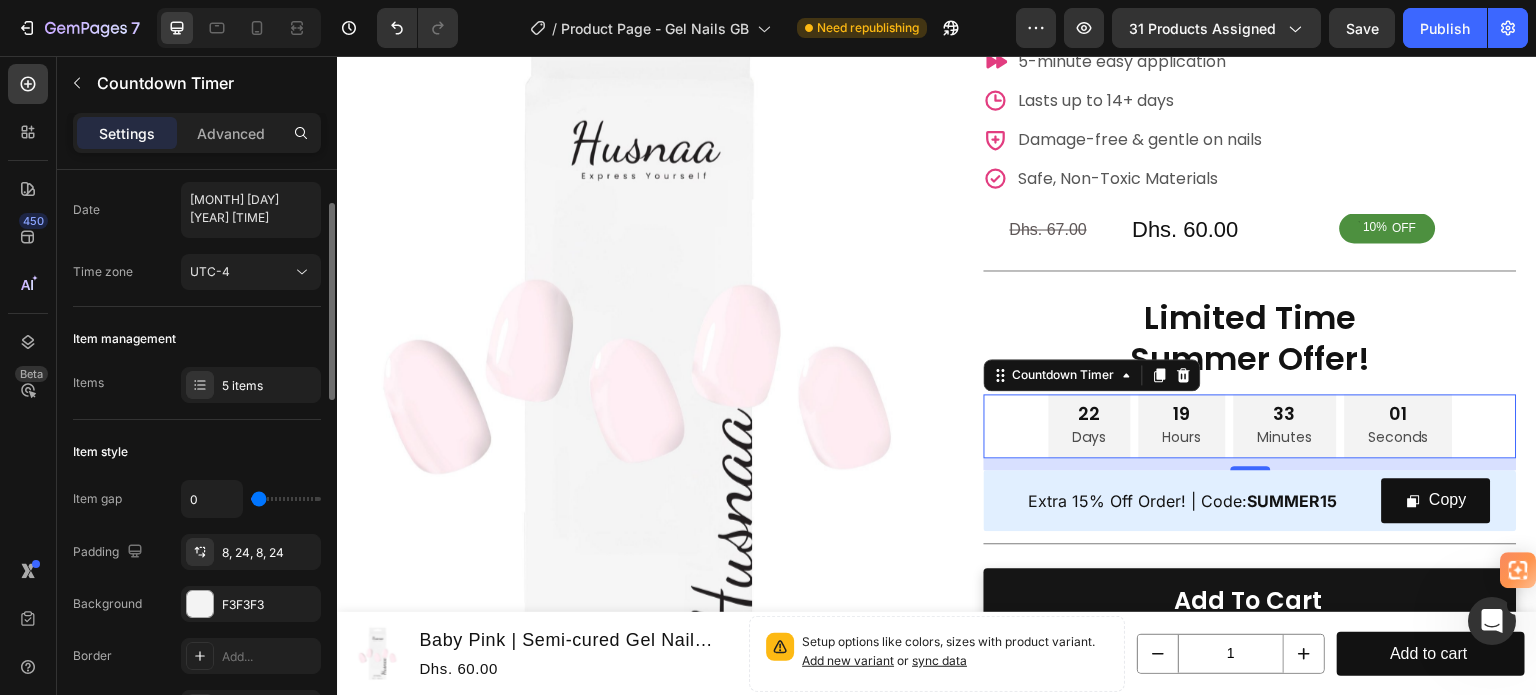click on "Item management" at bounding box center [197, 339] 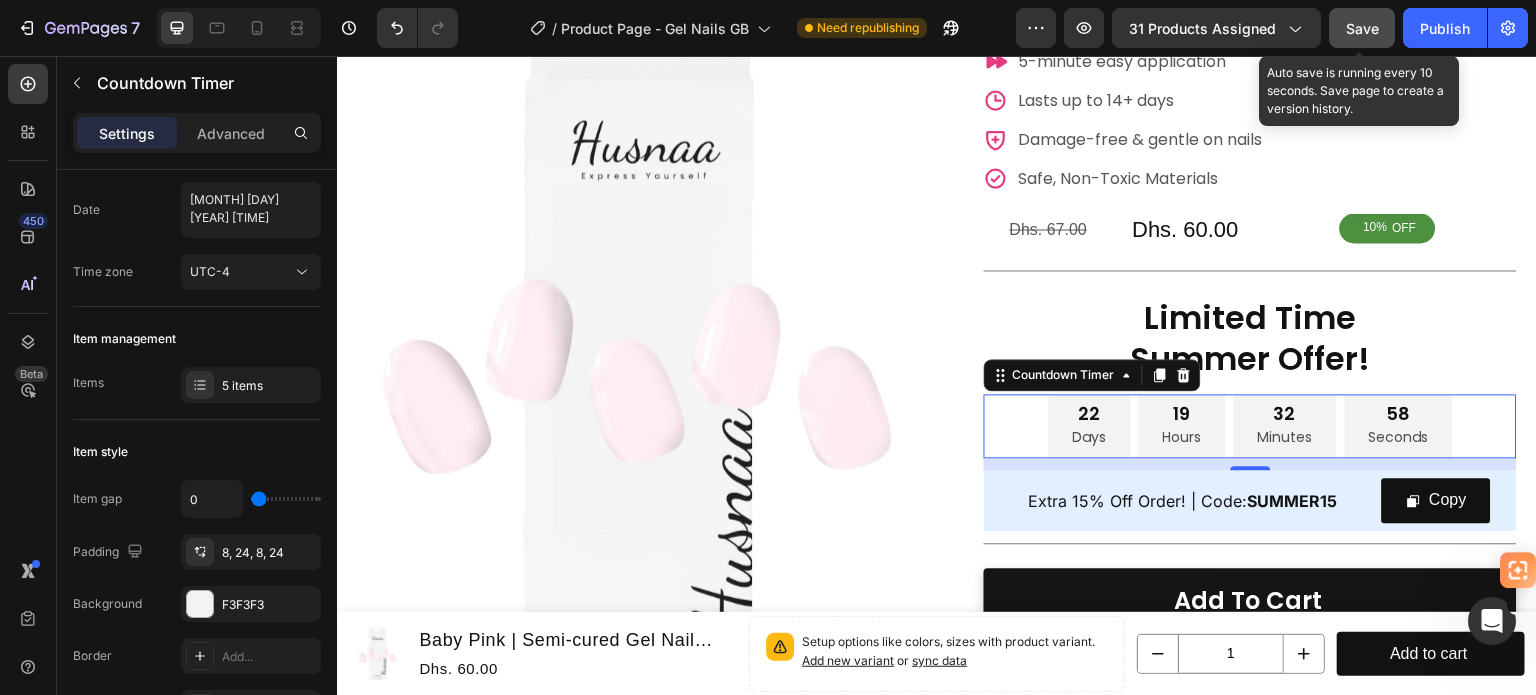 click on "Save" 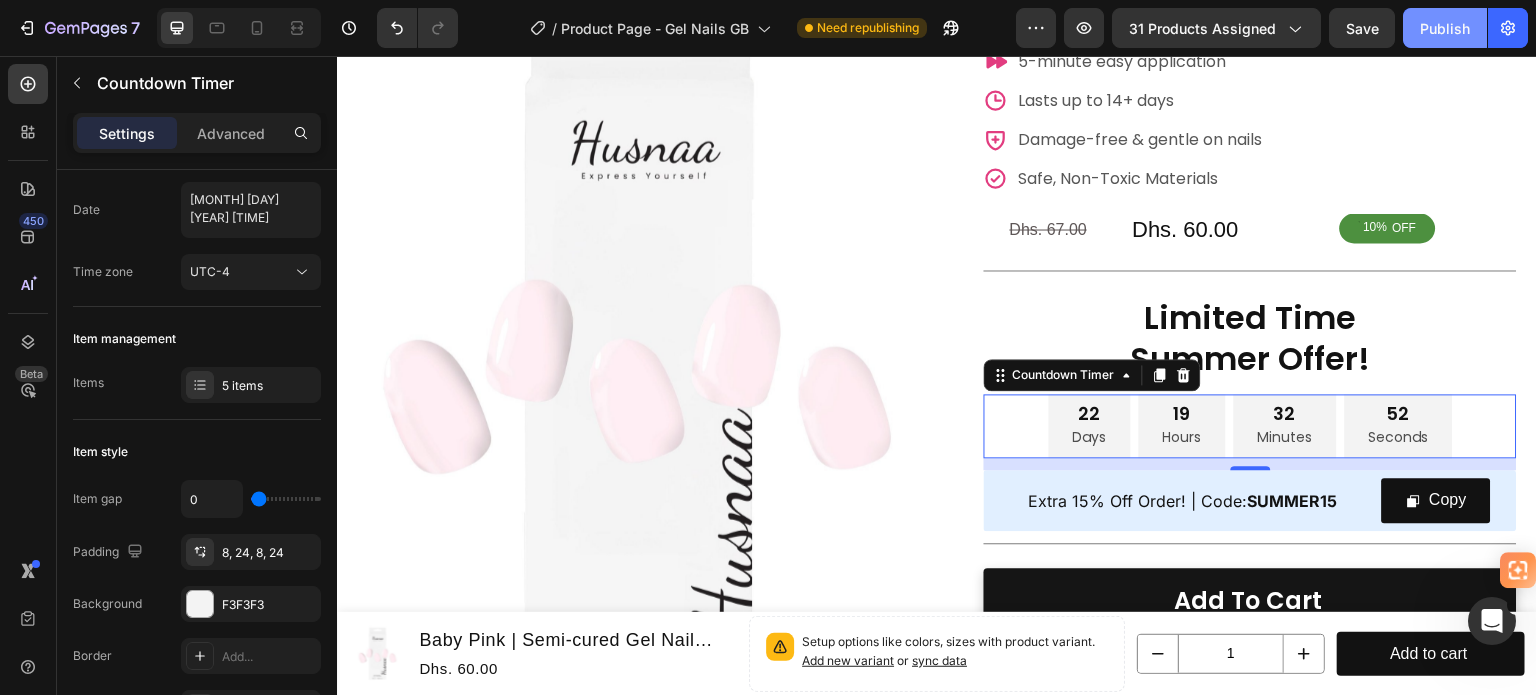 click on "Publish" at bounding box center (1445, 28) 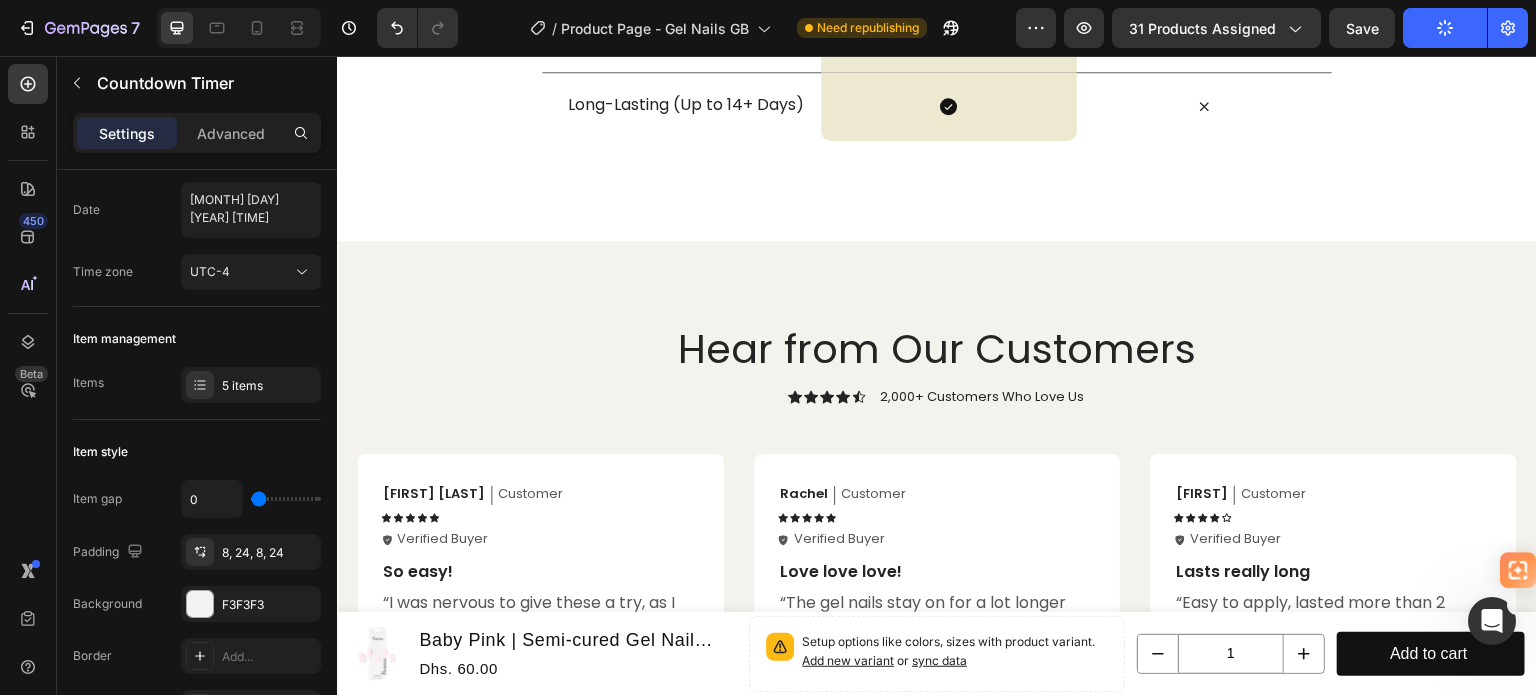 scroll, scrollTop: 4300, scrollLeft: 0, axis: vertical 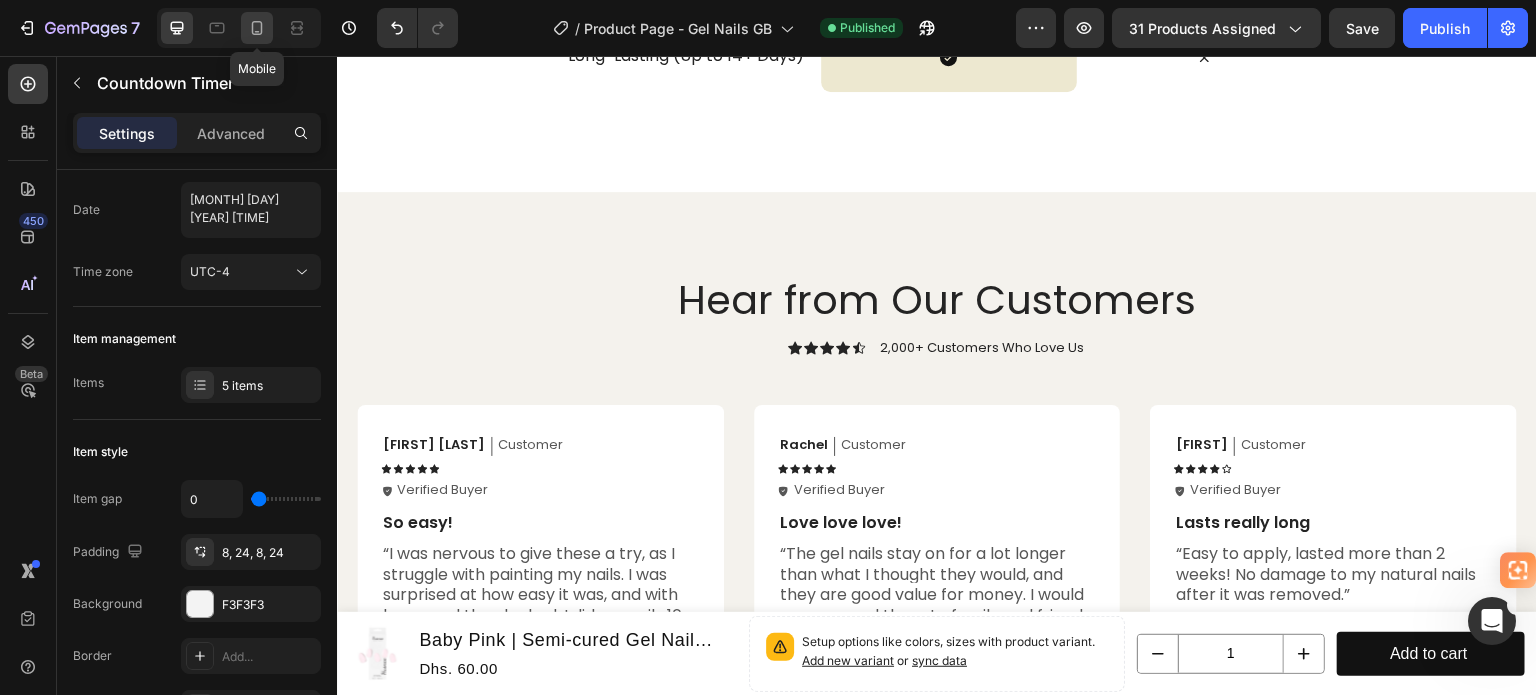click 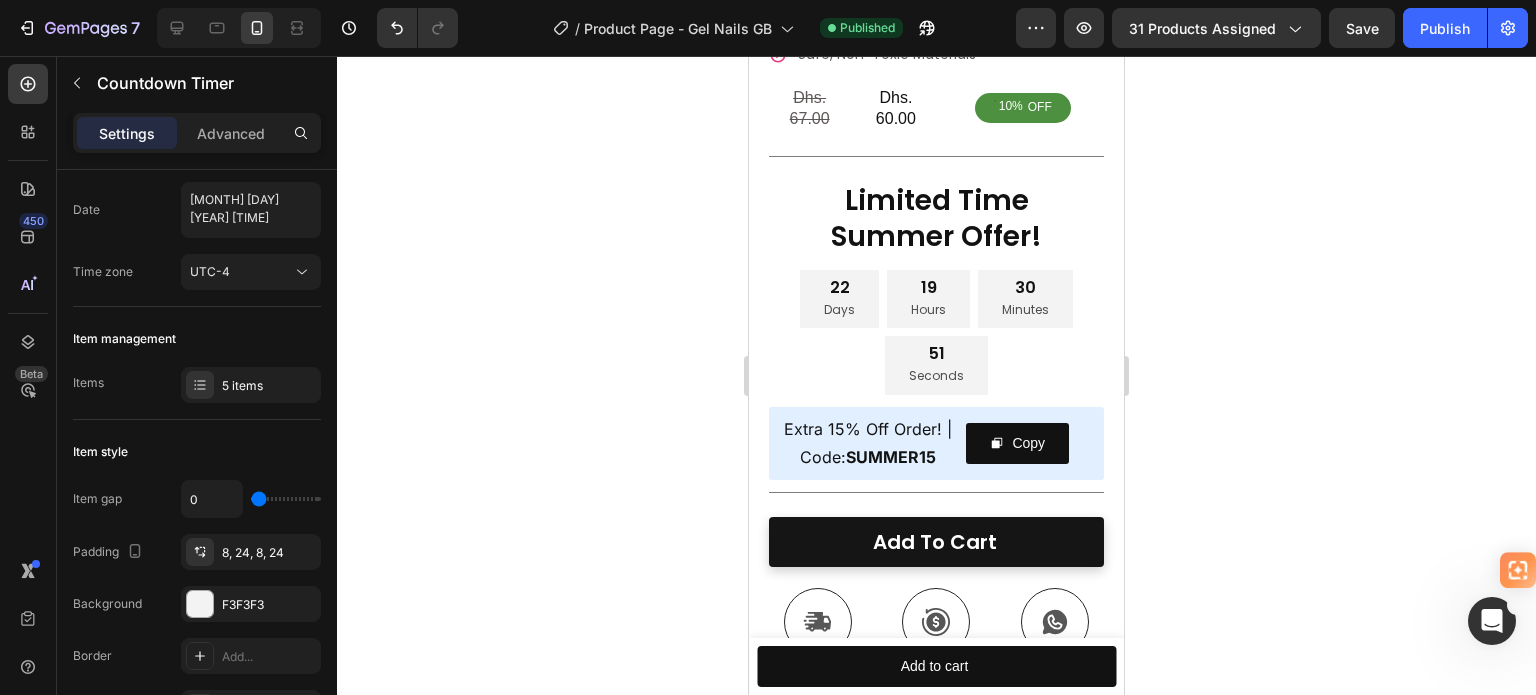 scroll, scrollTop: 901, scrollLeft: 0, axis: vertical 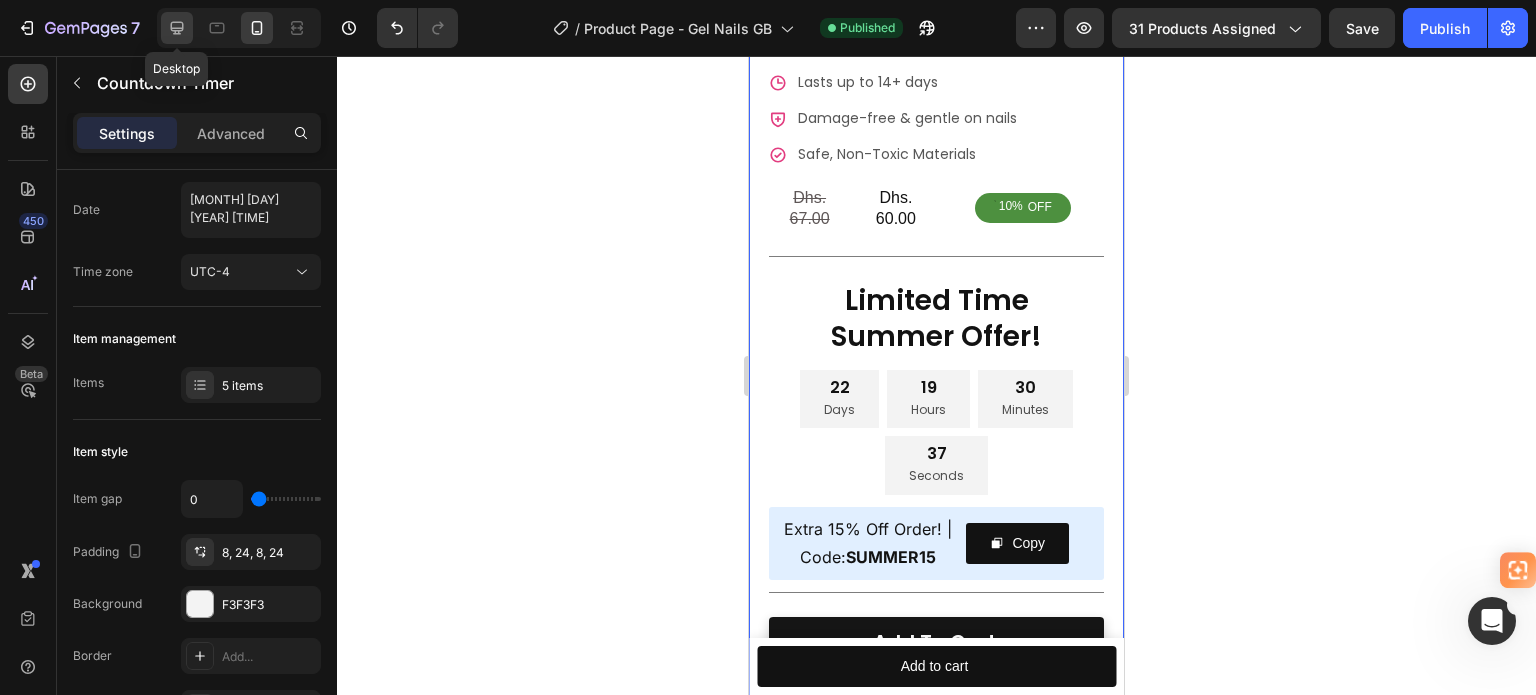 click 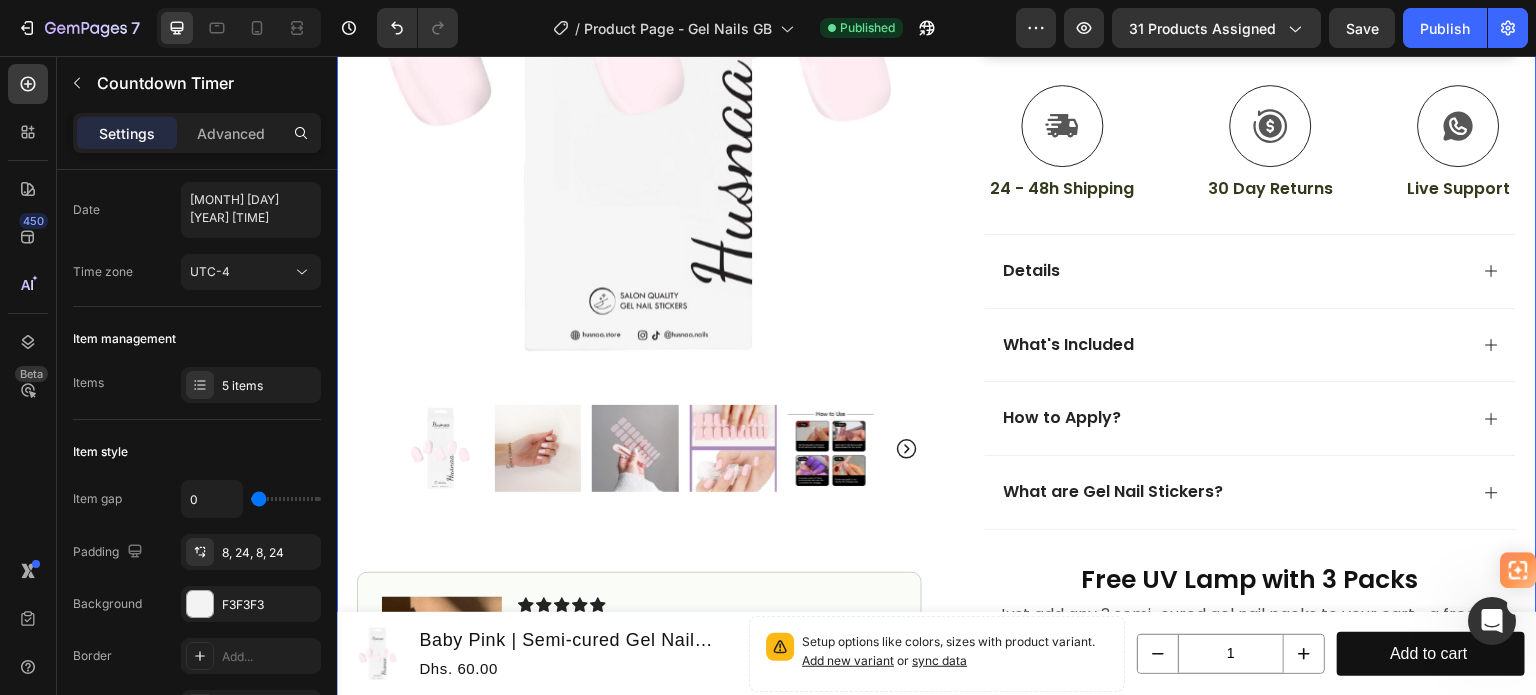 scroll, scrollTop: 665, scrollLeft: 0, axis: vertical 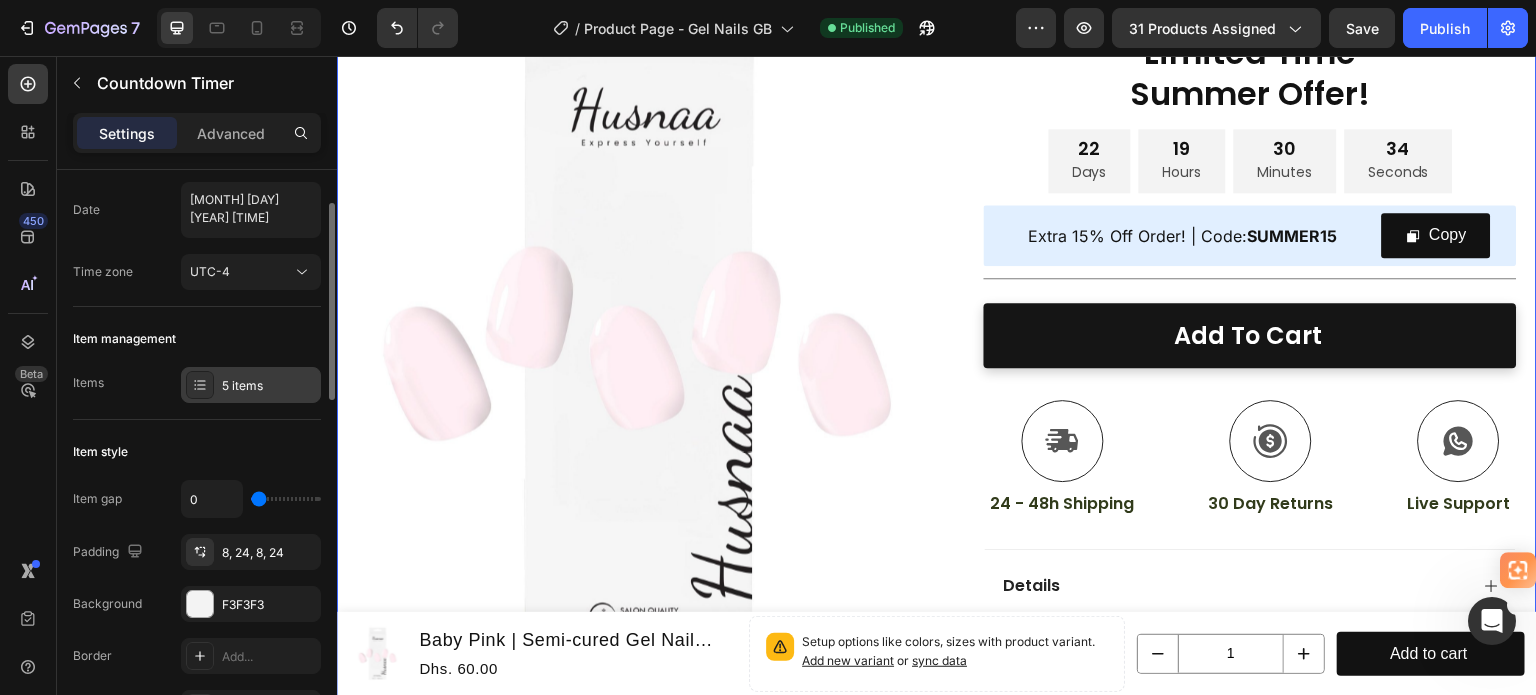 click on "5 items" at bounding box center [269, 386] 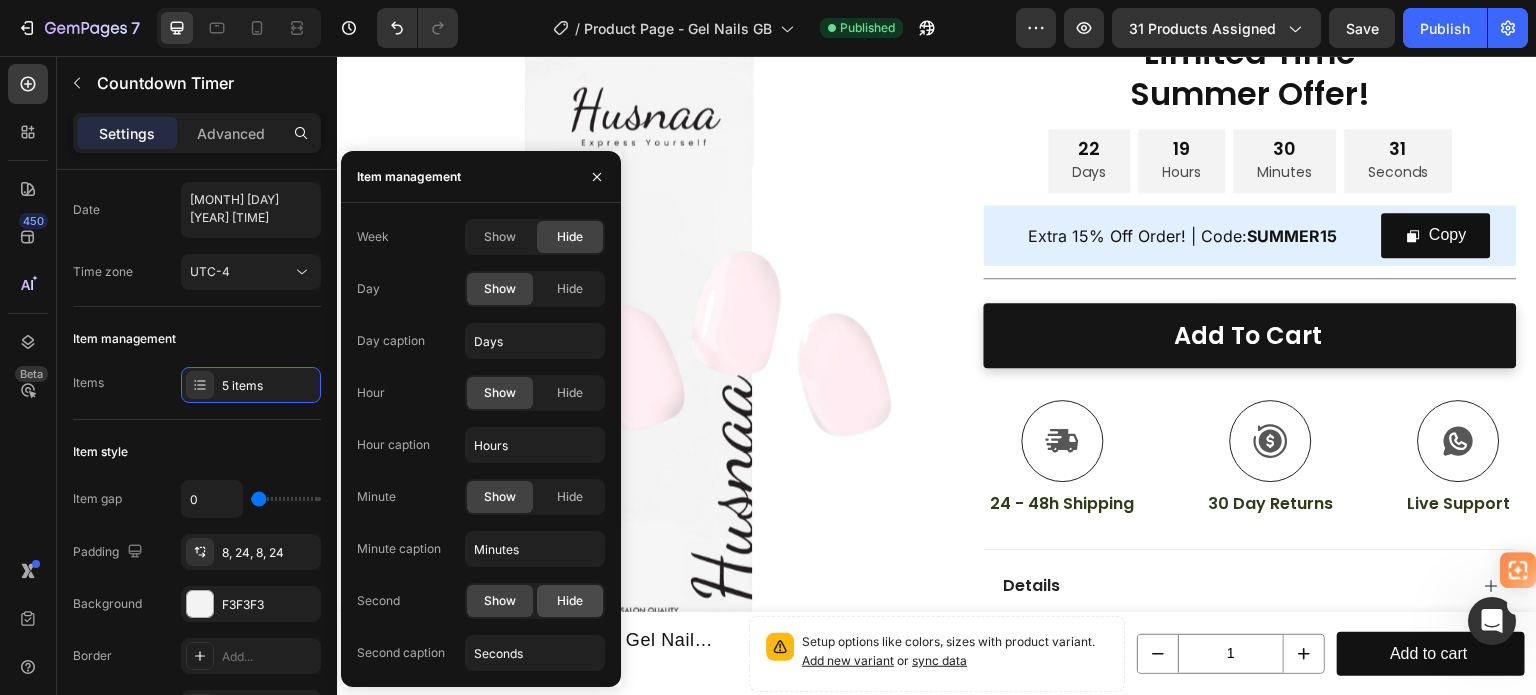 click on "Hide" 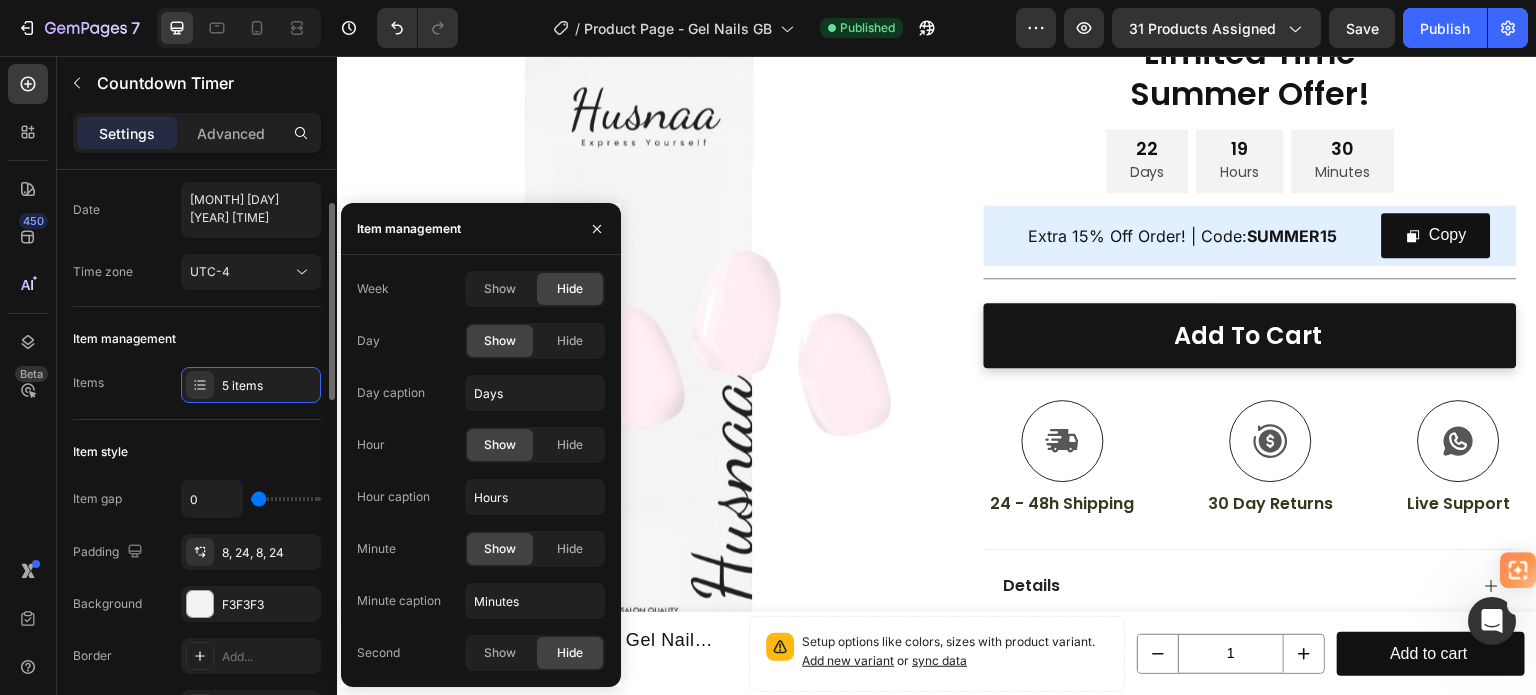 click on "Item style Item gap 0 Padding 8, 24, 8, 24 Background F3F3F3 Border Add... Corner Add..." 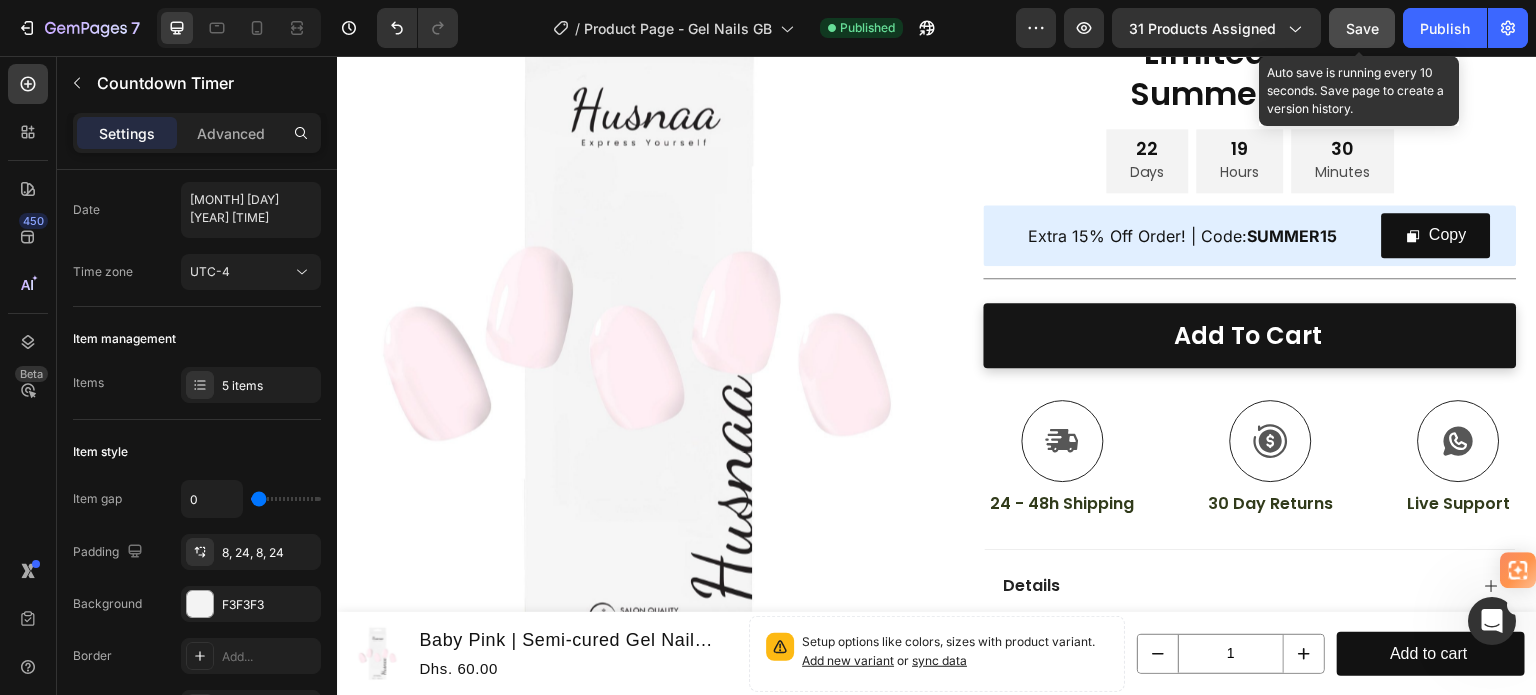 click on "Save" 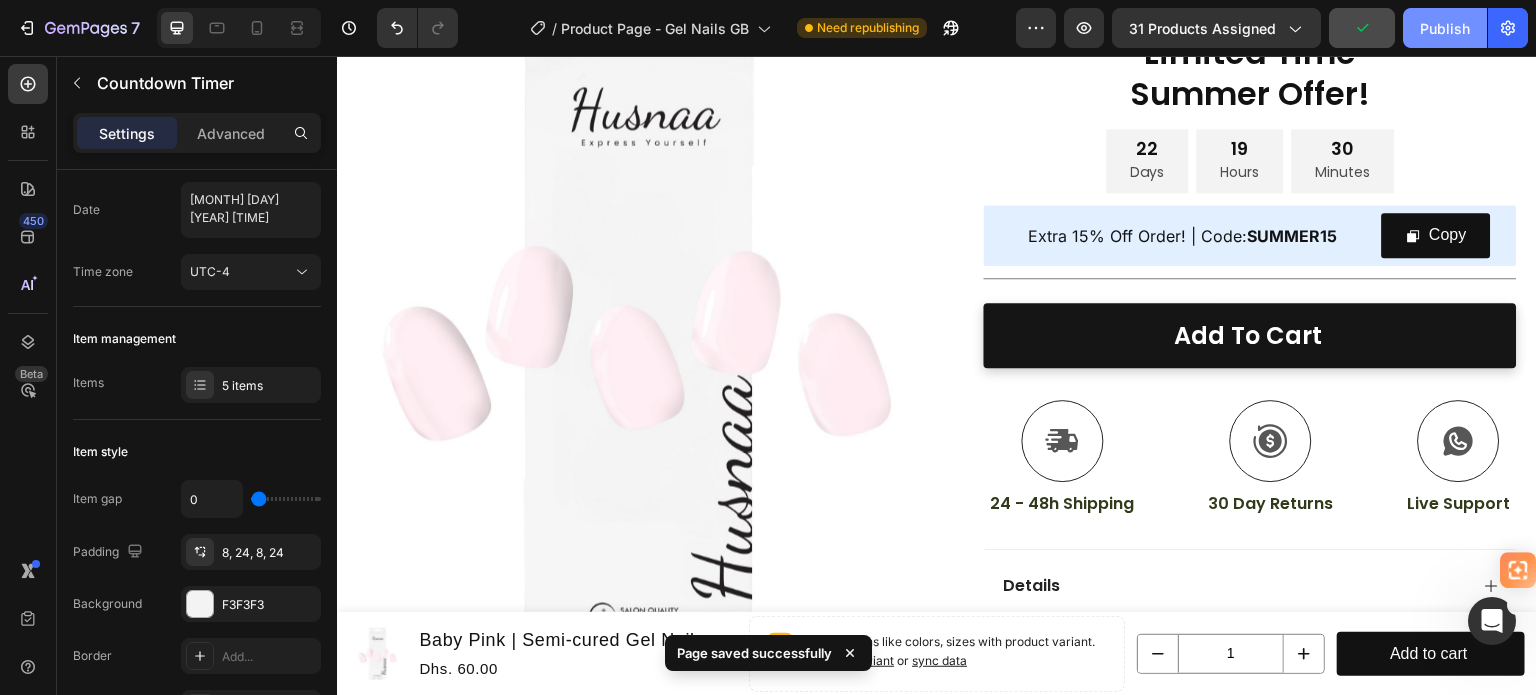 click on "Publish" at bounding box center (1445, 28) 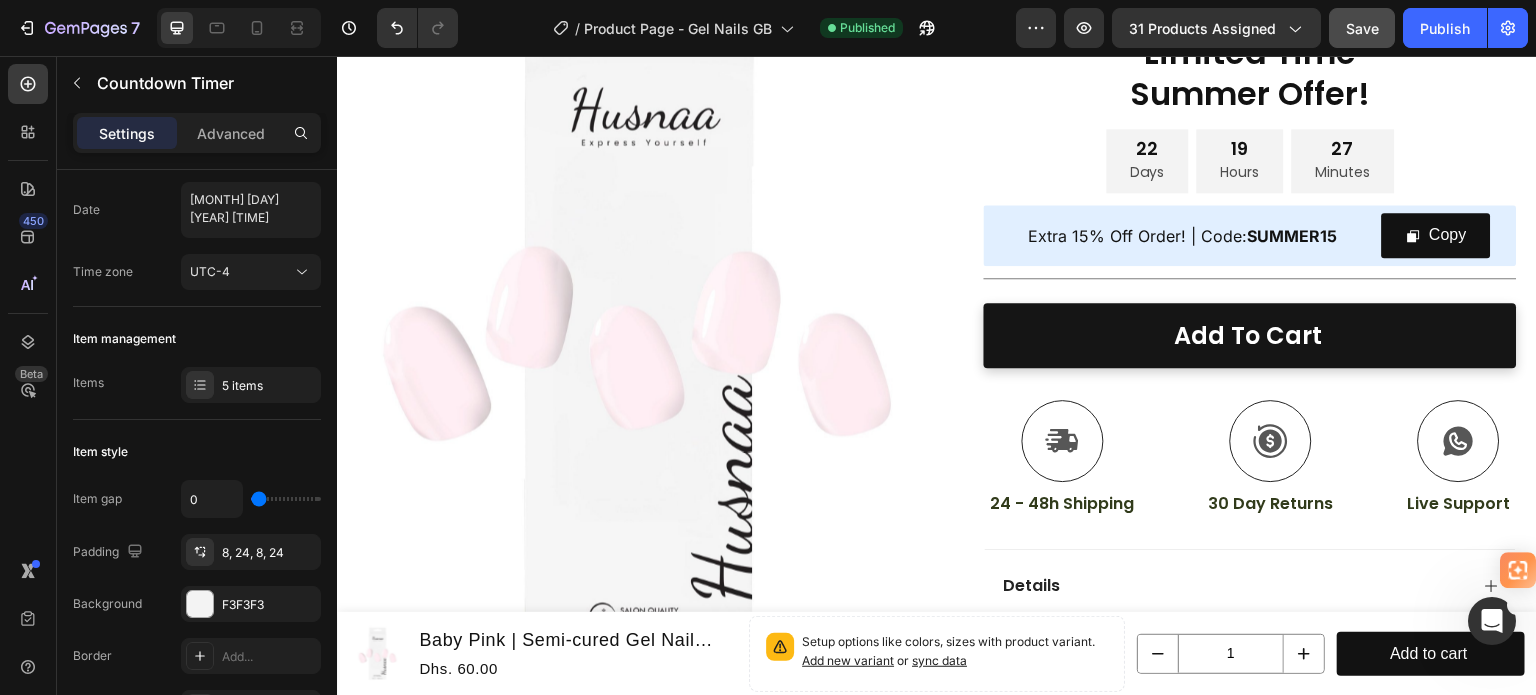 type 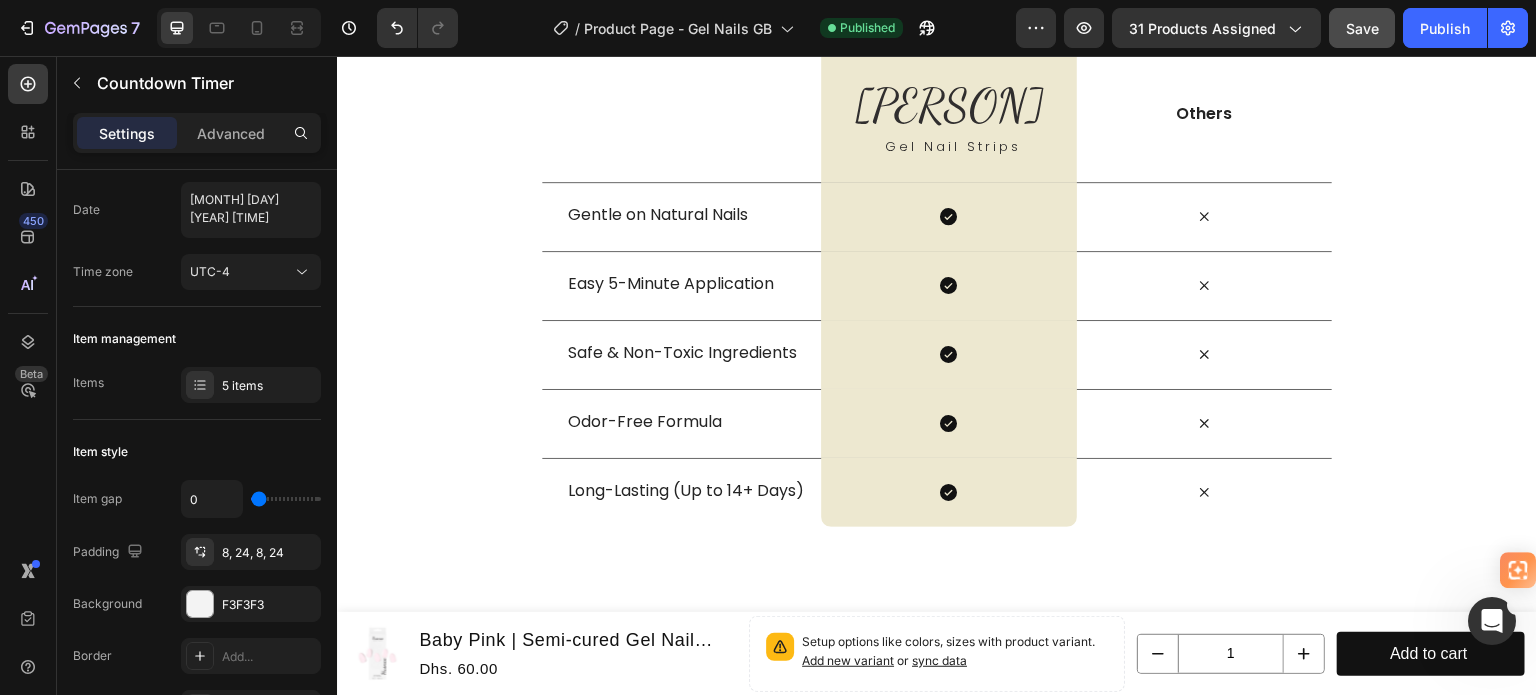 scroll, scrollTop: 3765, scrollLeft: 0, axis: vertical 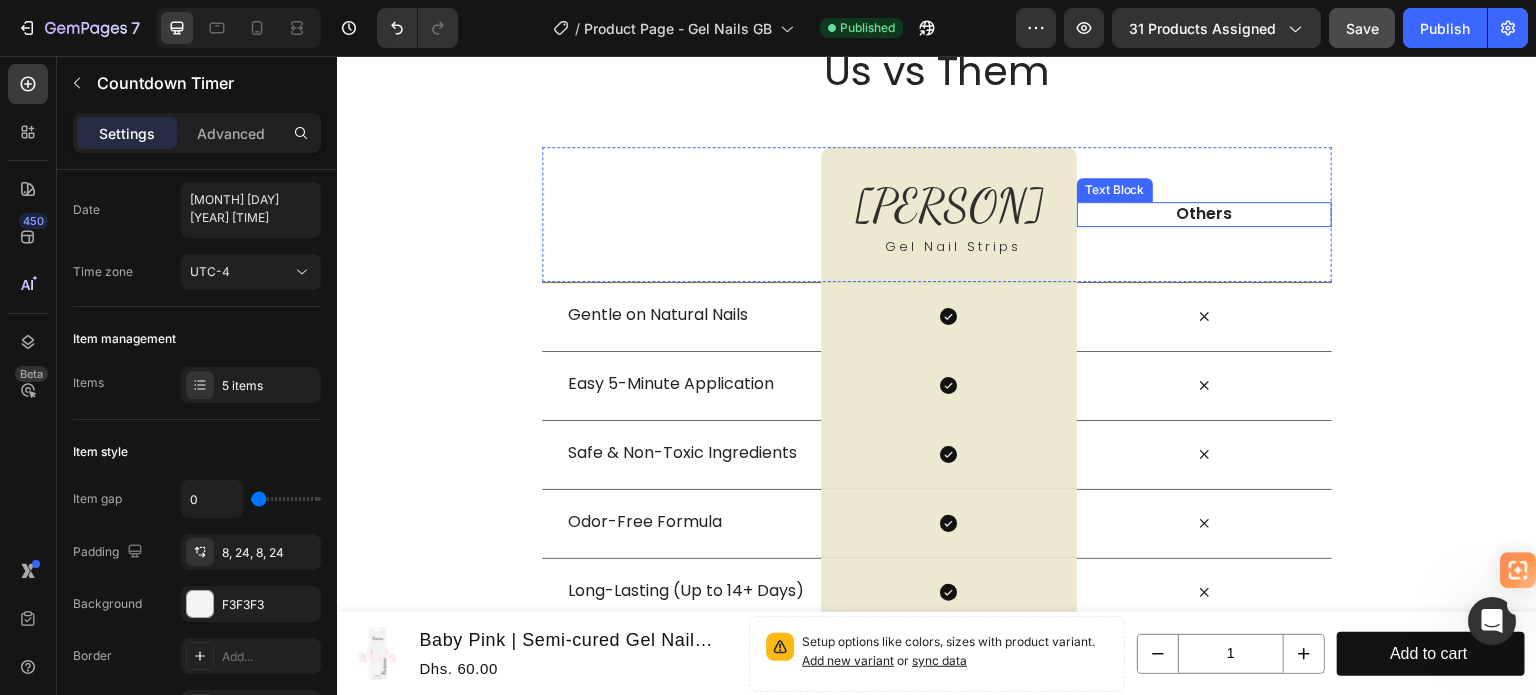 click on "Others" at bounding box center (1204, 214) 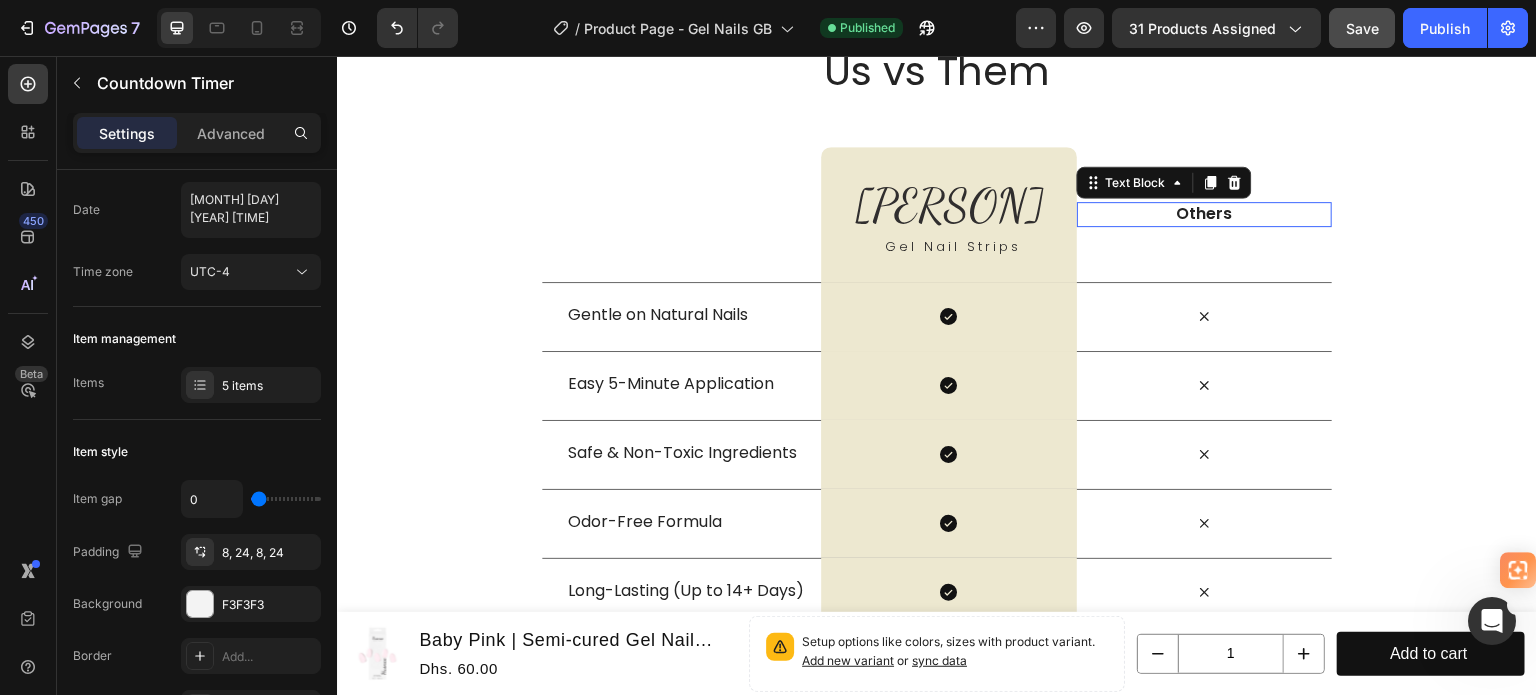 click on "Others" at bounding box center (1204, 214) 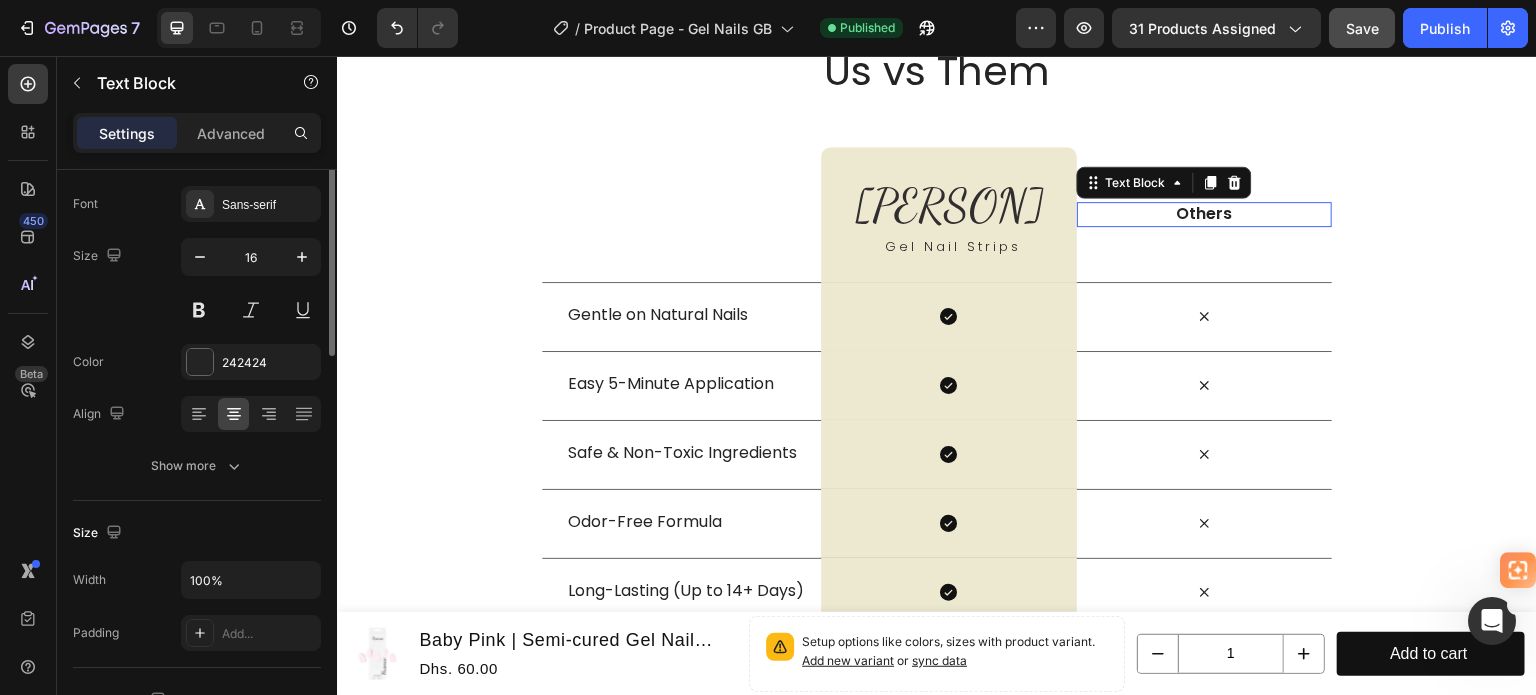 scroll, scrollTop: 0, scrollLeft: 0, axis: both 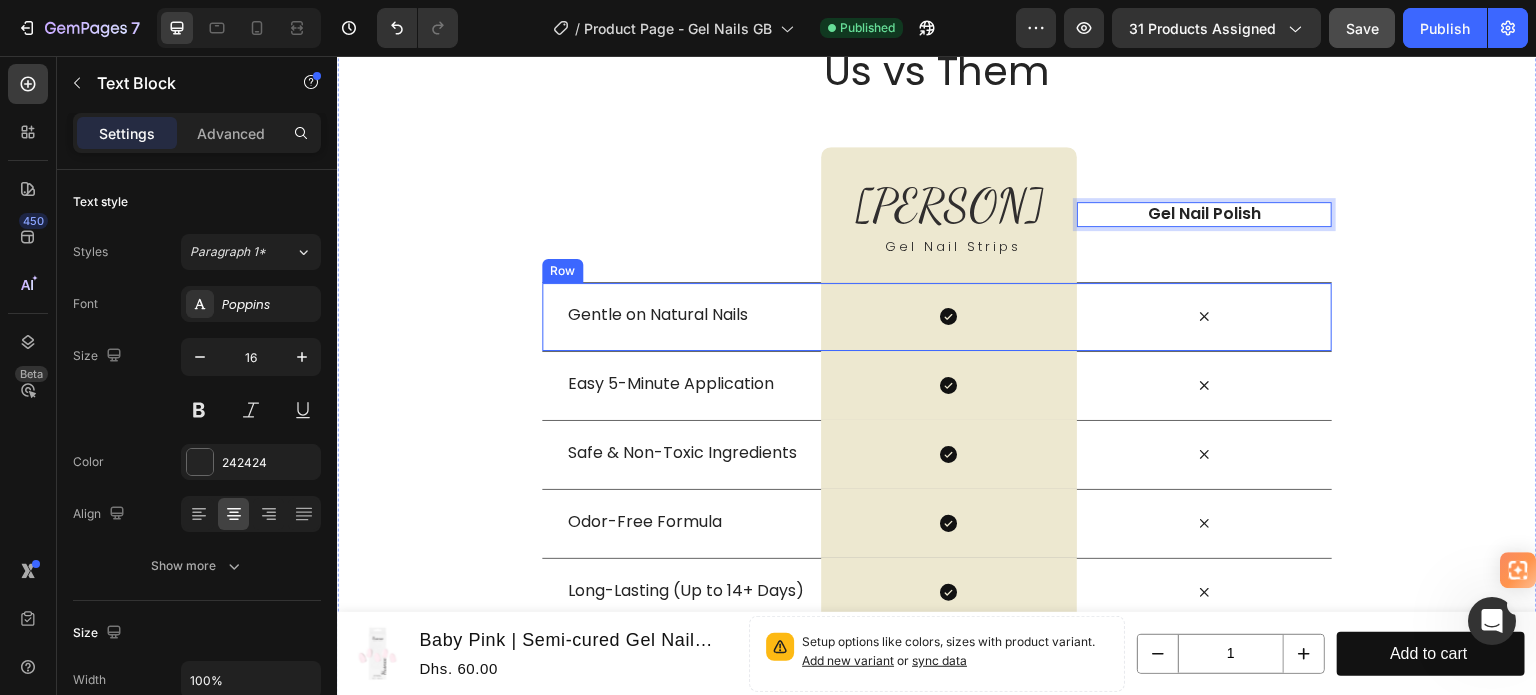click on "Gentle on Natural Nails" at bounding box center [693, 315] 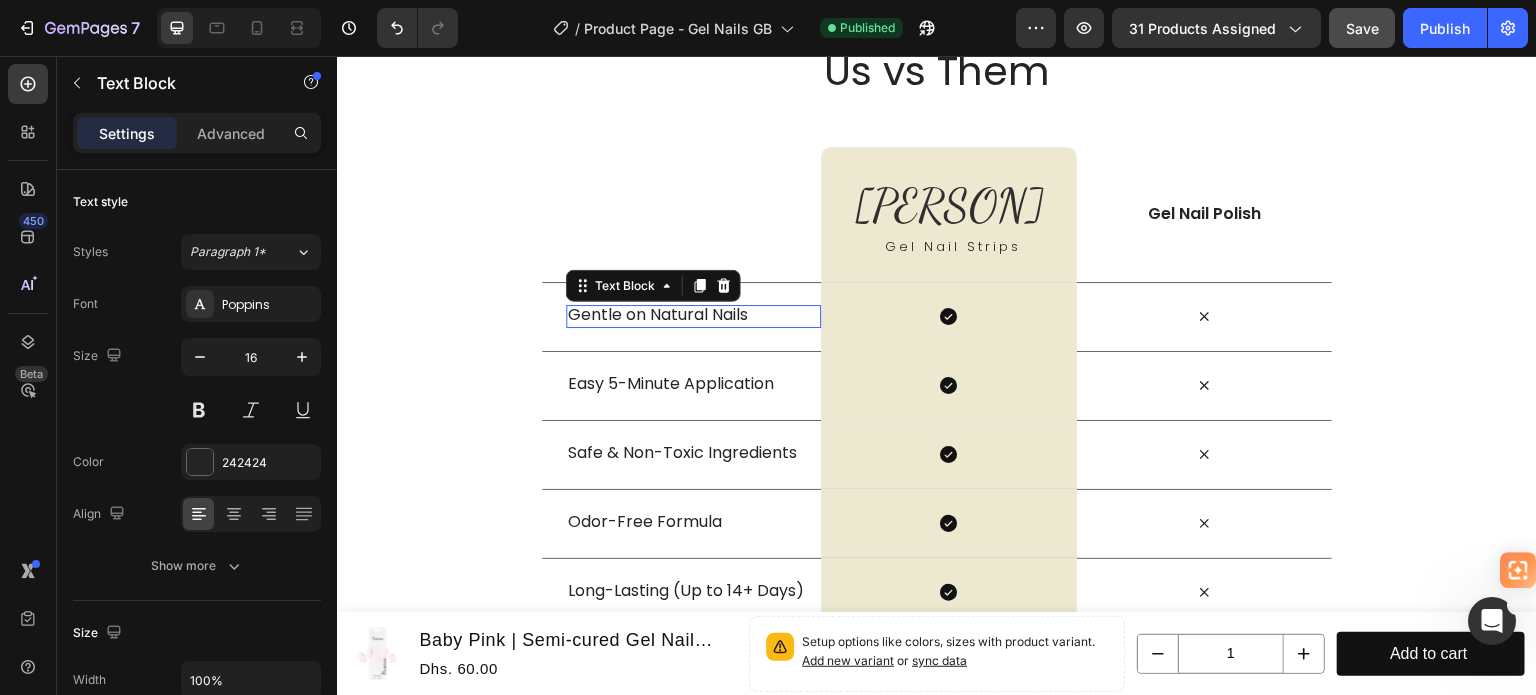 click on "Gentle on Natural Nails" at bounding box center [693, 315] 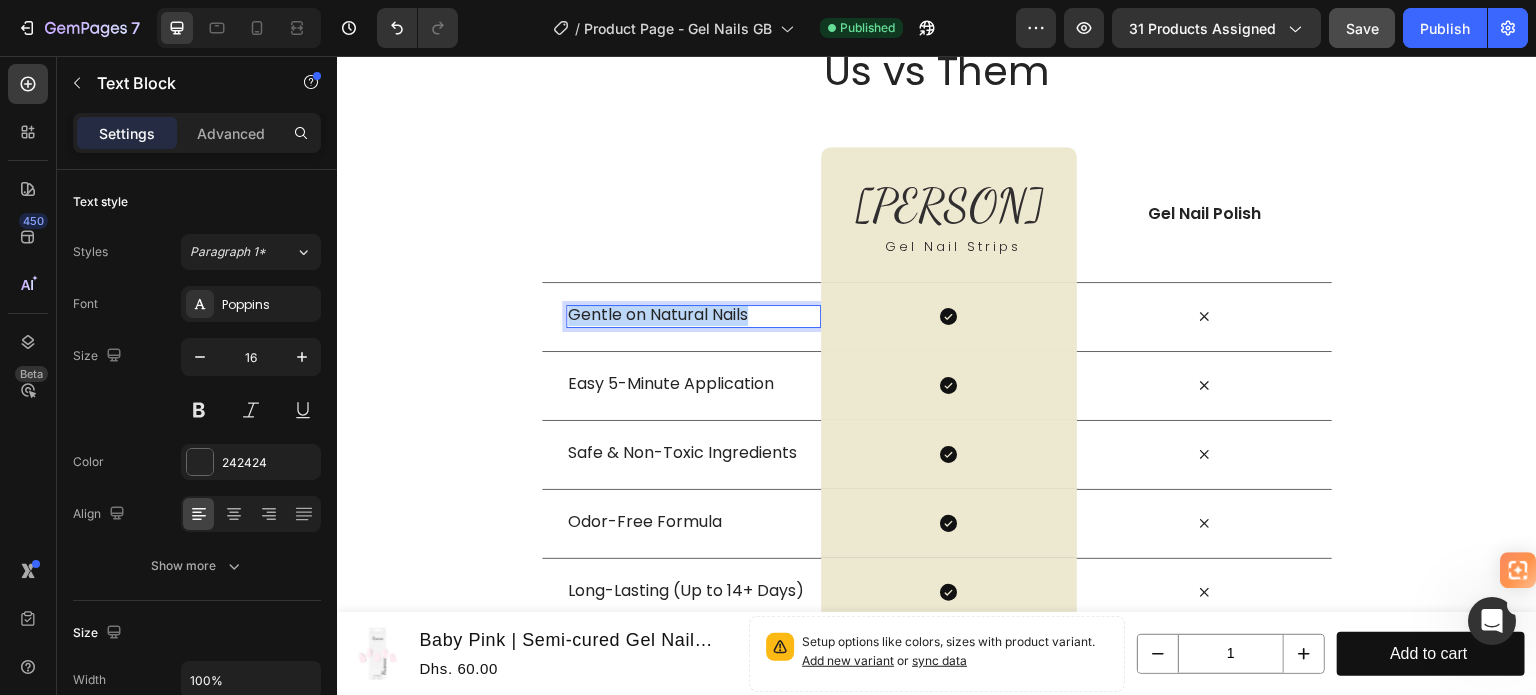 click on "Gentle on Natural Nails" at bounding box center (693, 315) 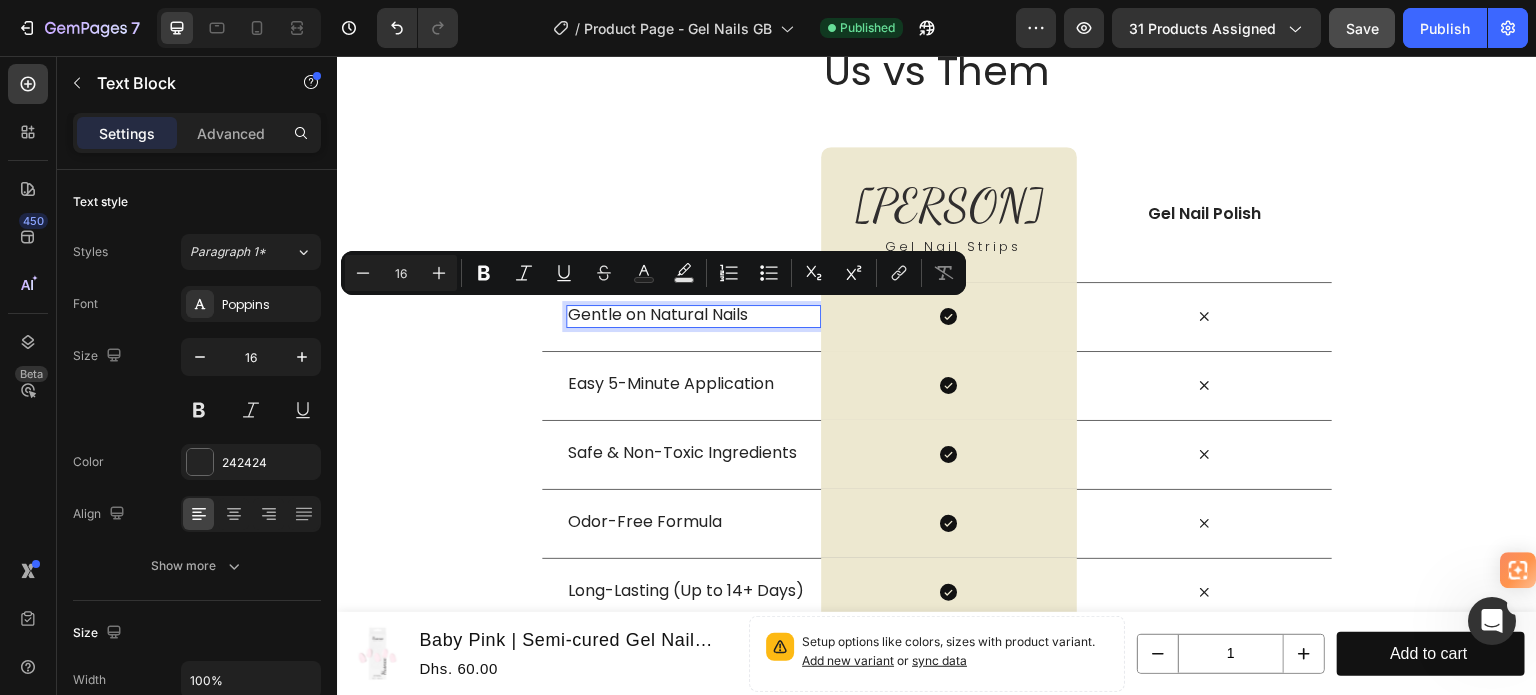 scroll, scrollTop: 3755, scrollLeft: 0, axis: vertical 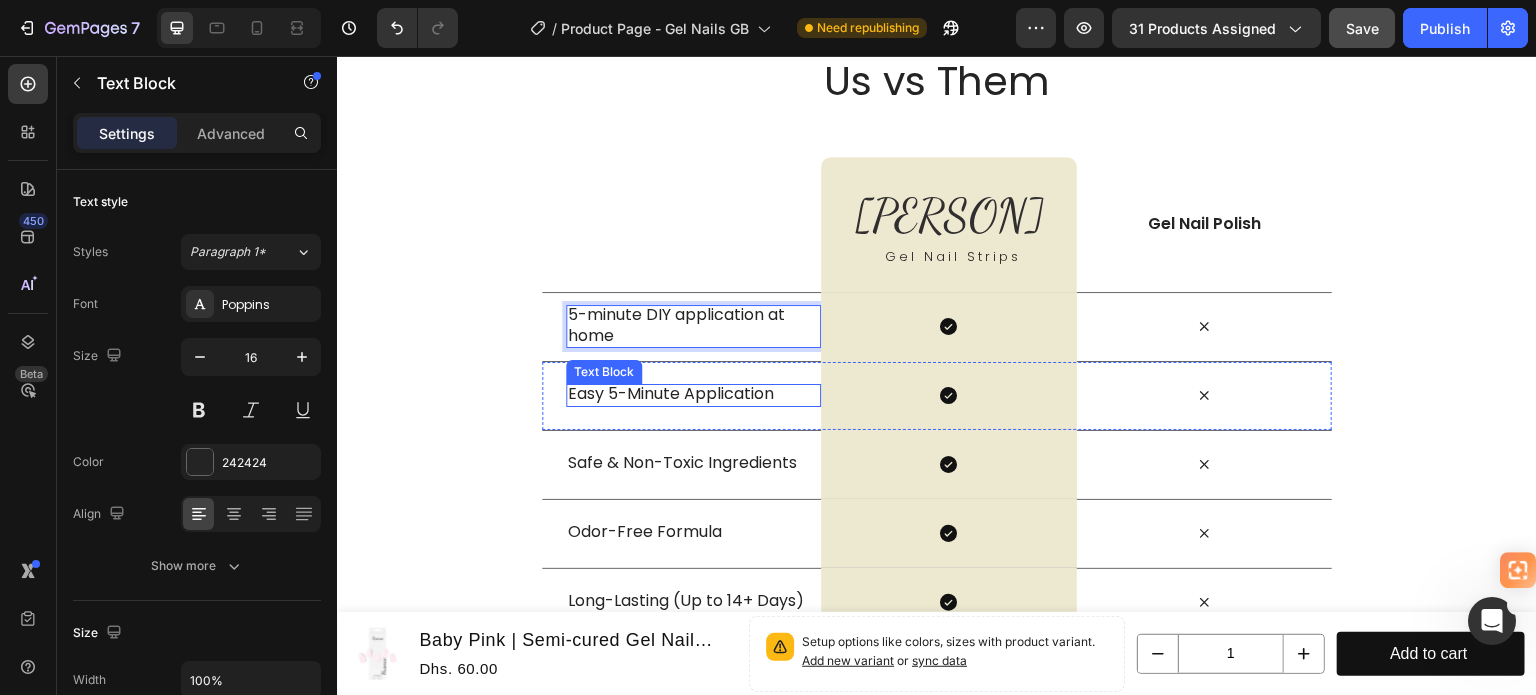 click on "Easy 5-Minute Application" at bounding box center [693, 394] 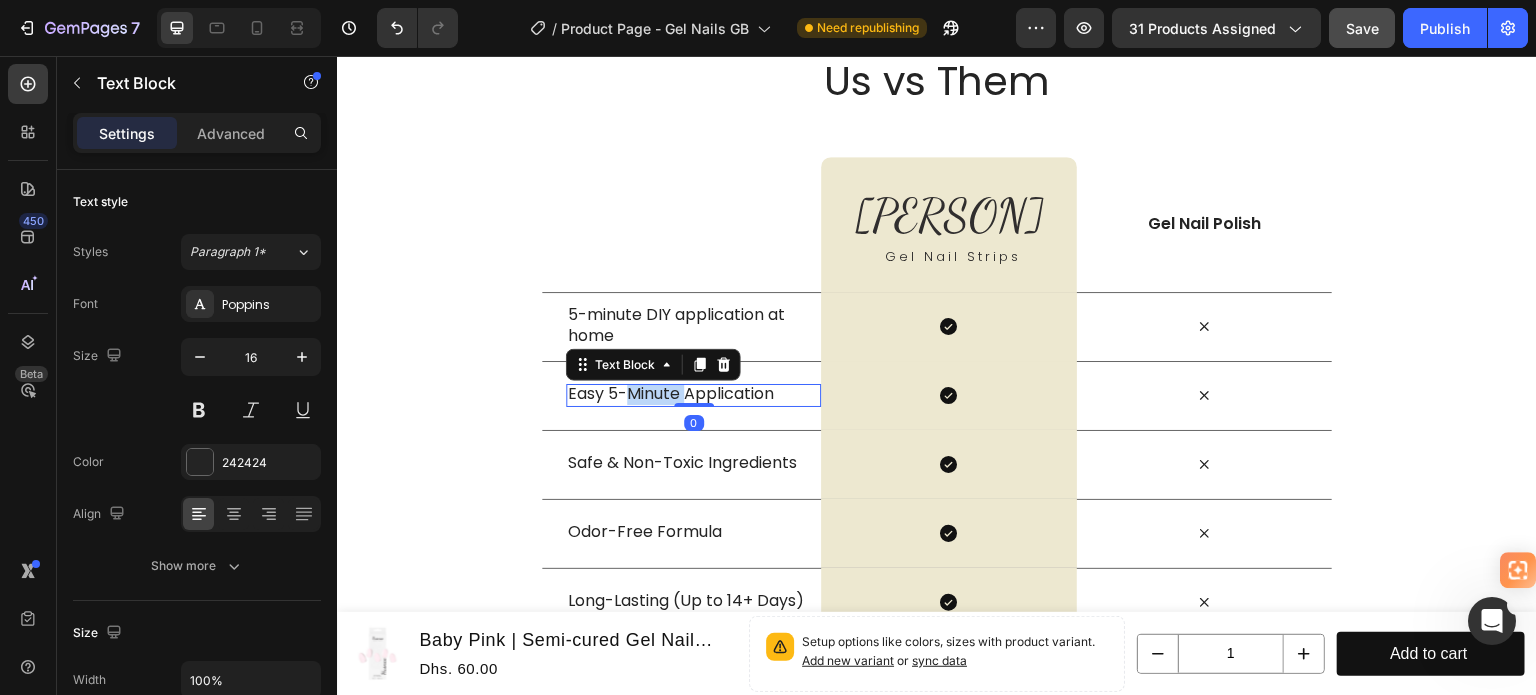 click on "Easy 5-Minute Application" at bounding box center [693, 394] 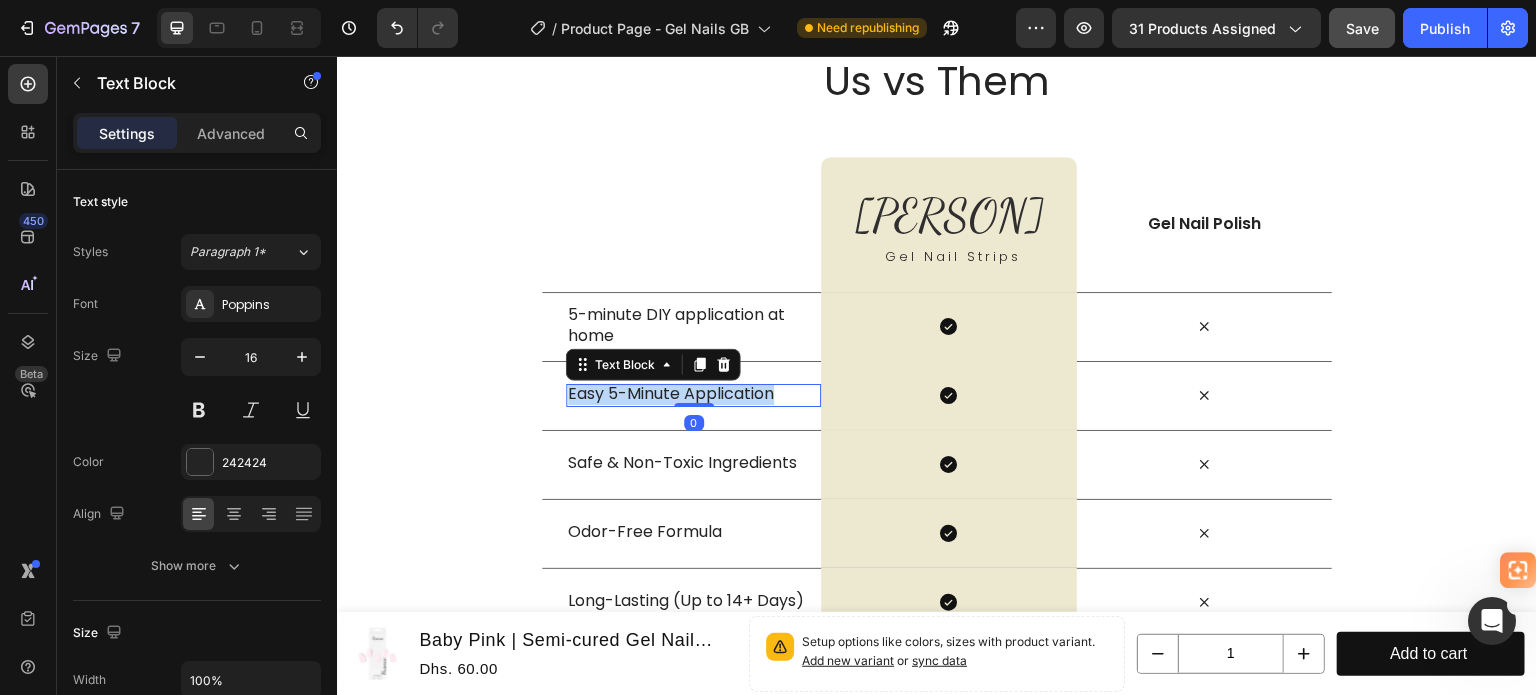 click on "Easy 5-Minute Application" at bounding box center [693, 394] 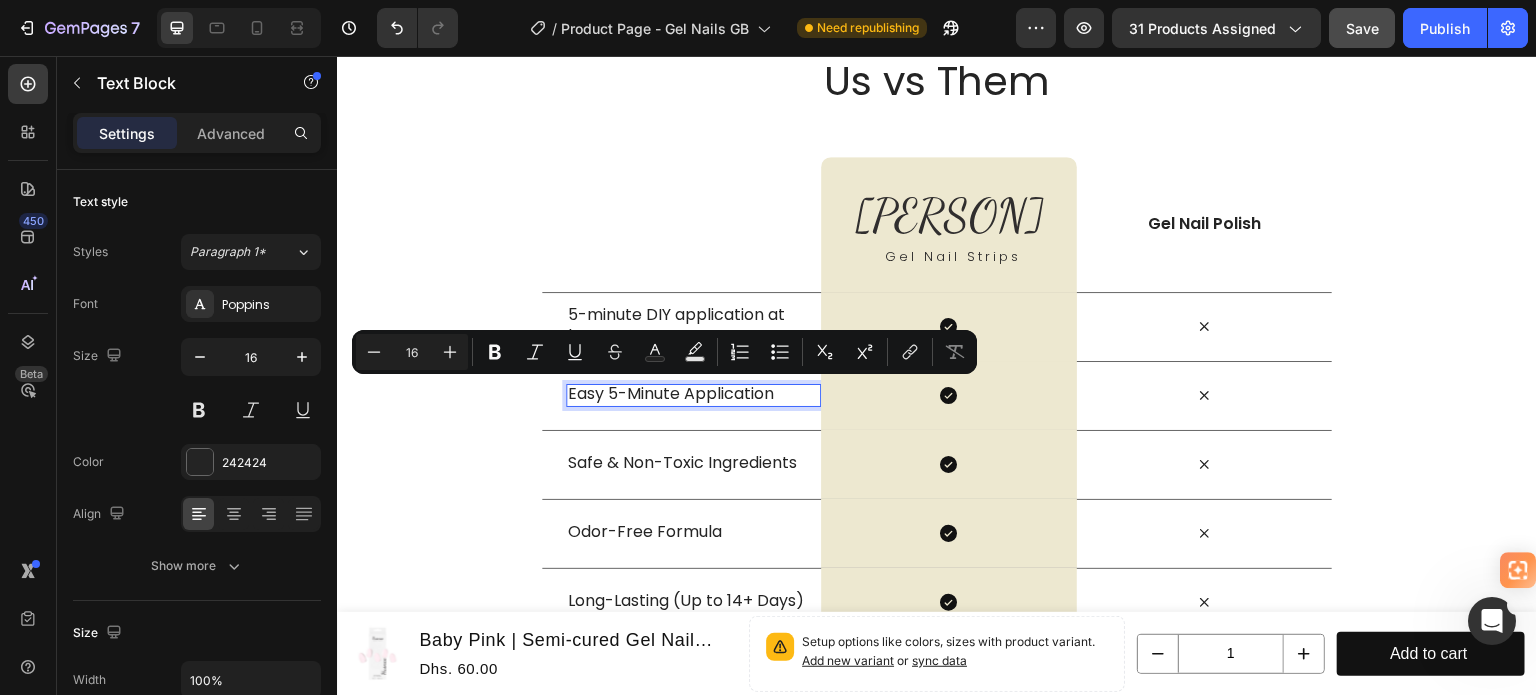 scroll, scrollTop: 3744, scrollLeft: 0, axis: vertical 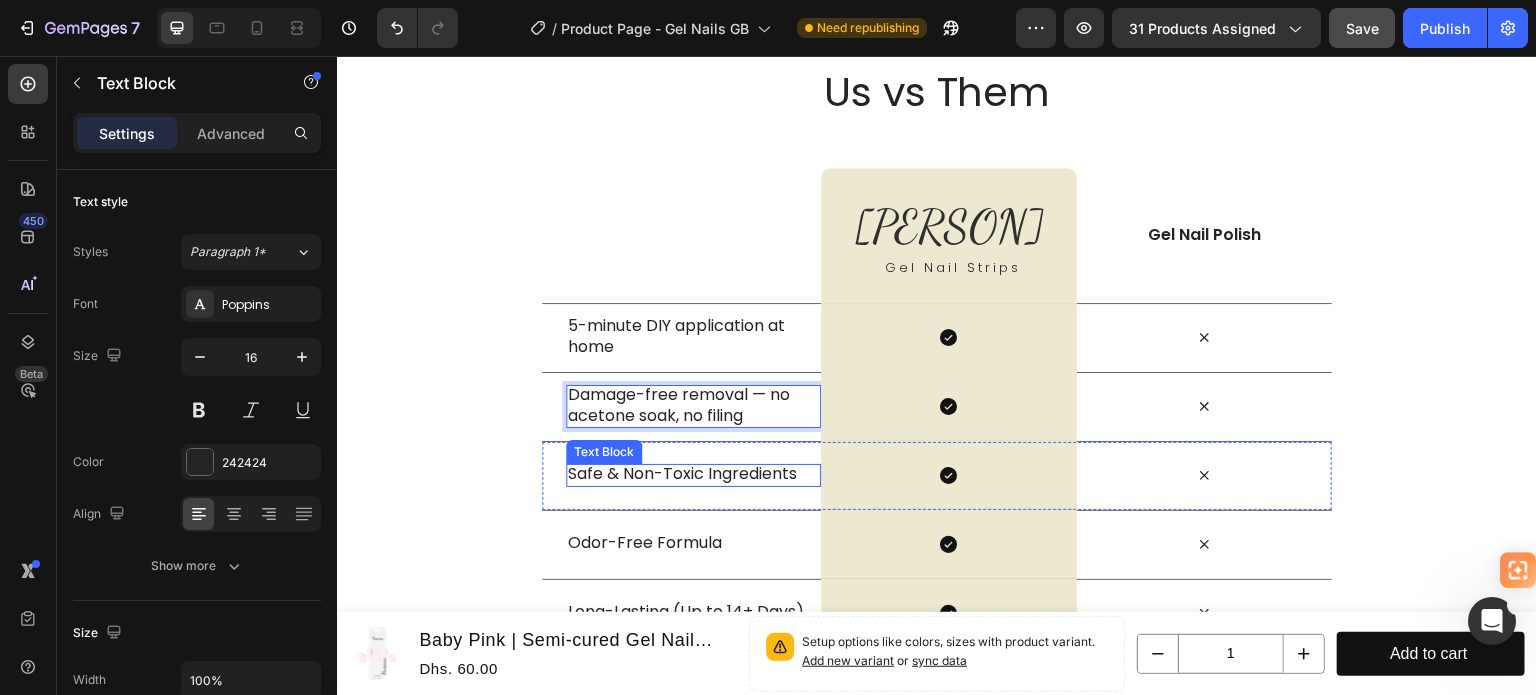 click on "Safe & Non-Toxic Ingredients" at bounding box center [693, 474] 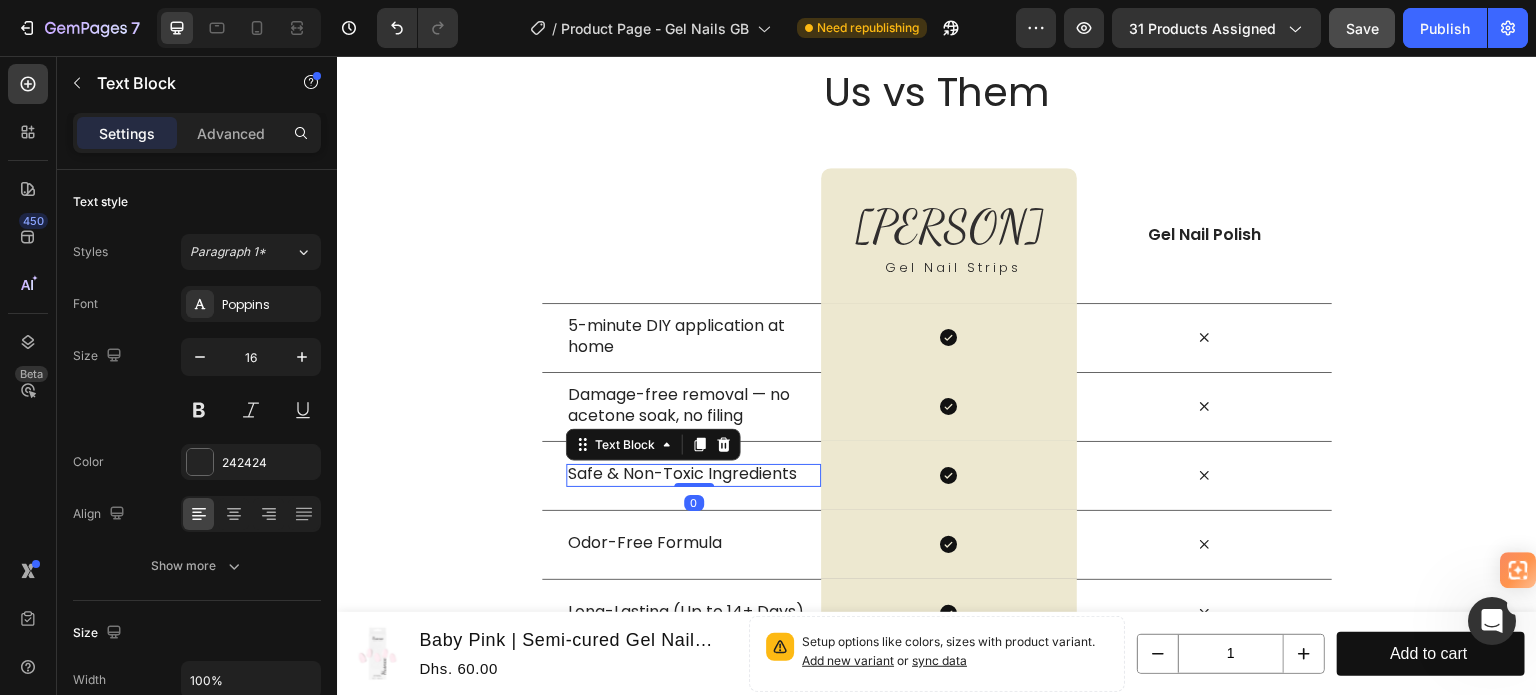 click on "Safe & Non-Toxic Ingredients" at bounding box center (693, 474) 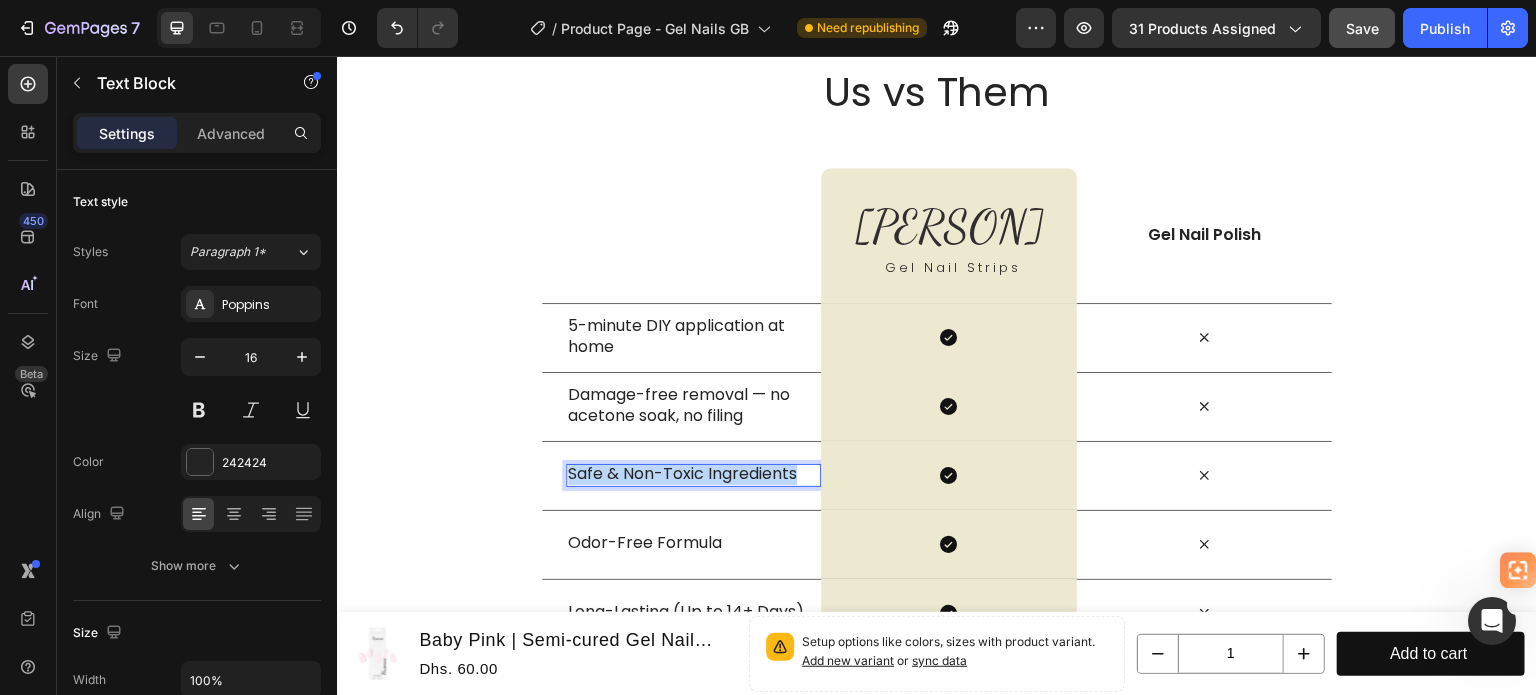 click on "Safe & Non-Toxic Ingredients" at bounding box center (693, 474) 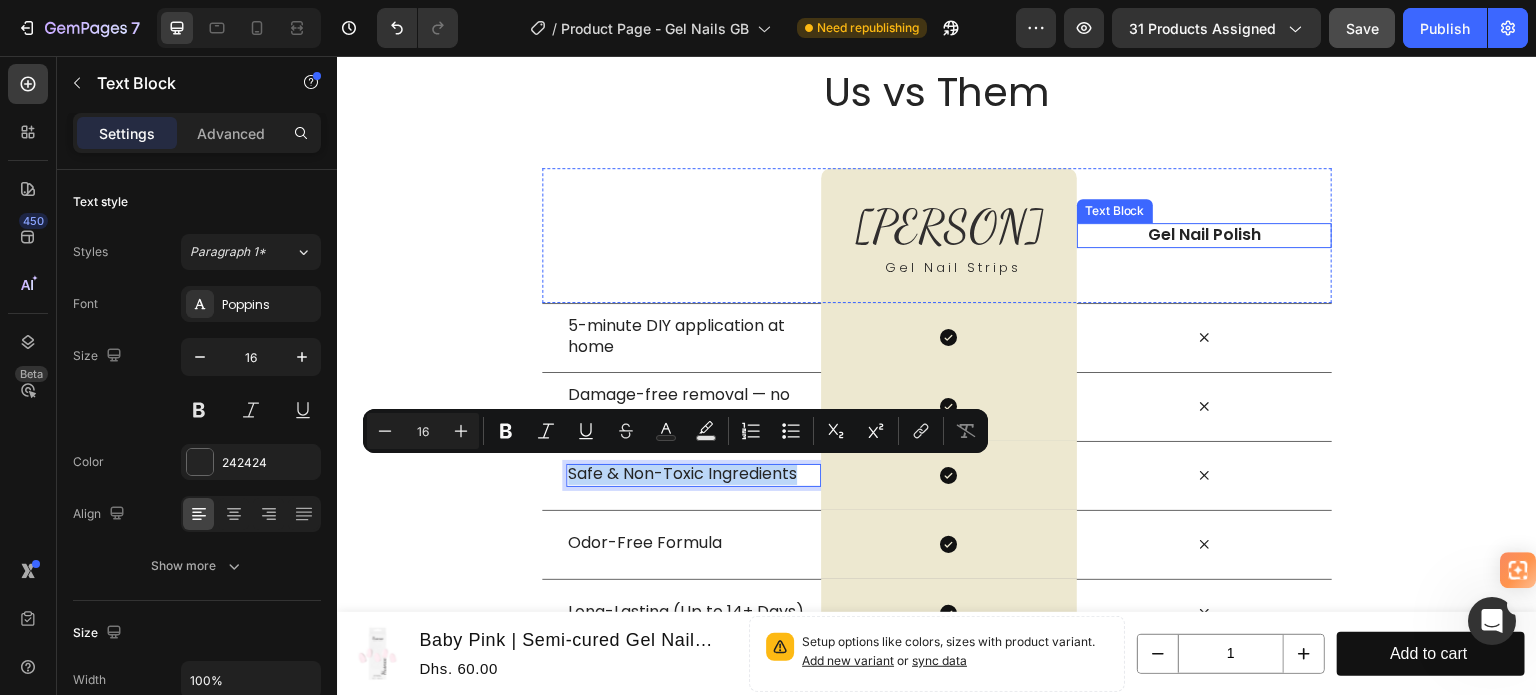 click on "Gel Nail Polish" at bounding box center (1204, 235) 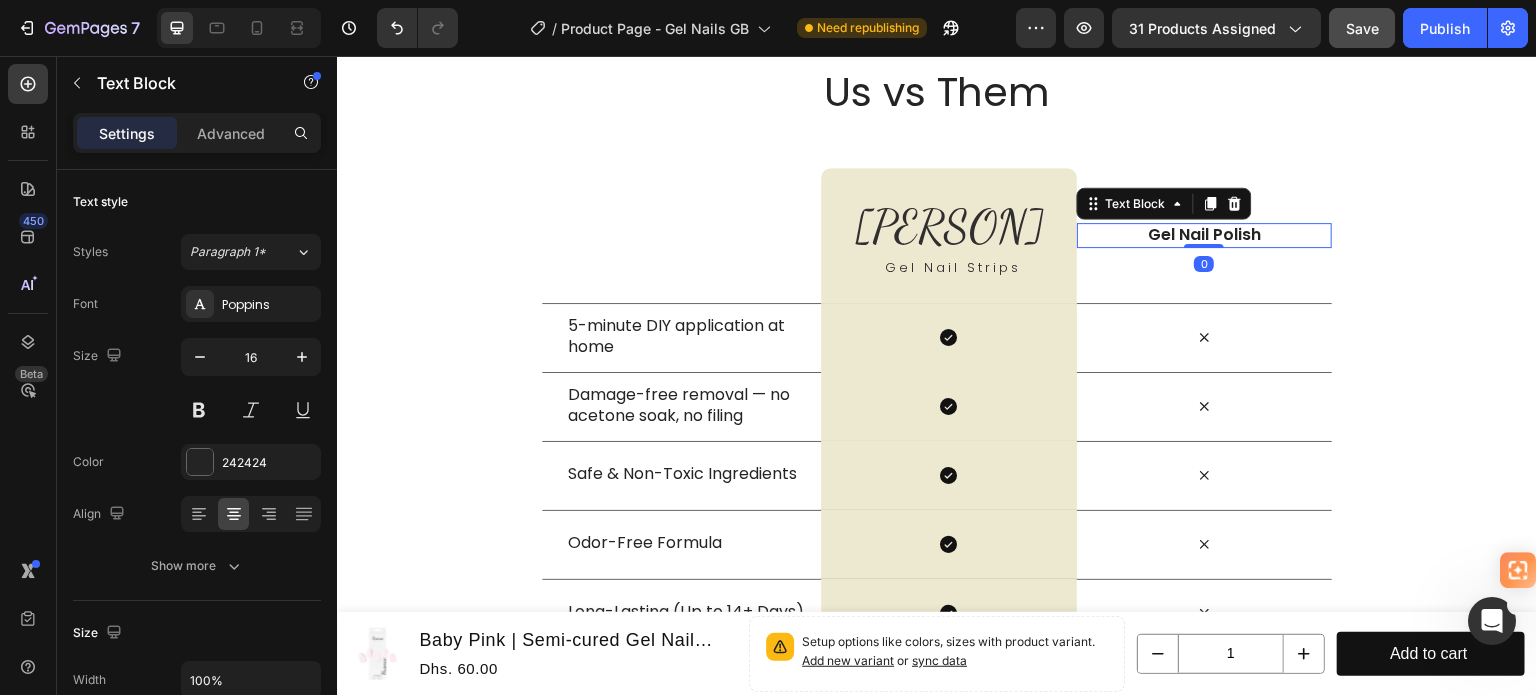 click on "Gel Nail Polish" at bounding box center [1204, 235] 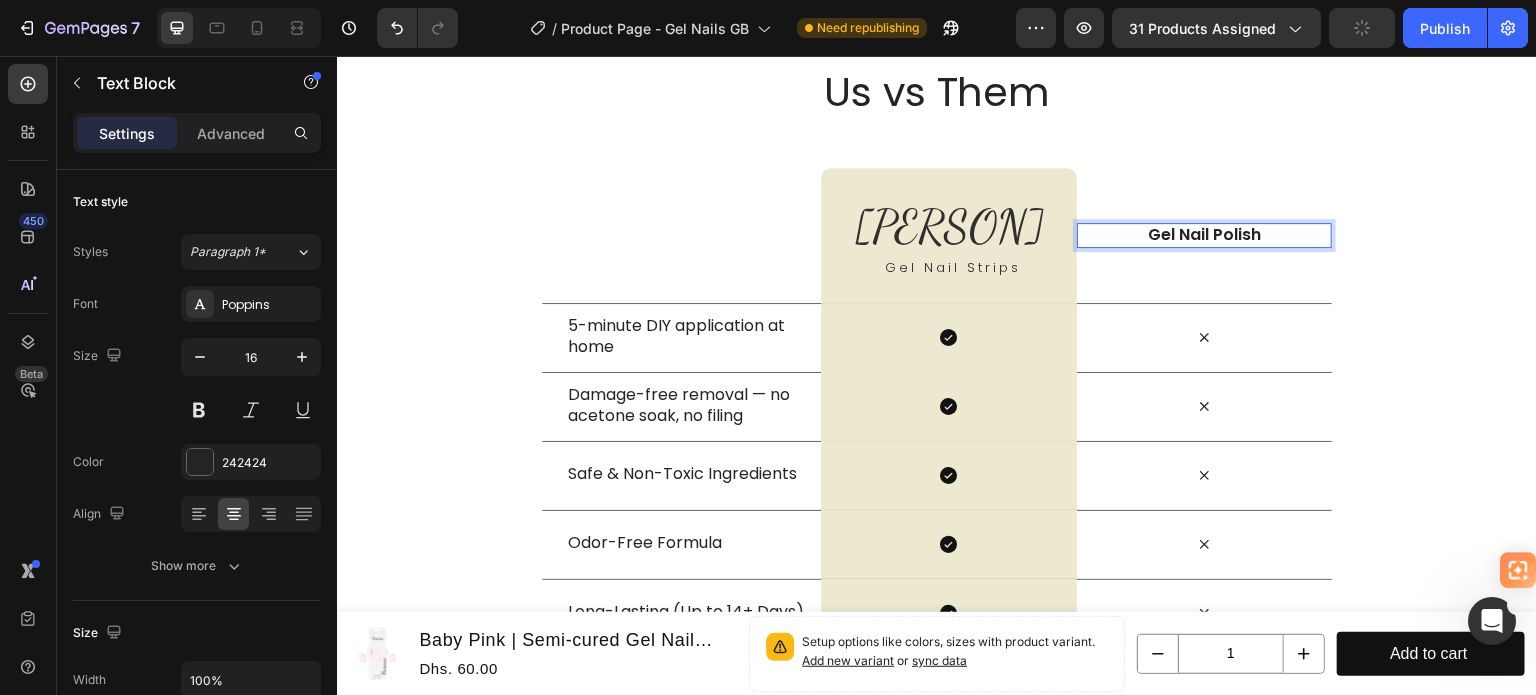 click on "Gel Nail Polish" at bounding box center [1204, 235] 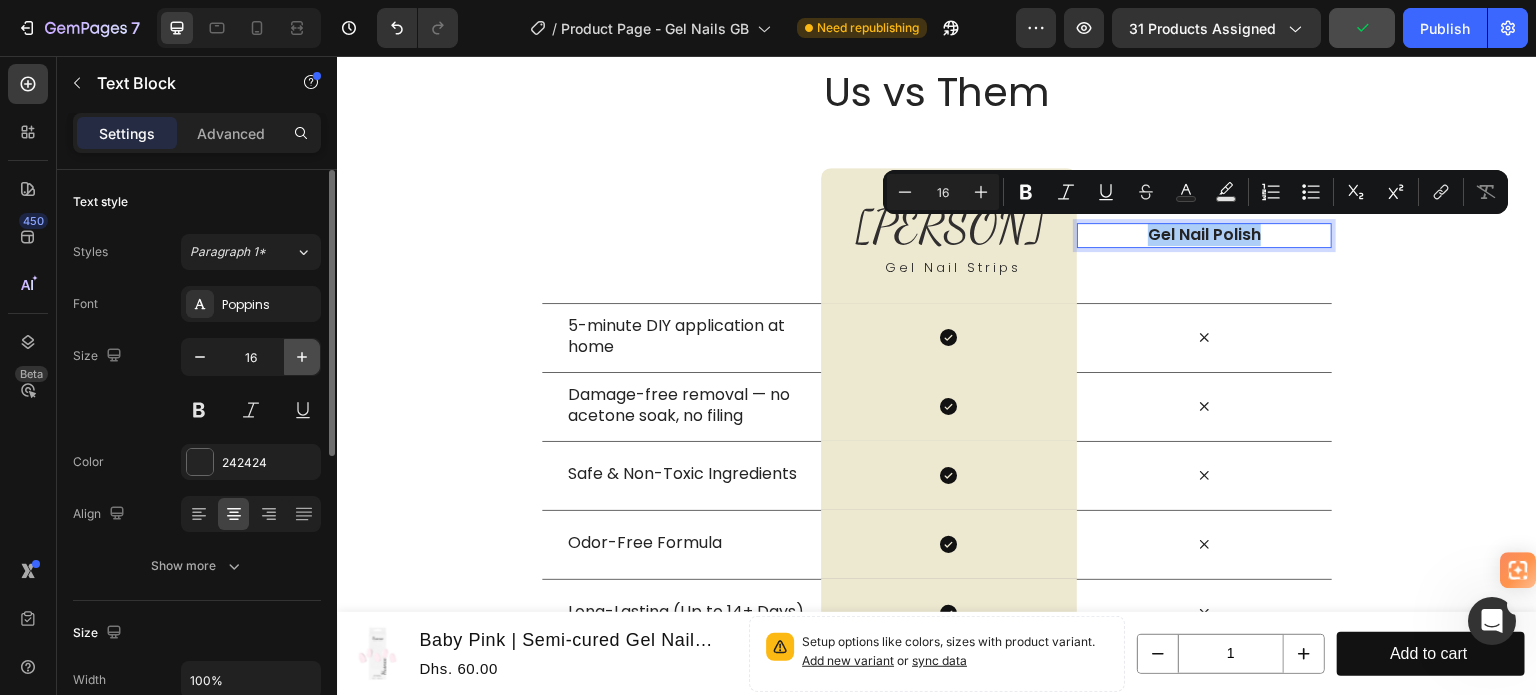 click at bounding box center (302, 357) 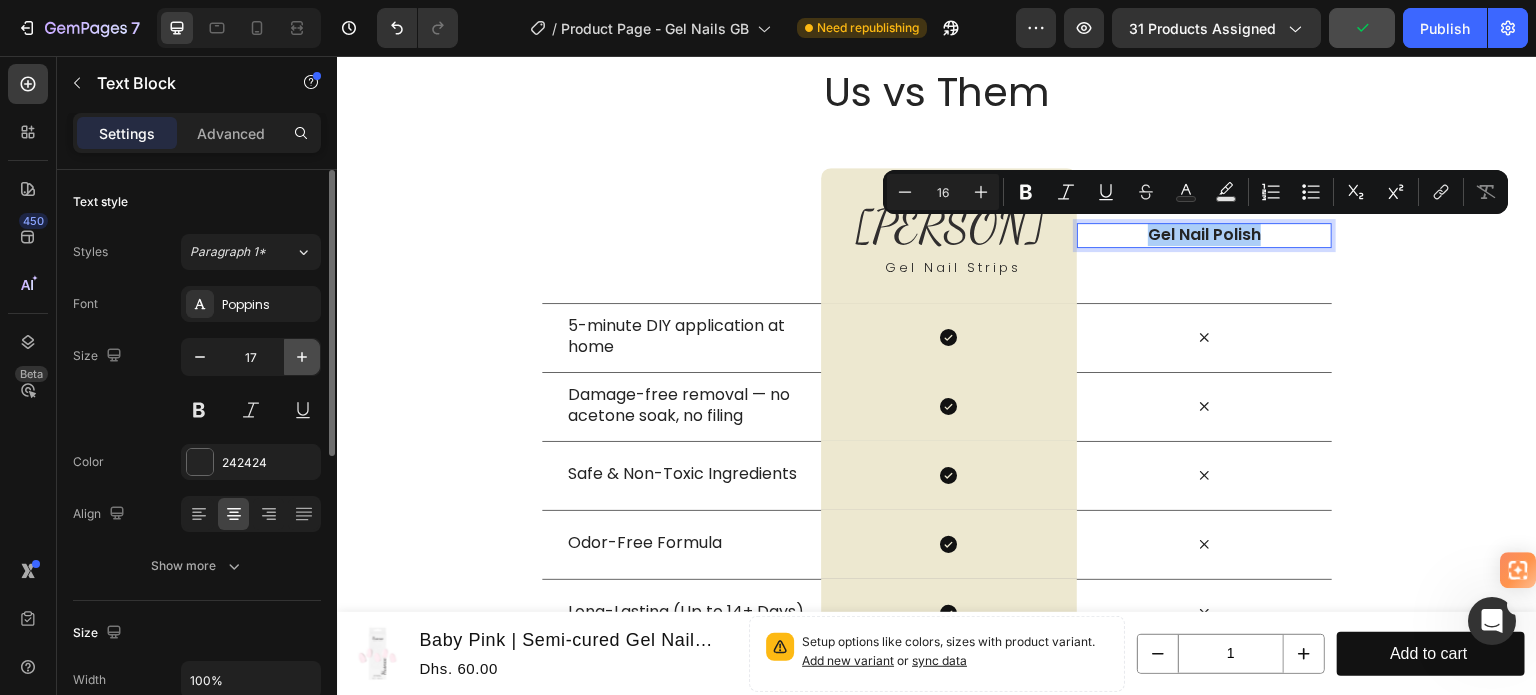 click at bounding box center [302, 357] 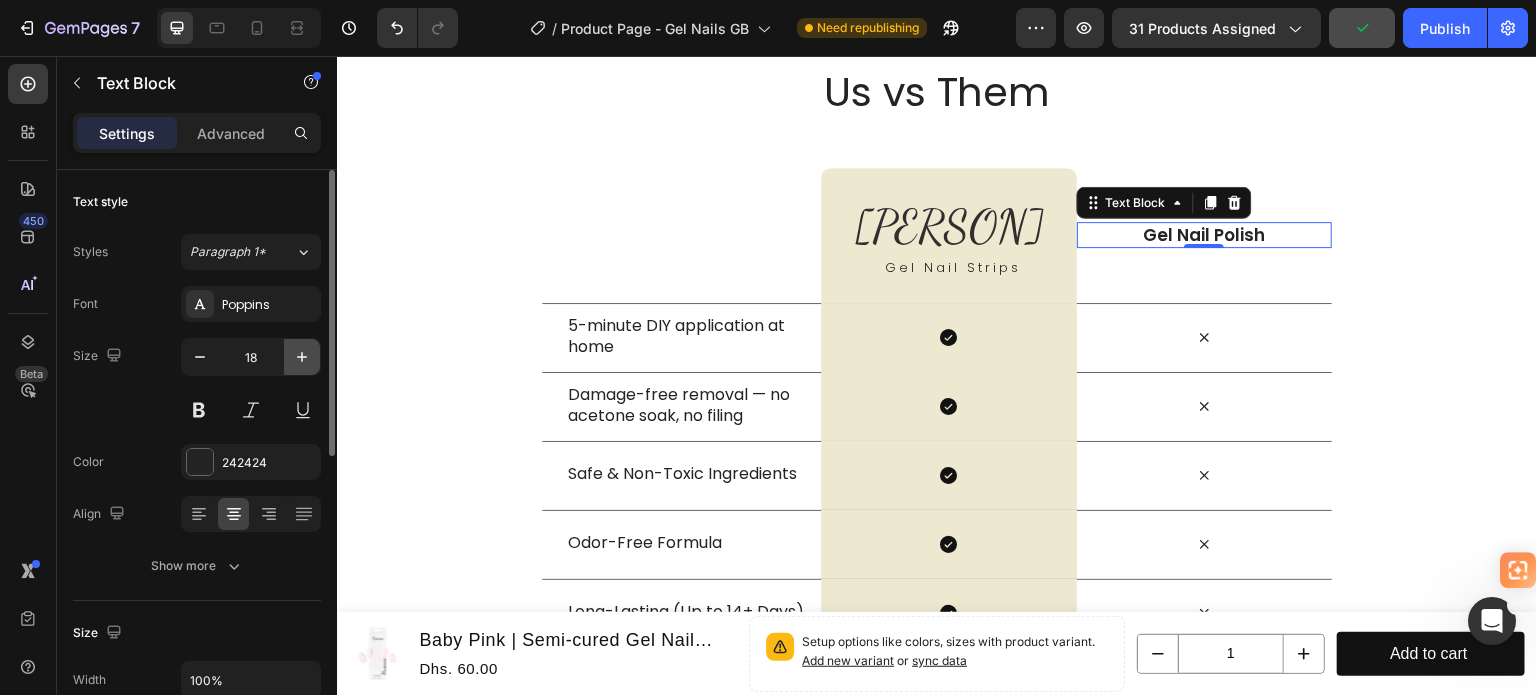 click at bounding box center (302, 357) 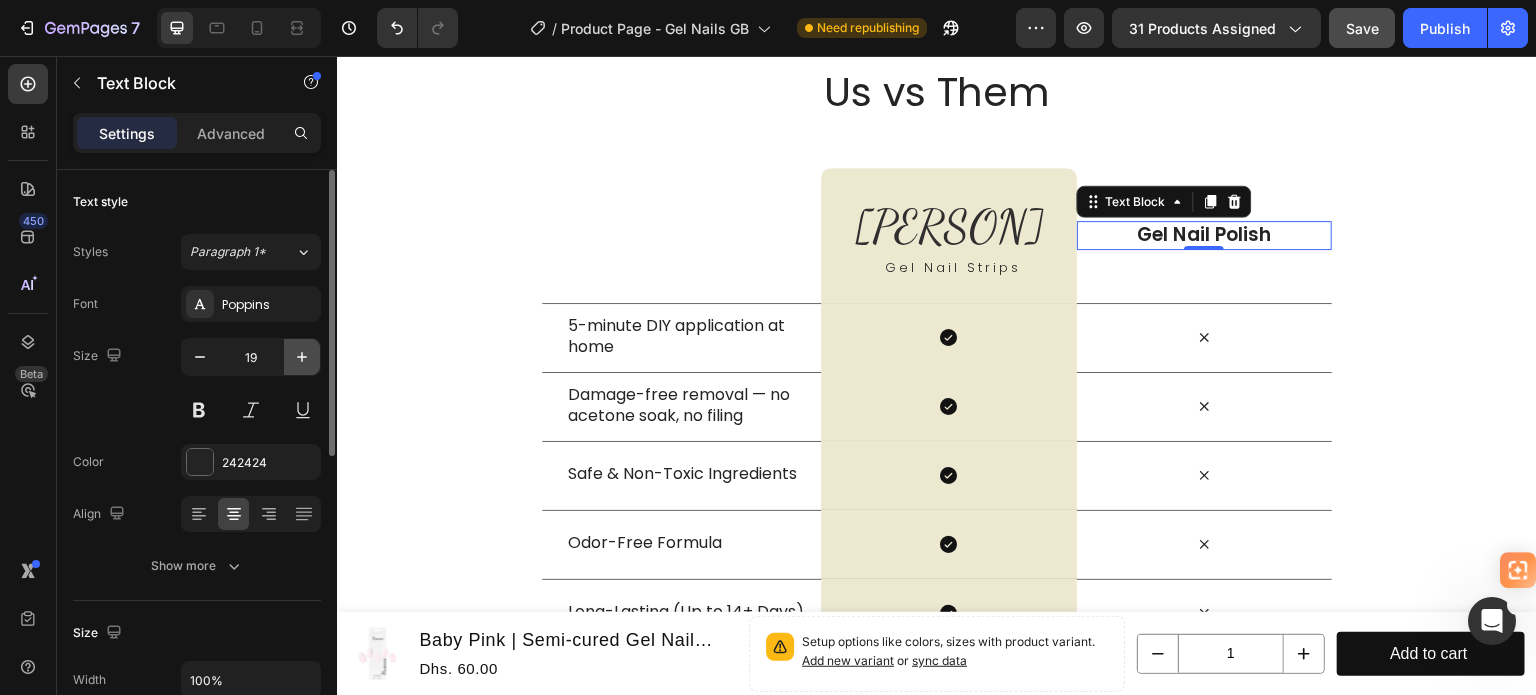 click at bounding box center (302, 357) 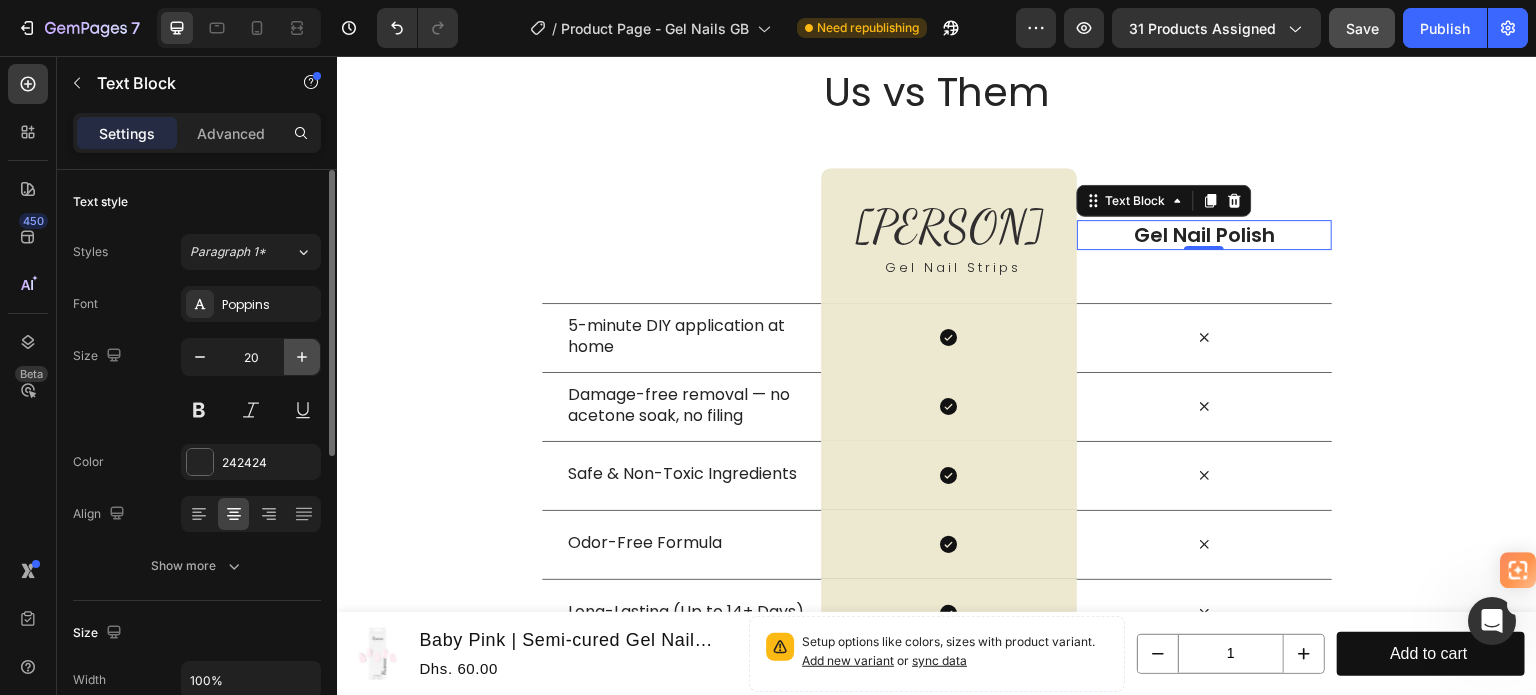 click at bounding box center (302, 357) 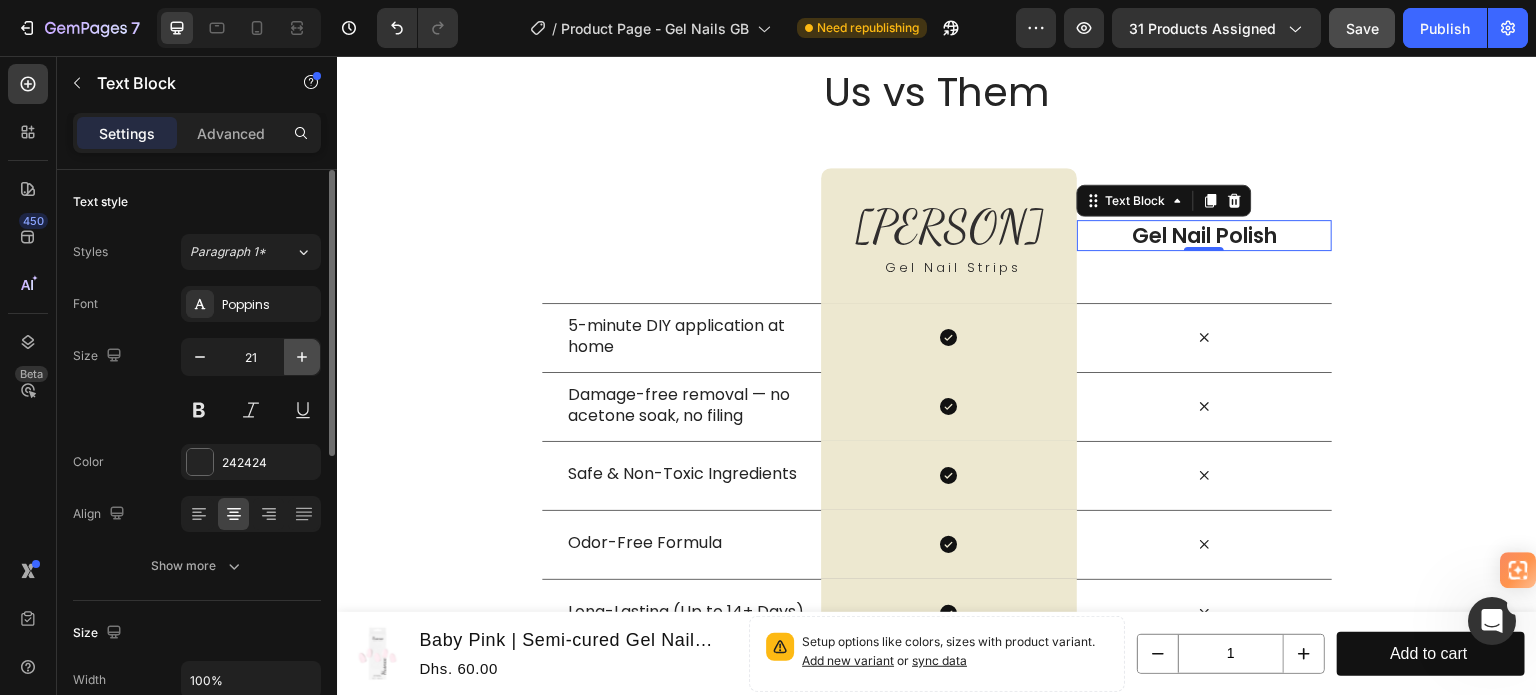 click at bounding box center (302, 357) 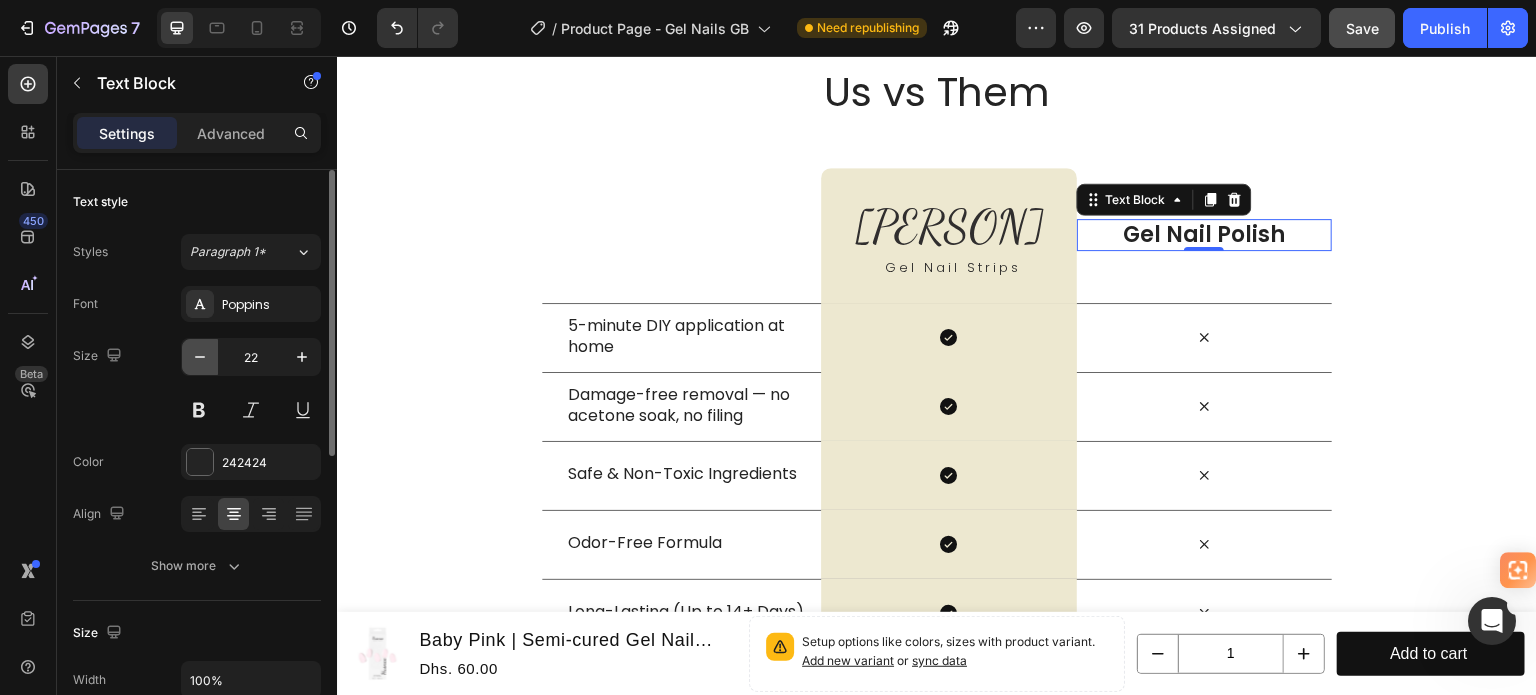 click at bounding box center (200, 357) 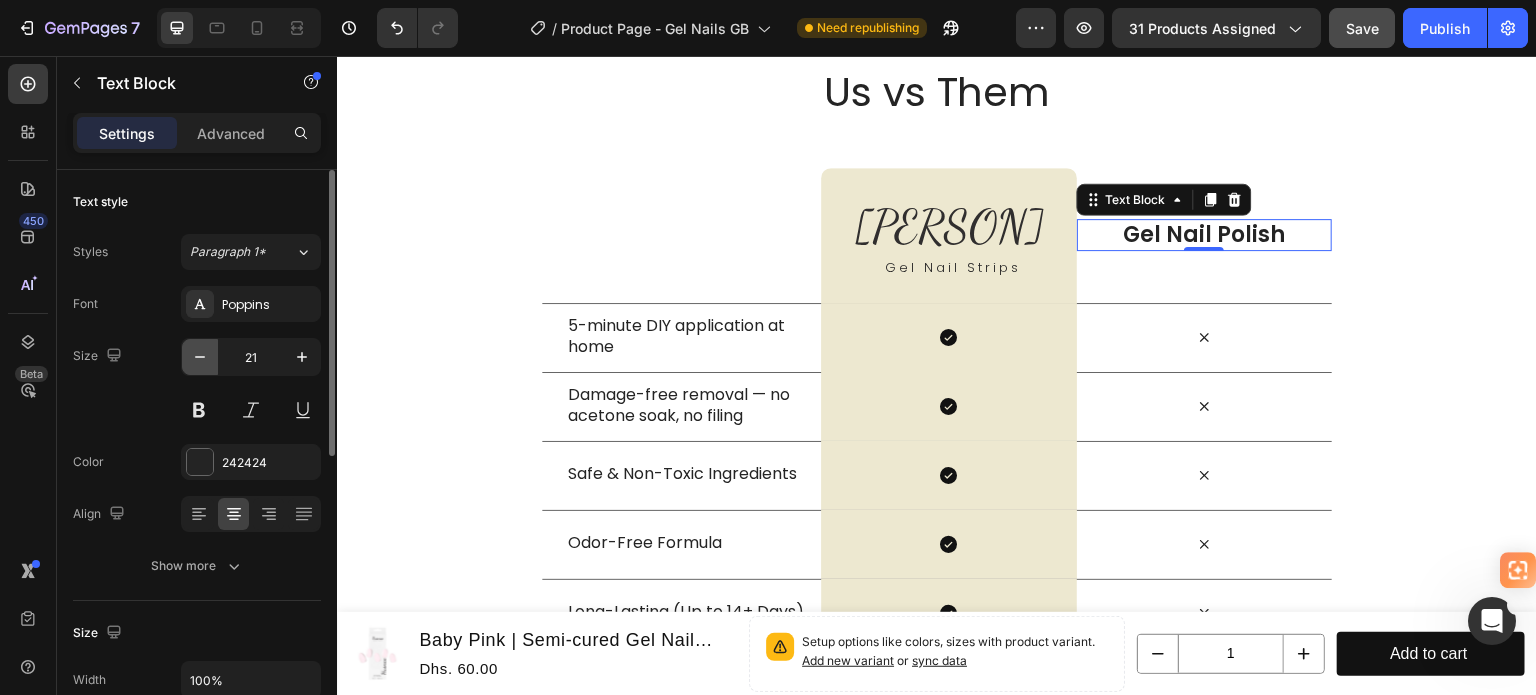 click at bounding box center [200, 357] 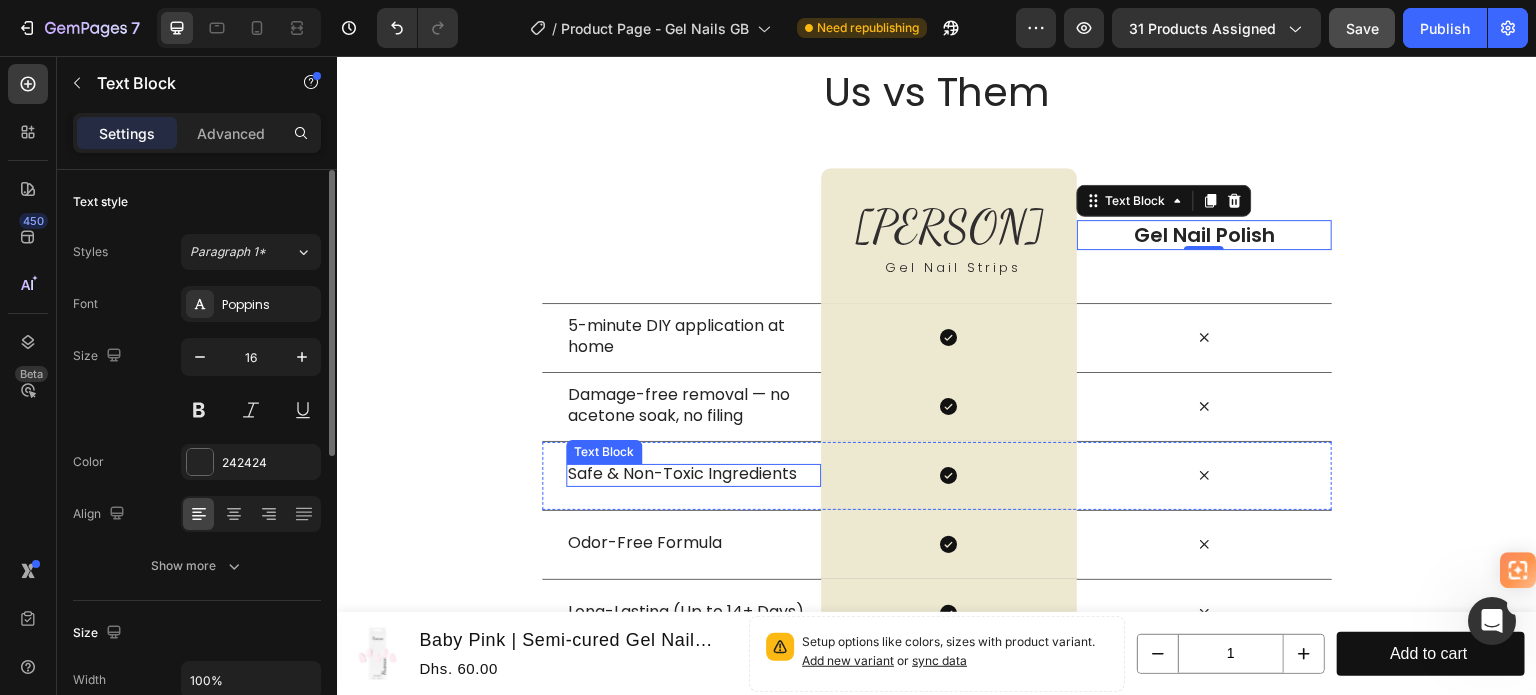 click on "Safe & Non-Toxic Ingredients" at bounding box center [693, 474] 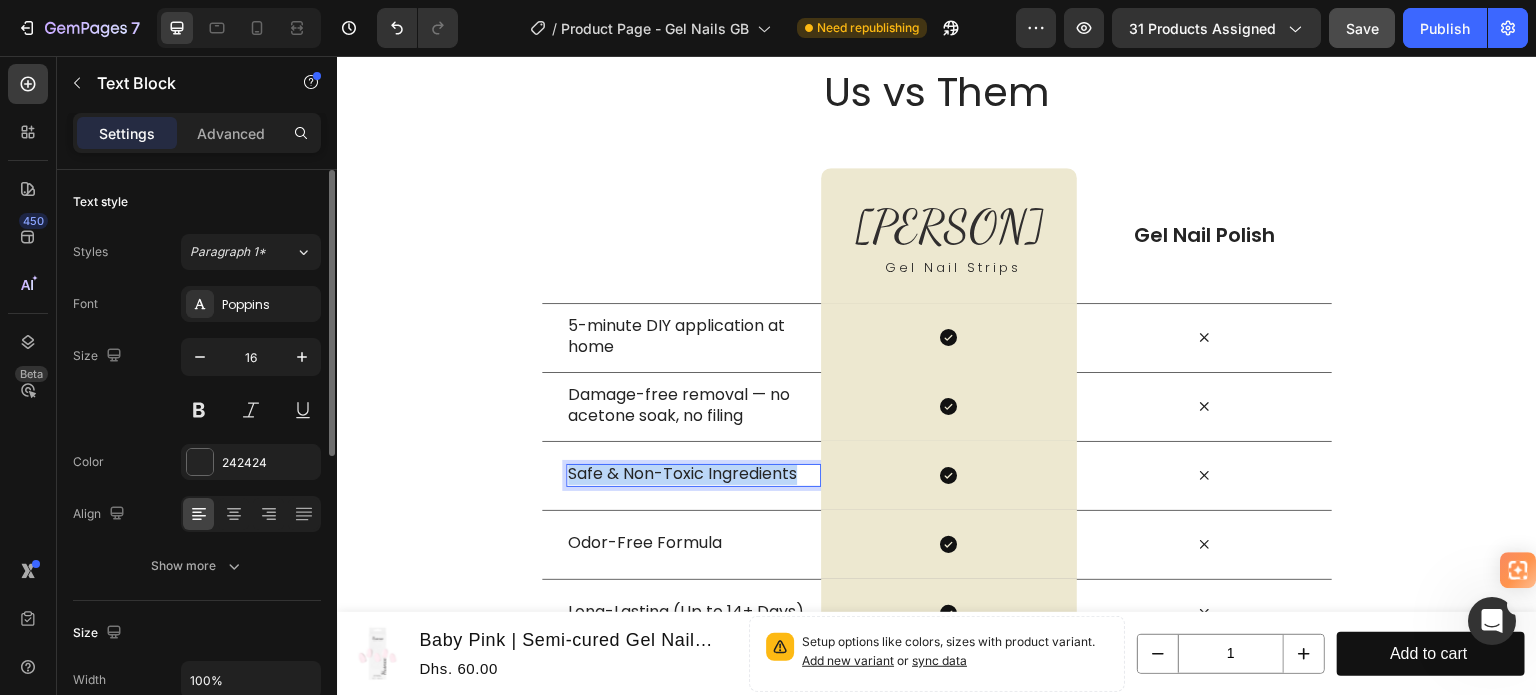 click on "Safe & Non-Toxic Ingredients" at bounding box center [693, 474] 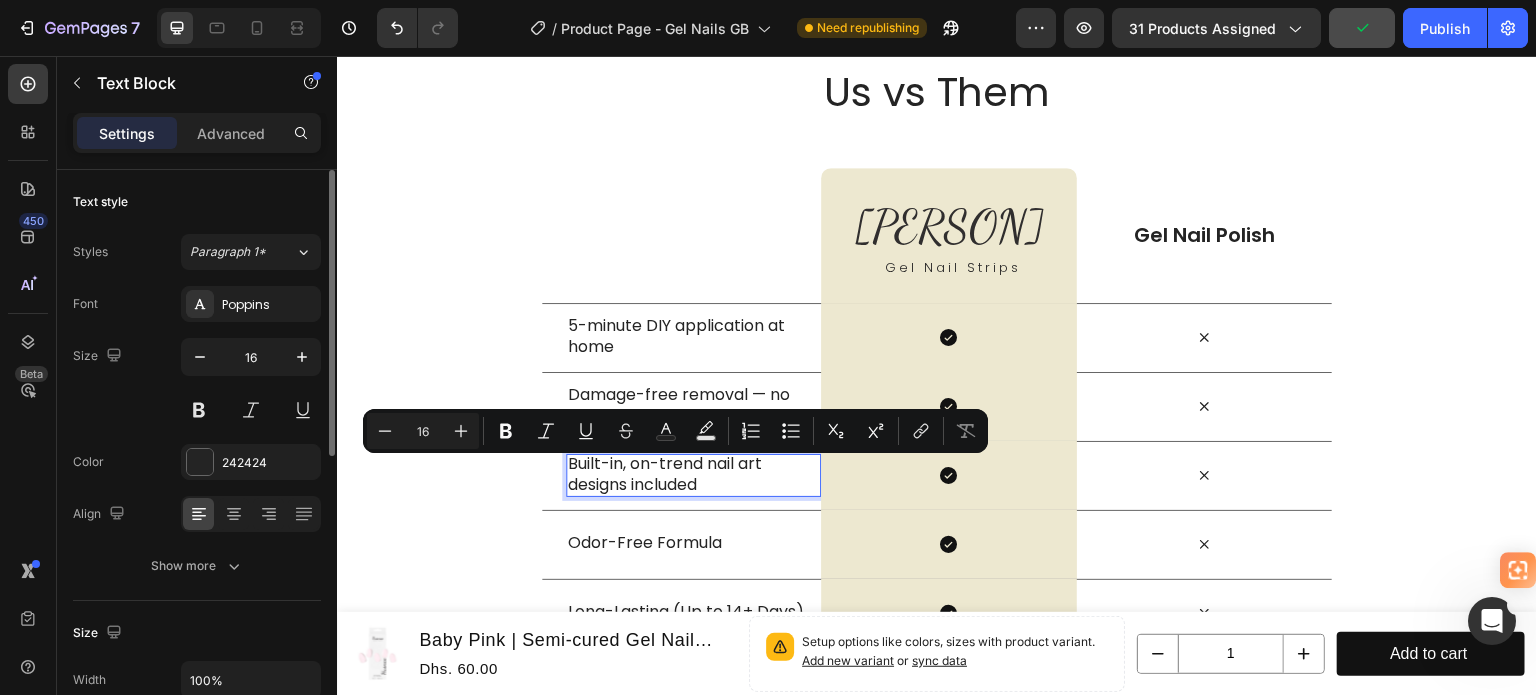 scroll, scrollTop: 3734, scrollLeft: 0, axis: vertical 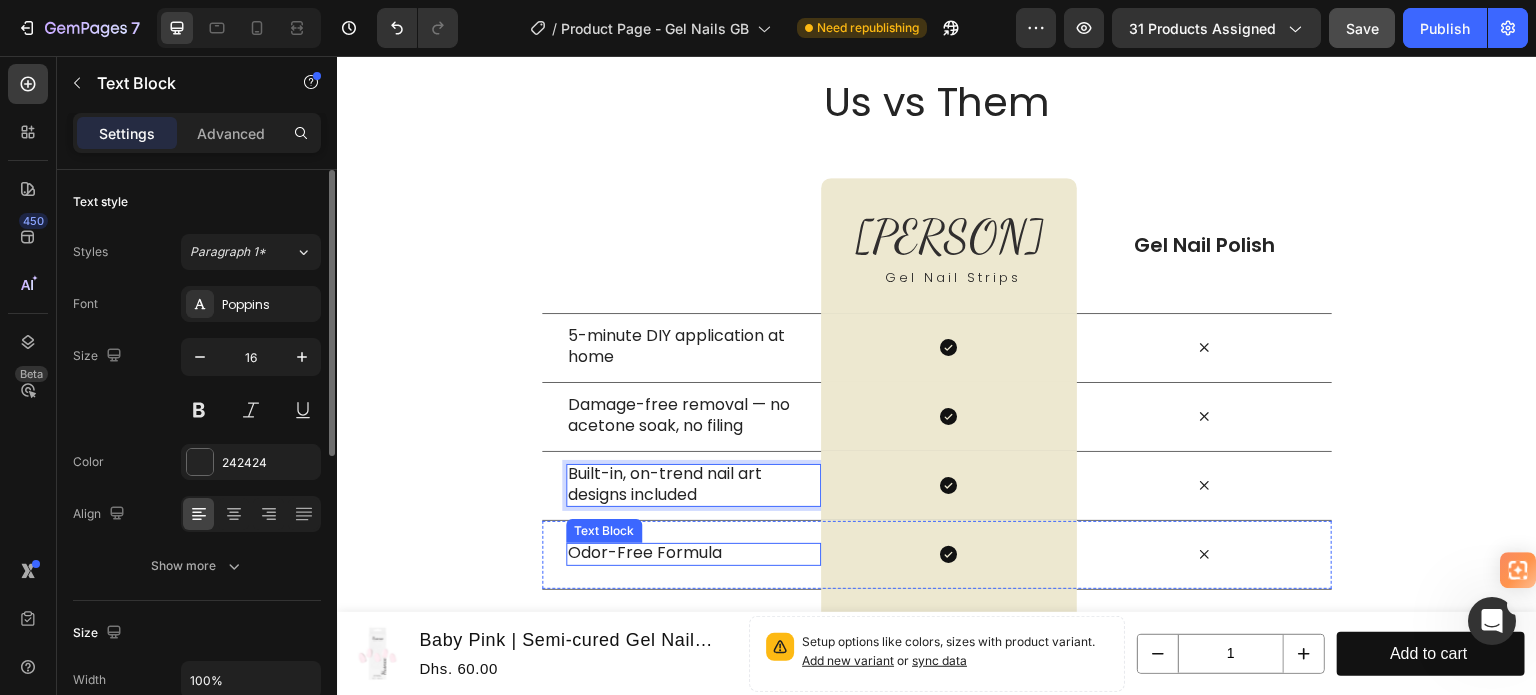click on "Odor-Free Formula" at bounding box center [693, 553] 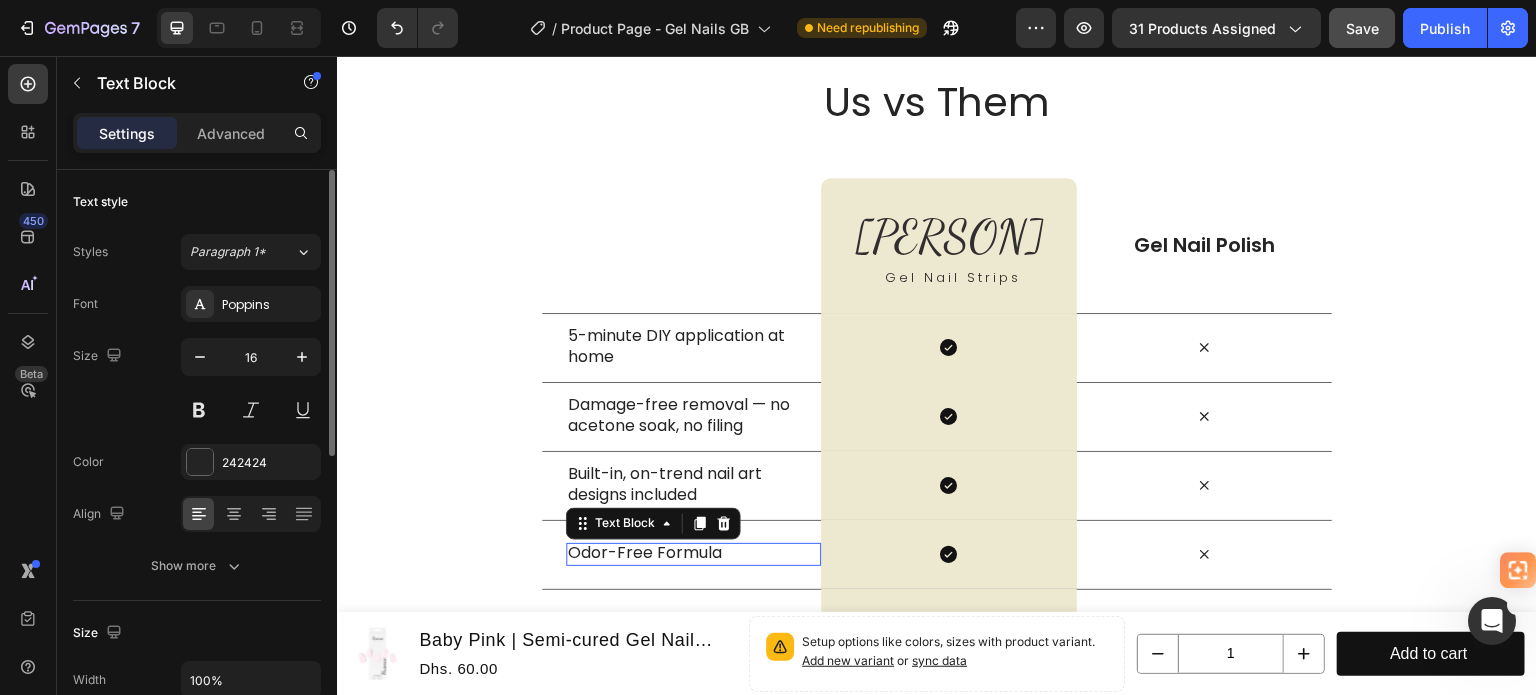 click on "Odor-Free Formula" at bounding box center (693, 553) 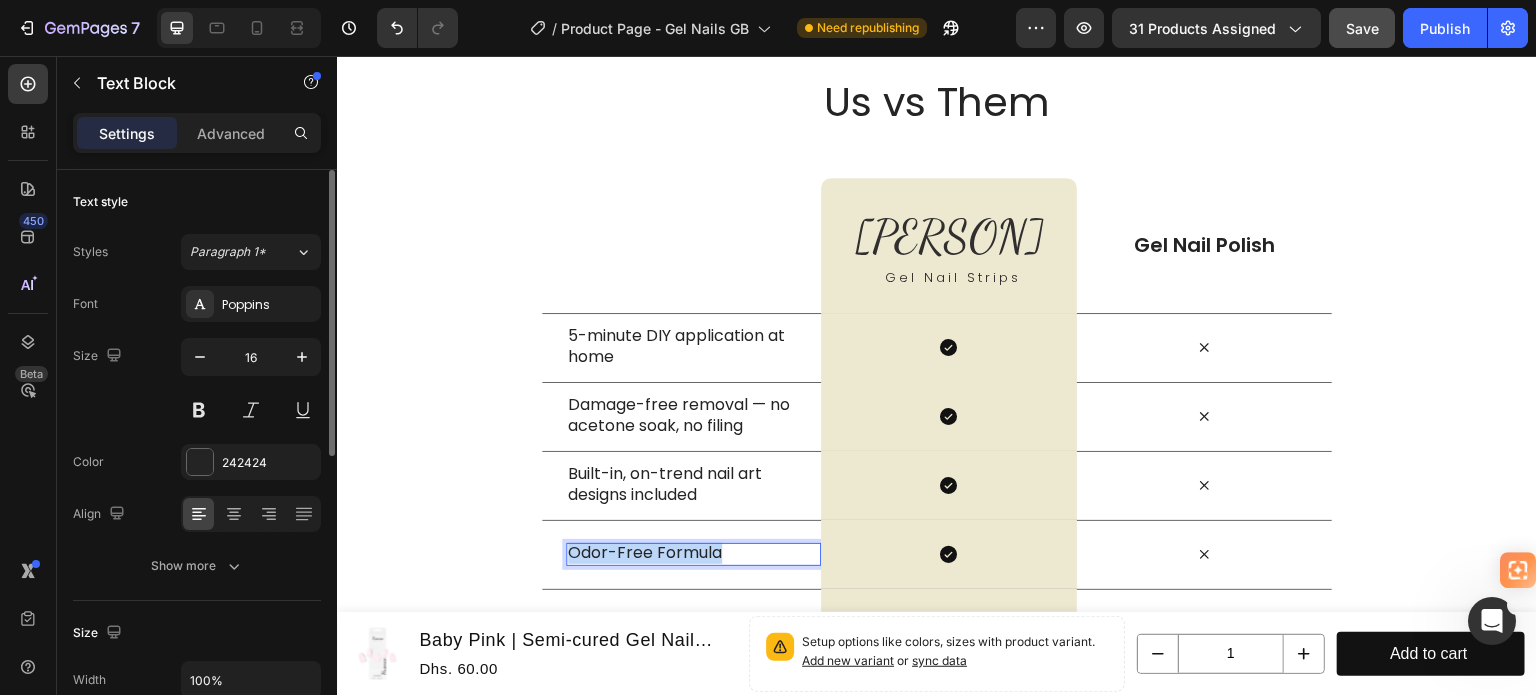 click on "Odor-Free Formula" at bounding box center (693, 553) 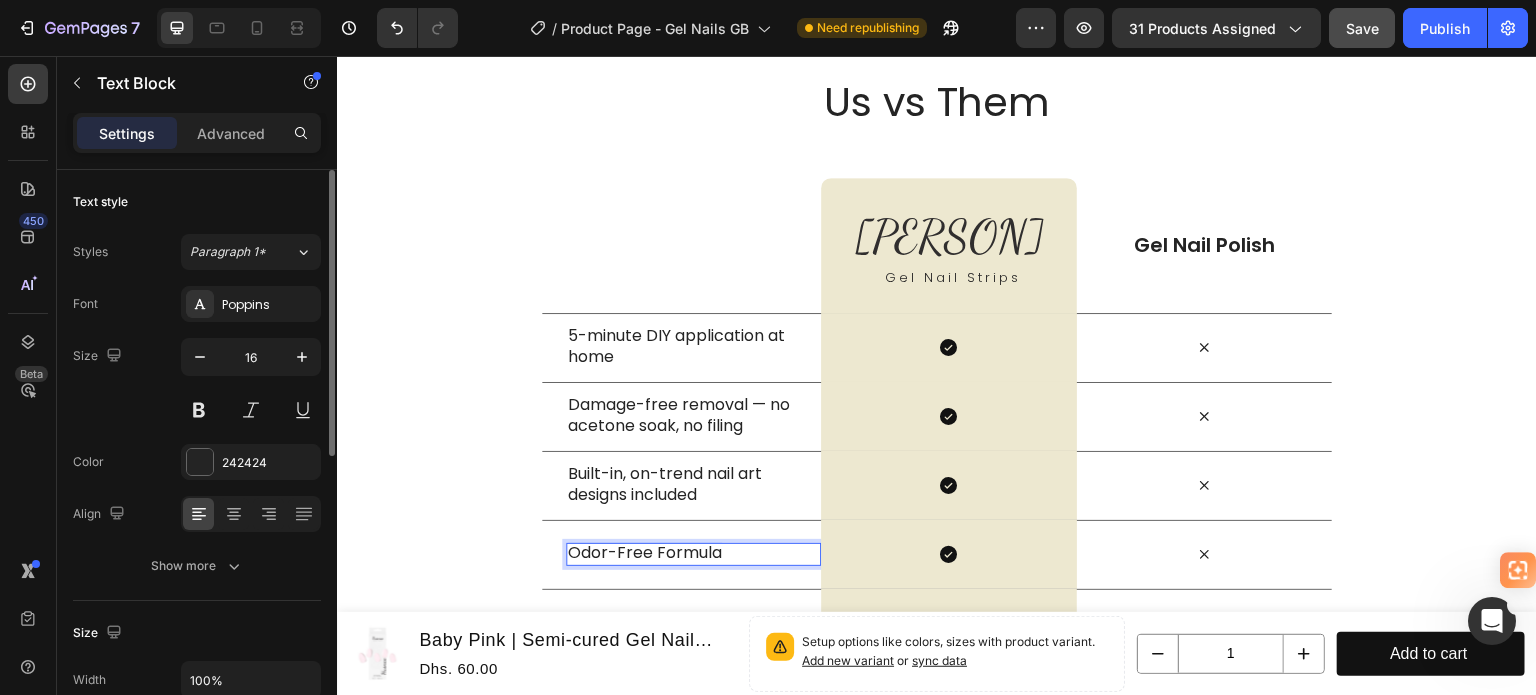scroll, scrollTop: 3724, scrollLeft: 0, axis: vertical 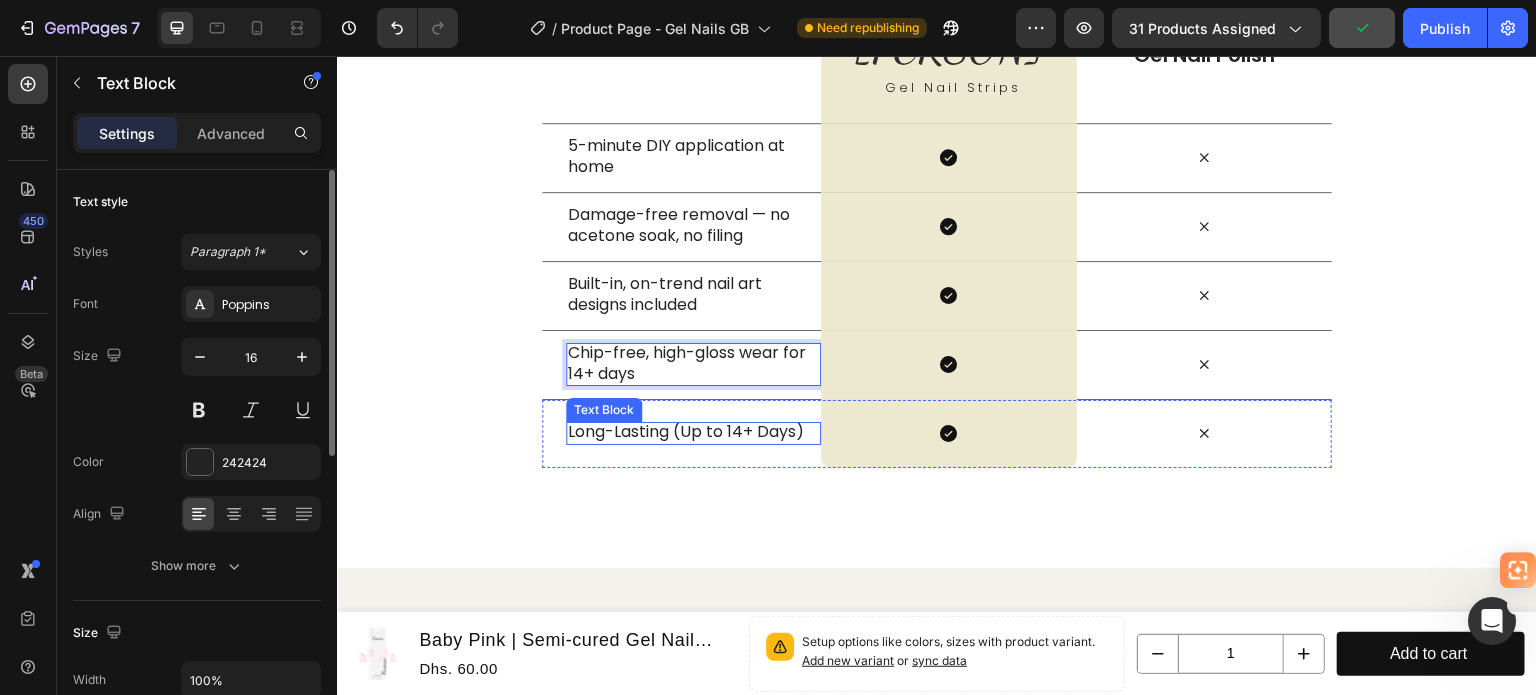 click on "Long-Lasting (Up to 14+ Days)" at bounding box center [693, 432] 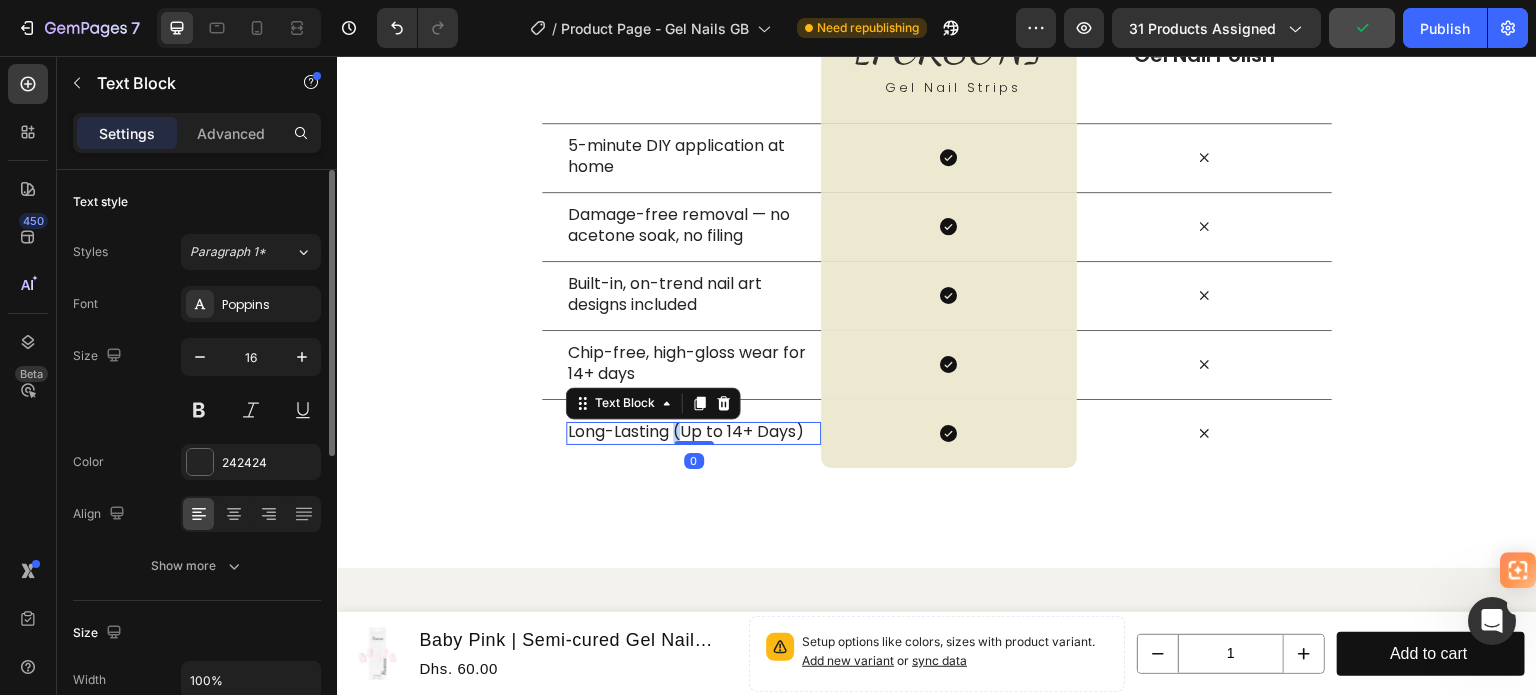 click on "Long-Lasting (Up to 14+ Days)" at bounding box center (693, 432) 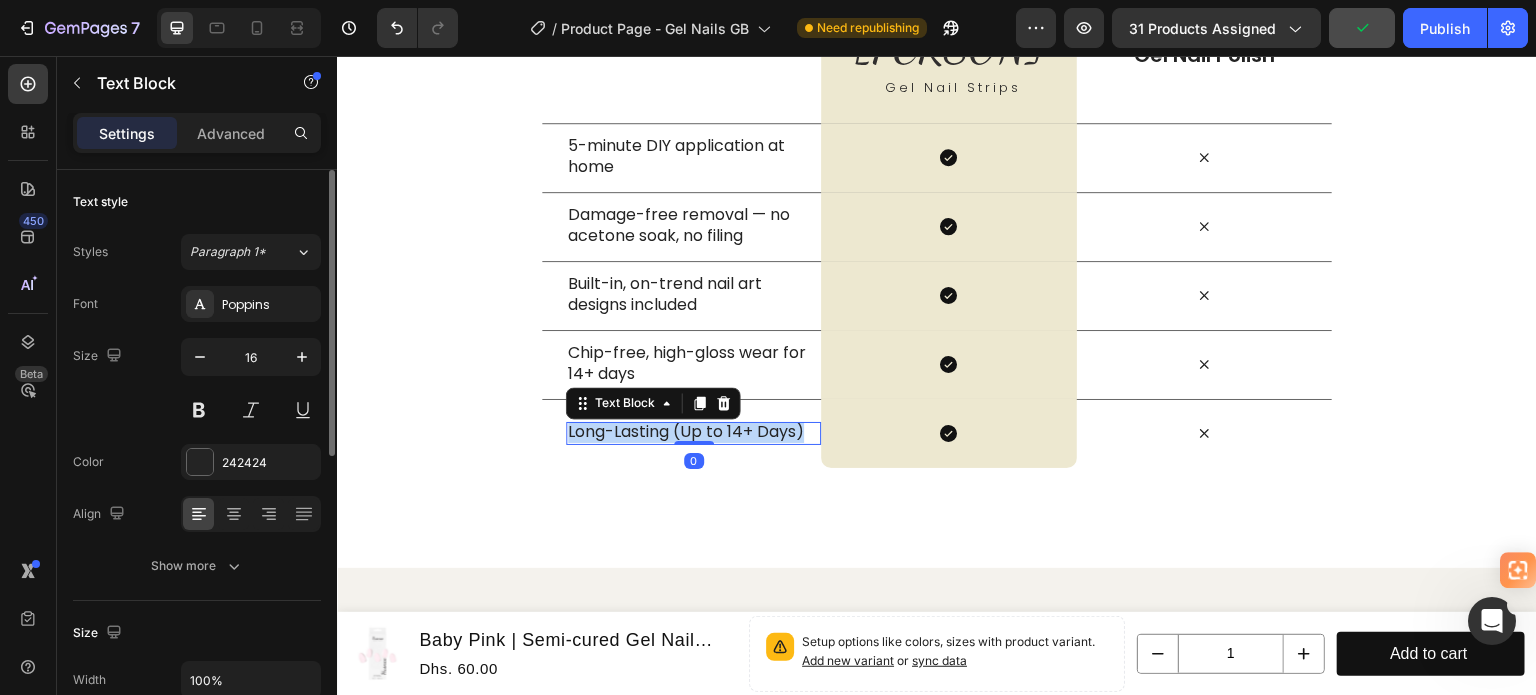 click on "Long-Lasting (Up to 14+ Days)" at bounding box center (693, 432) 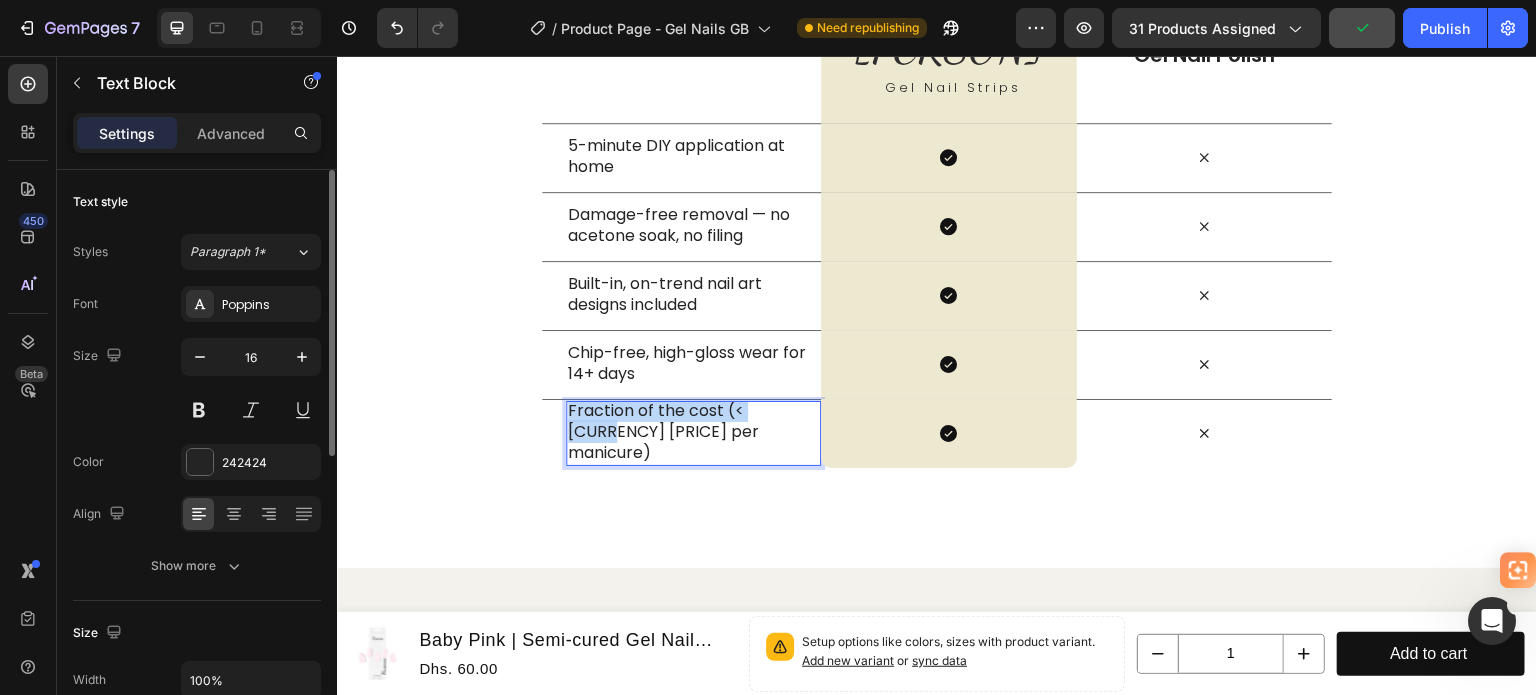 scroll, scrollTop: 3913, scrollLeft: 0, axis: vertical 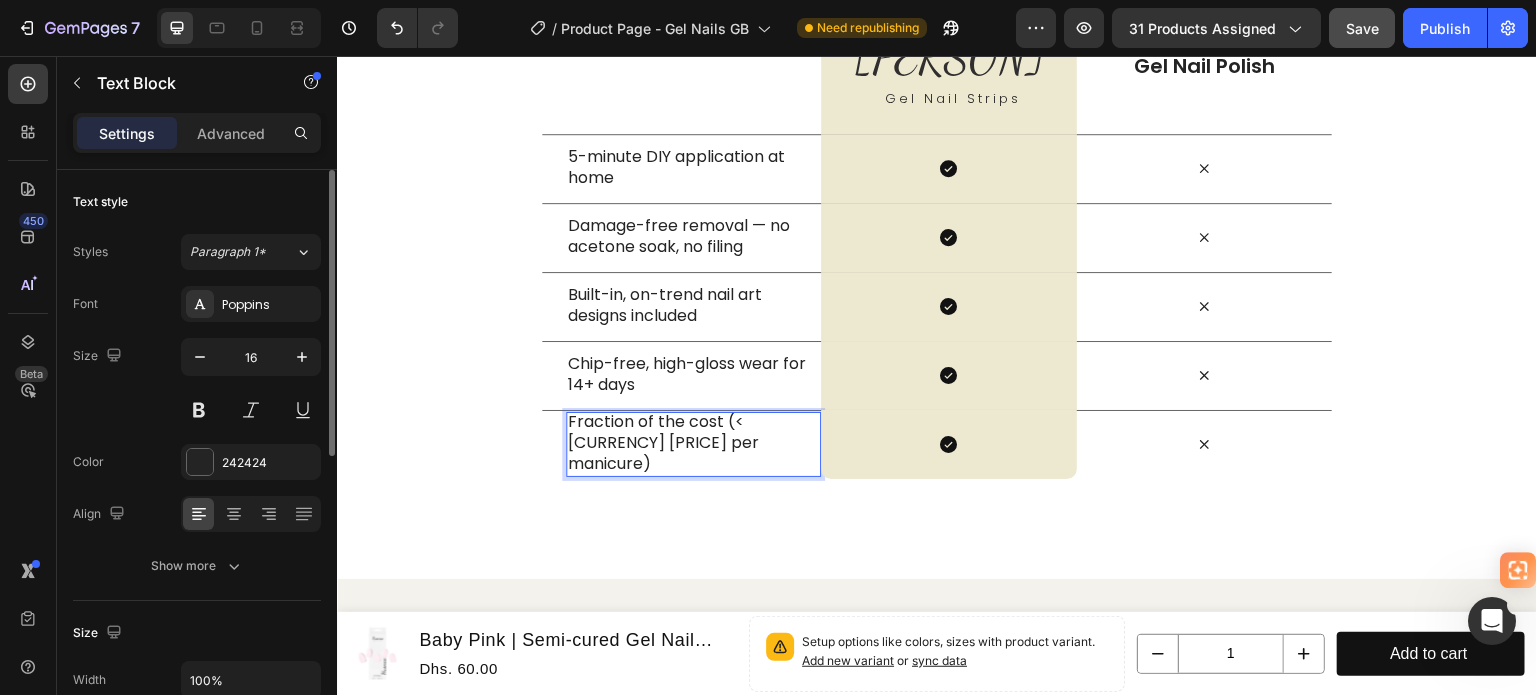 click on "Fraction of the cost (< [CURRENCY] [PRICE] per manicure)" at bounding box center (693, 443) 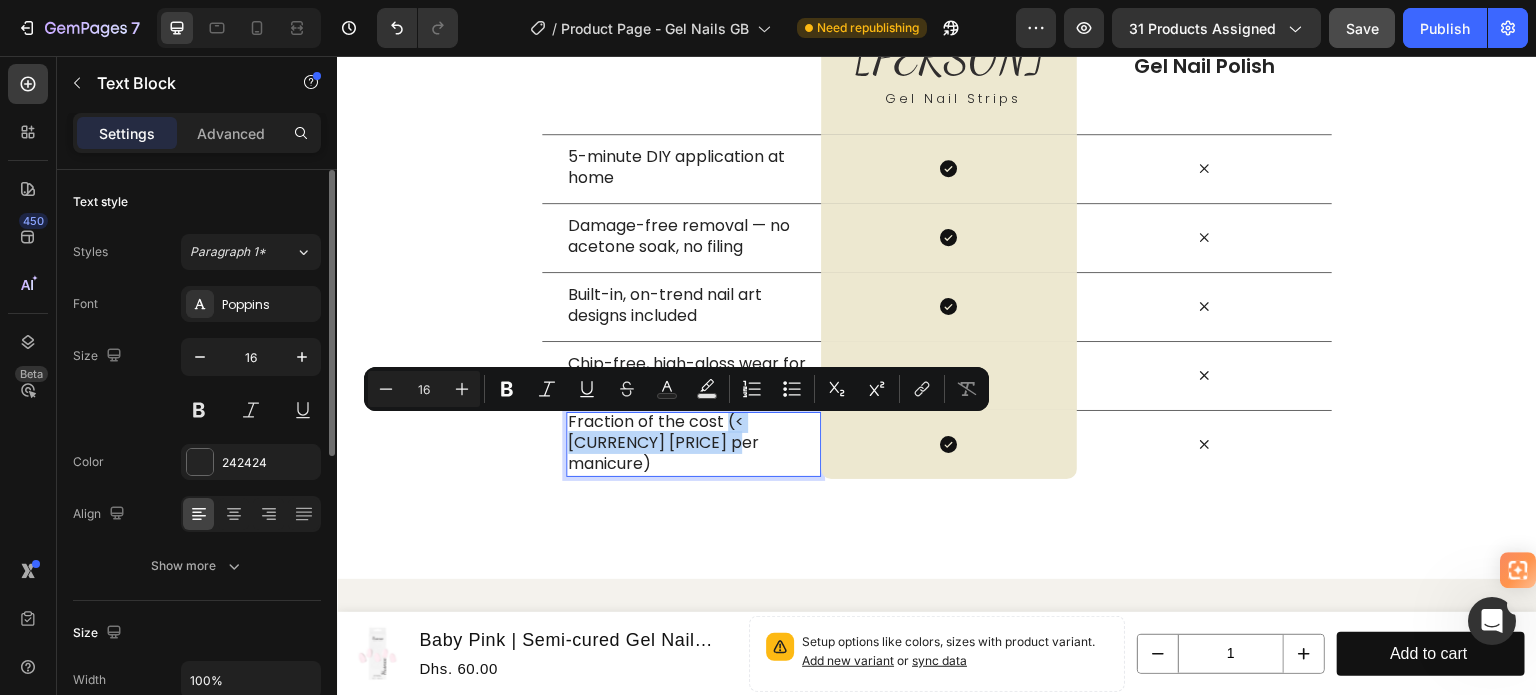 drag, startPoint x: 717, startPoint y: 430, endPoint x: 732, endPoint y: 448, distance: 23.43075 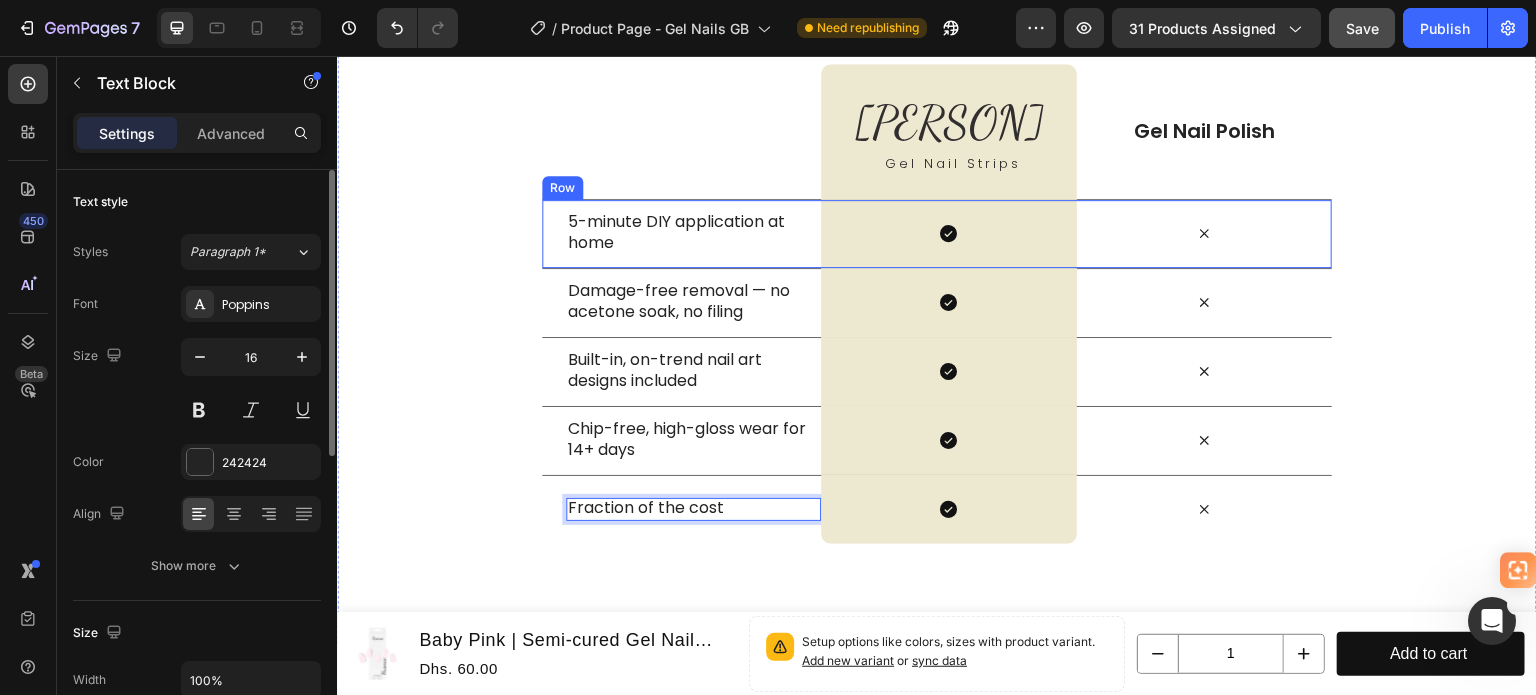 scroll, scrollTop: 3813, scrollLeft: 0, axis: vertical 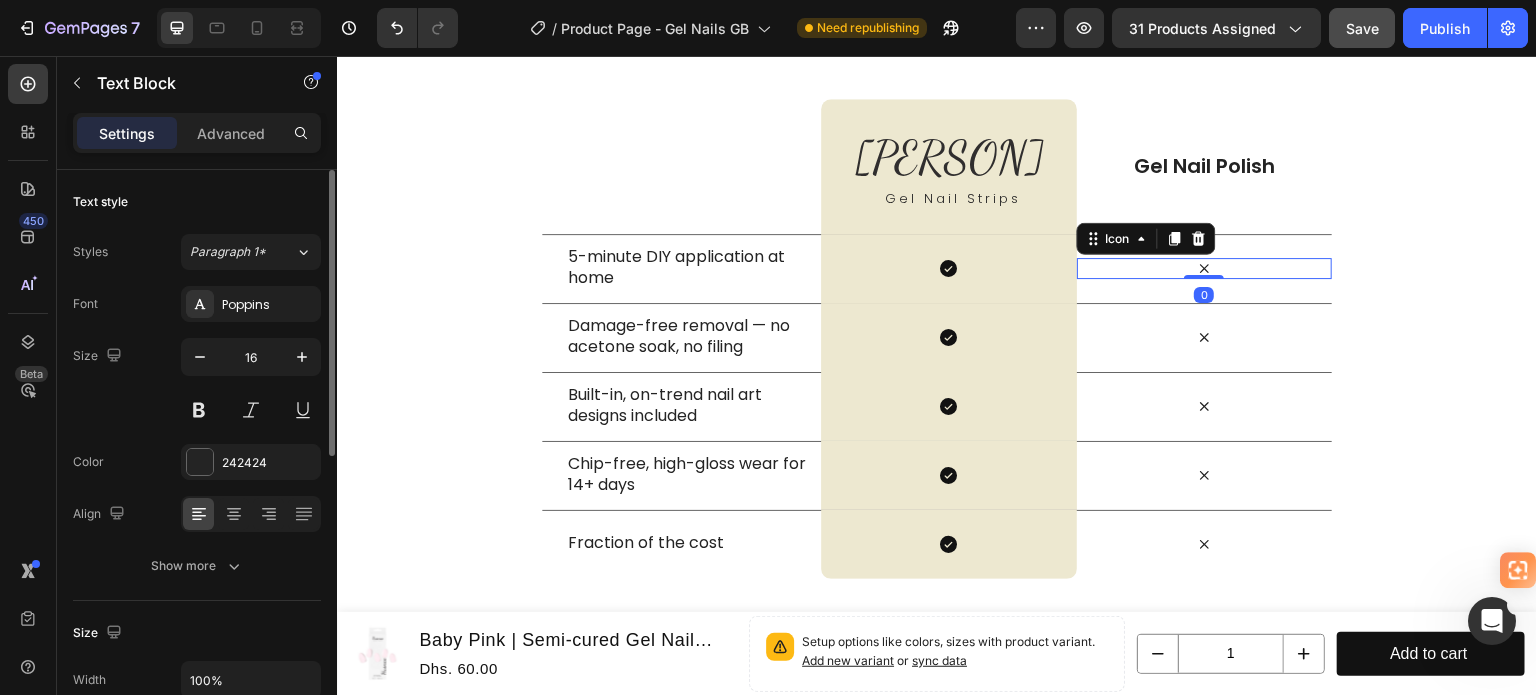 click on "Icon   0" at bounding box center [1204, 268] 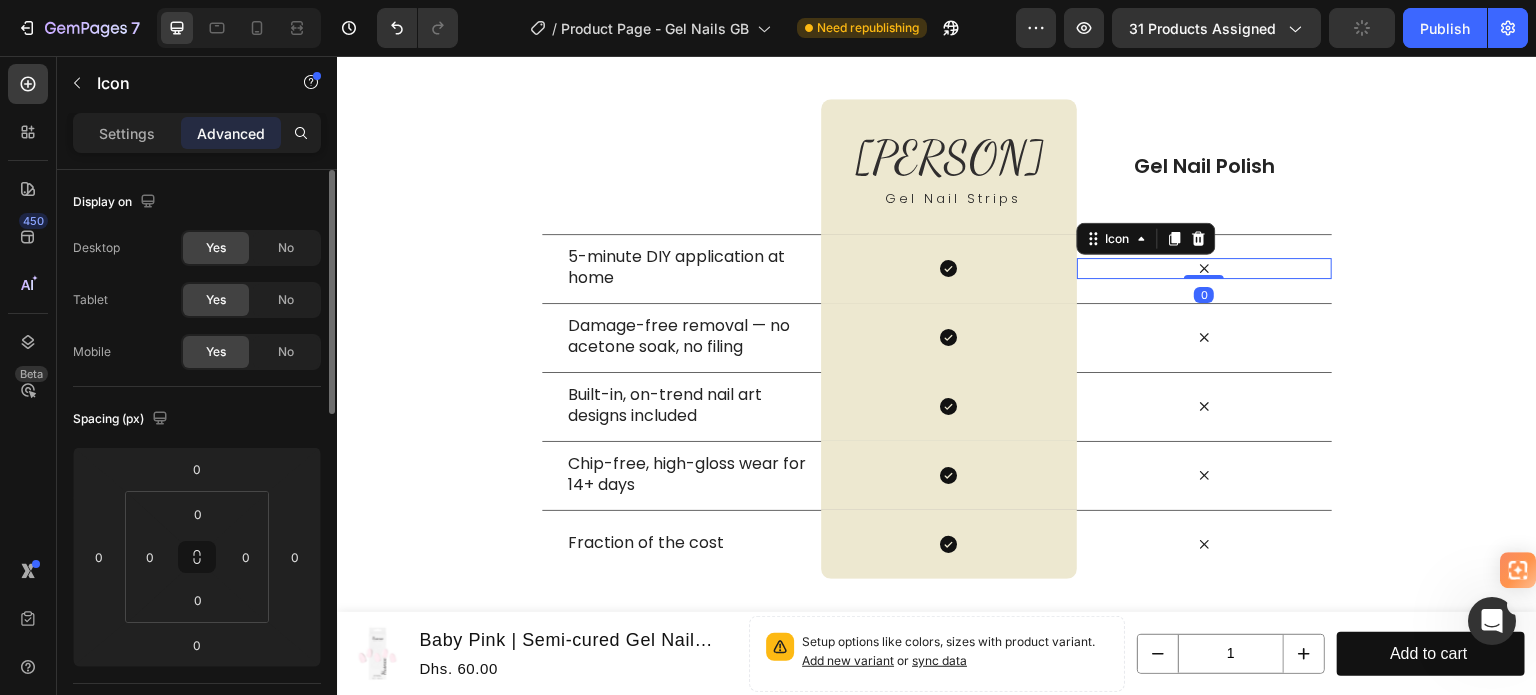 click on "Icon   0" at bounding box center (1204, 268) 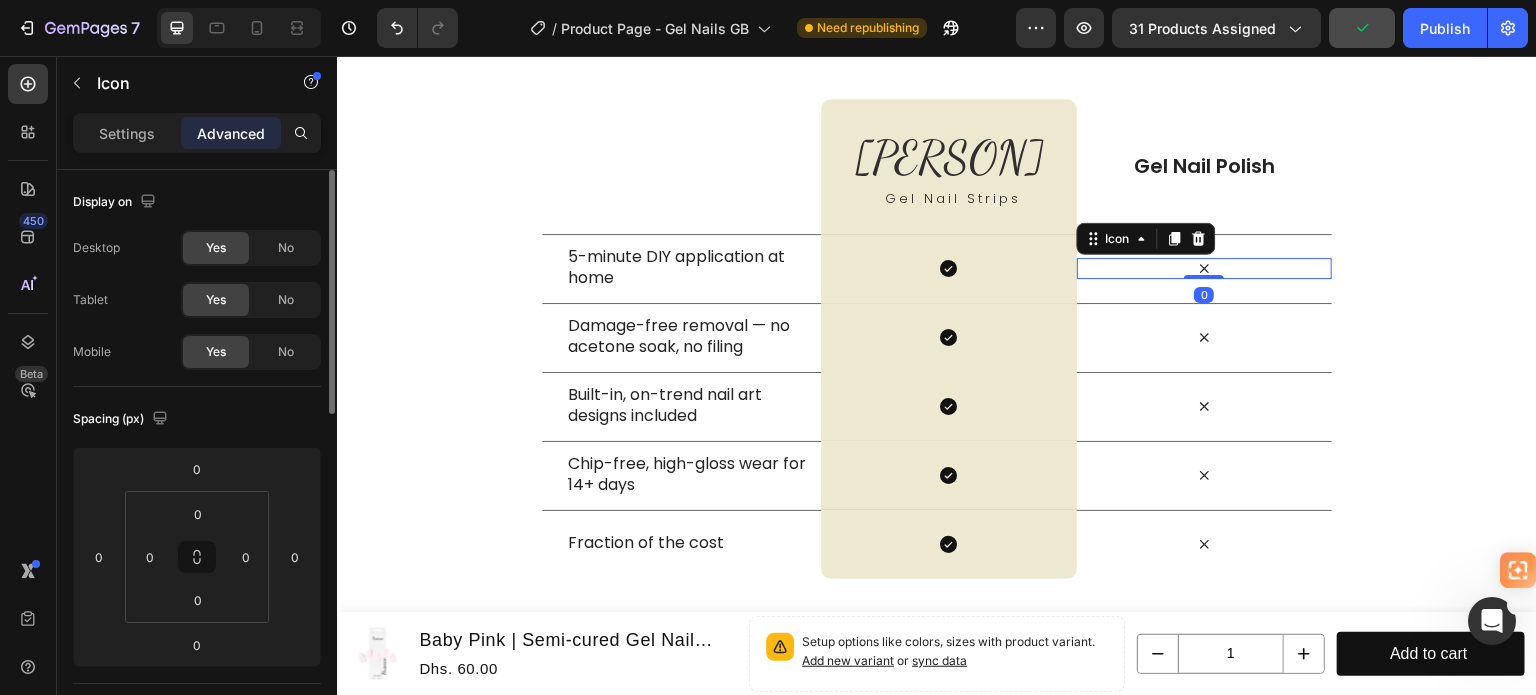 click on "Icon   0" at bounding box center (1204, 268) 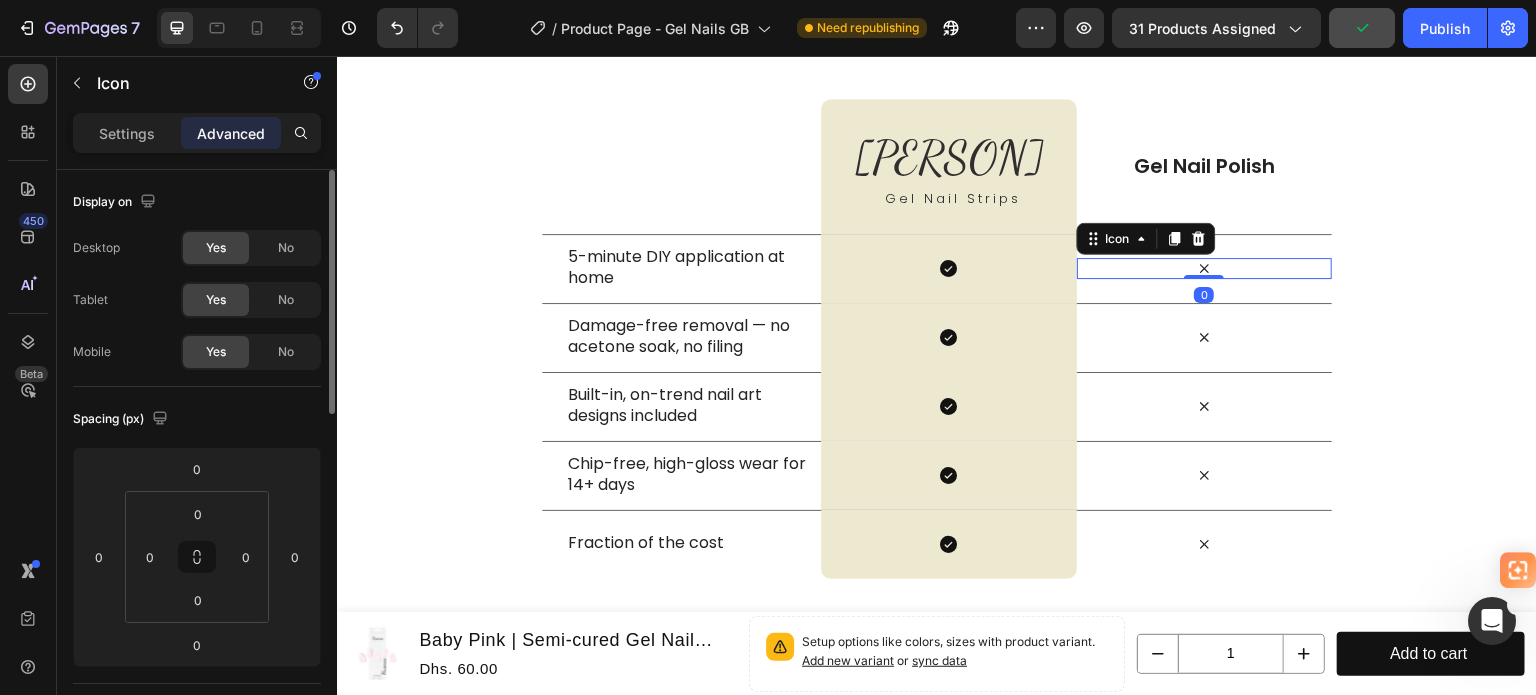 click 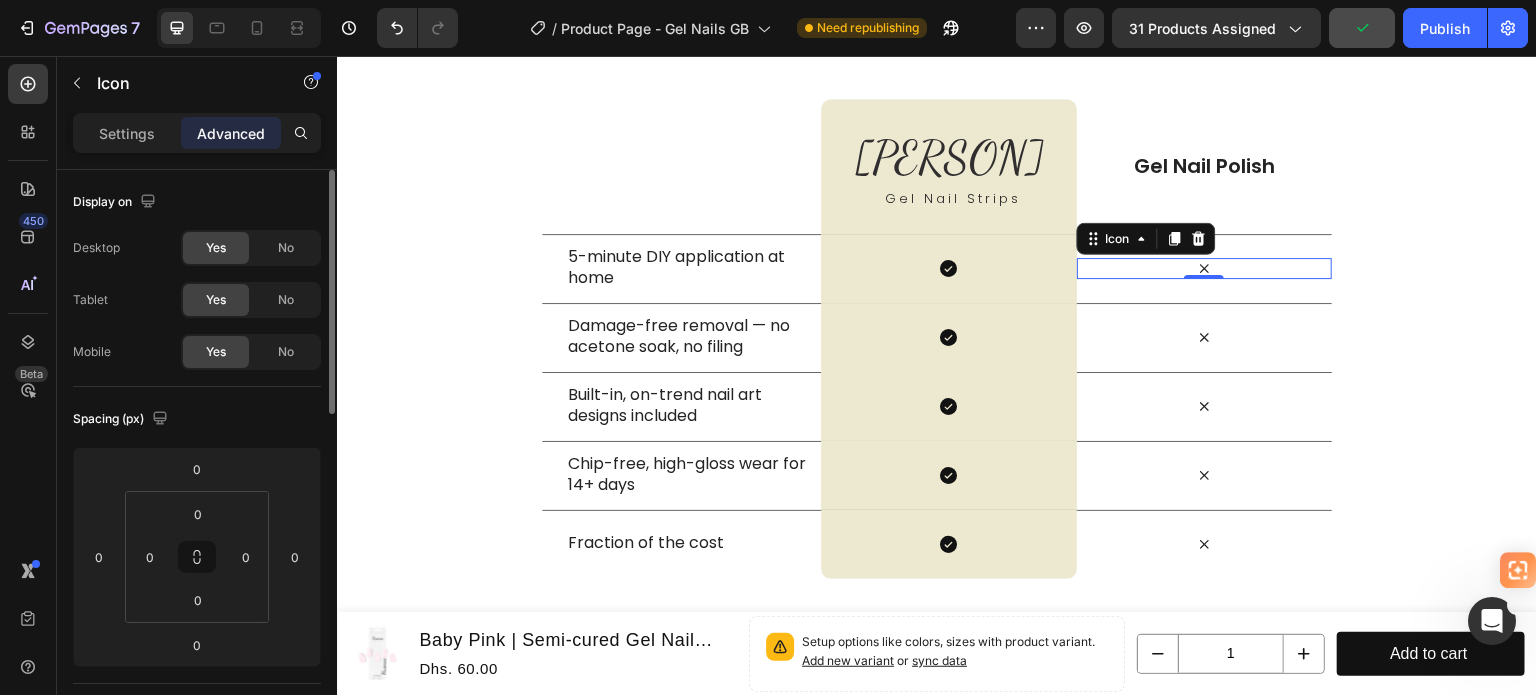 click 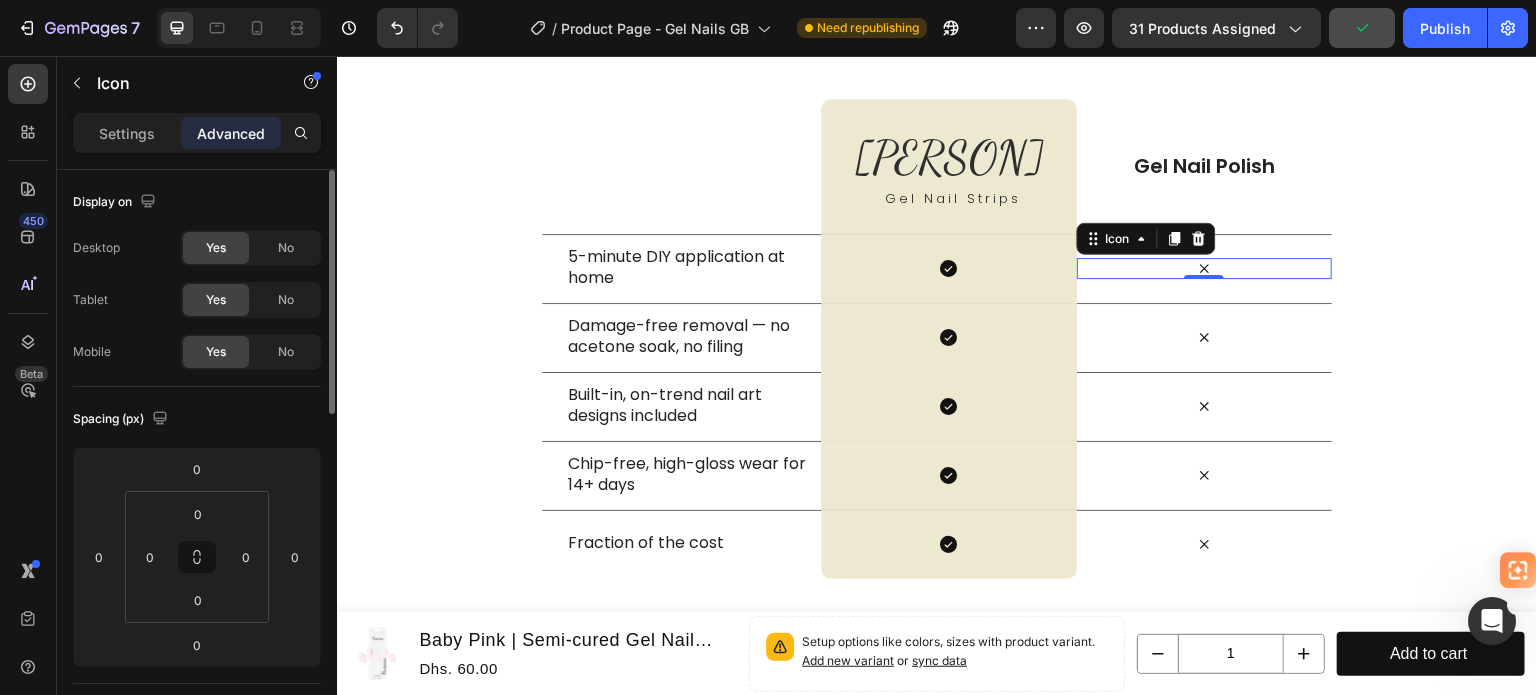 click 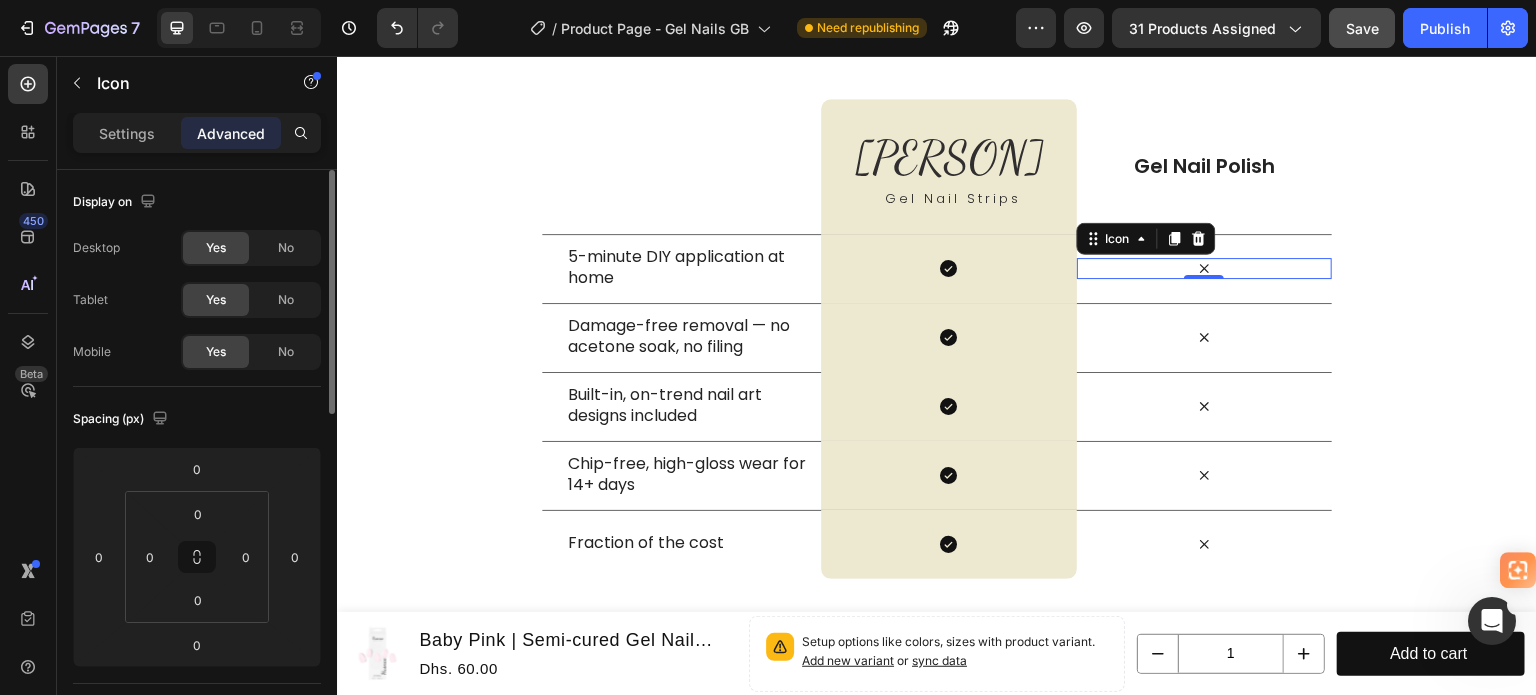 click on "Icon   0" at bounding box center (1204, 268) 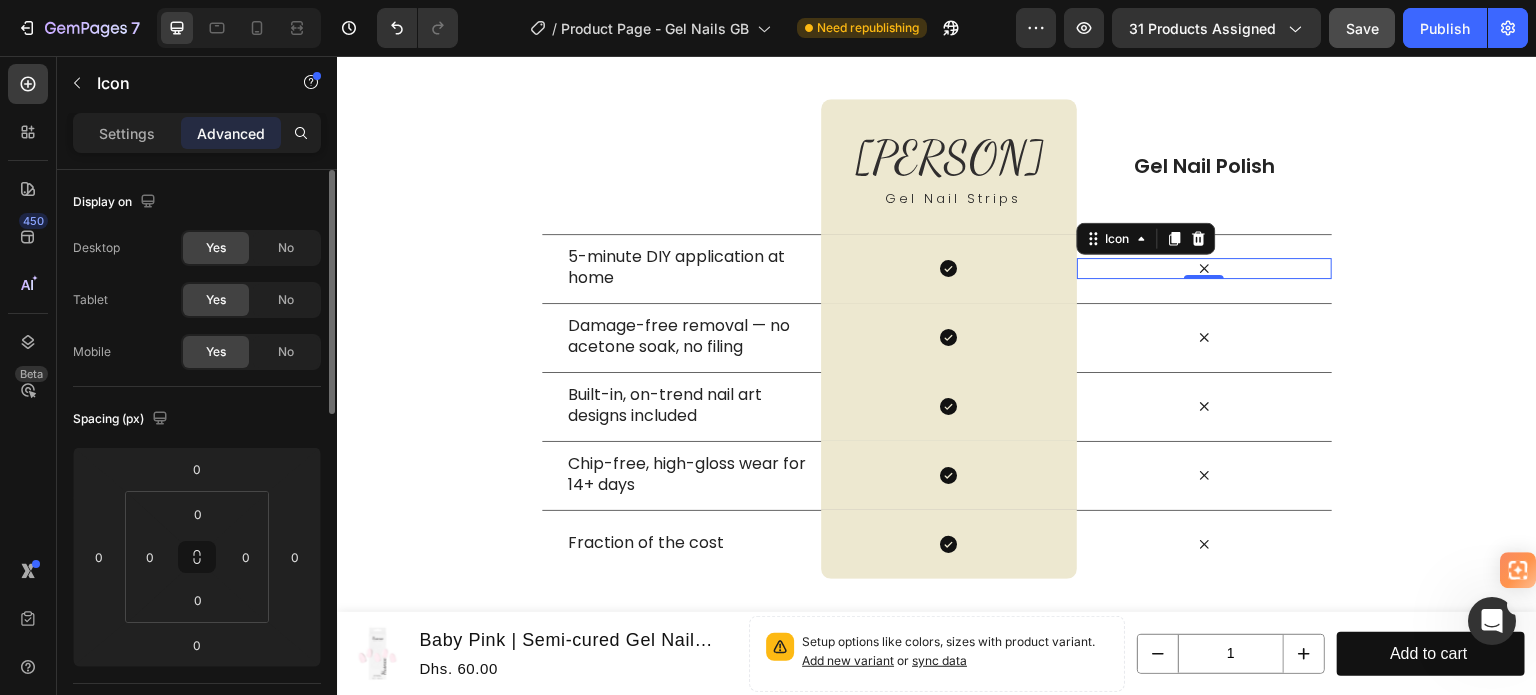 click on "Icon   0" at bounding box center [1204, 268] 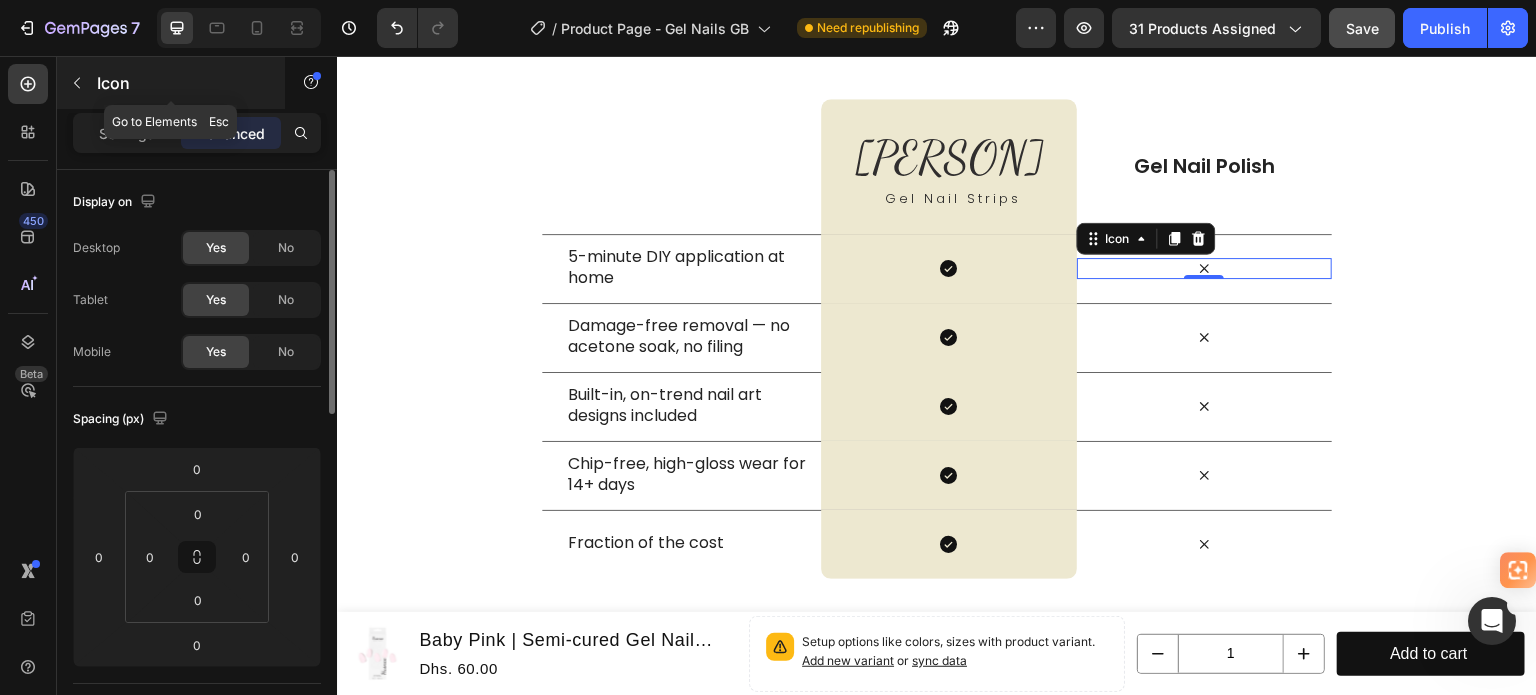 click 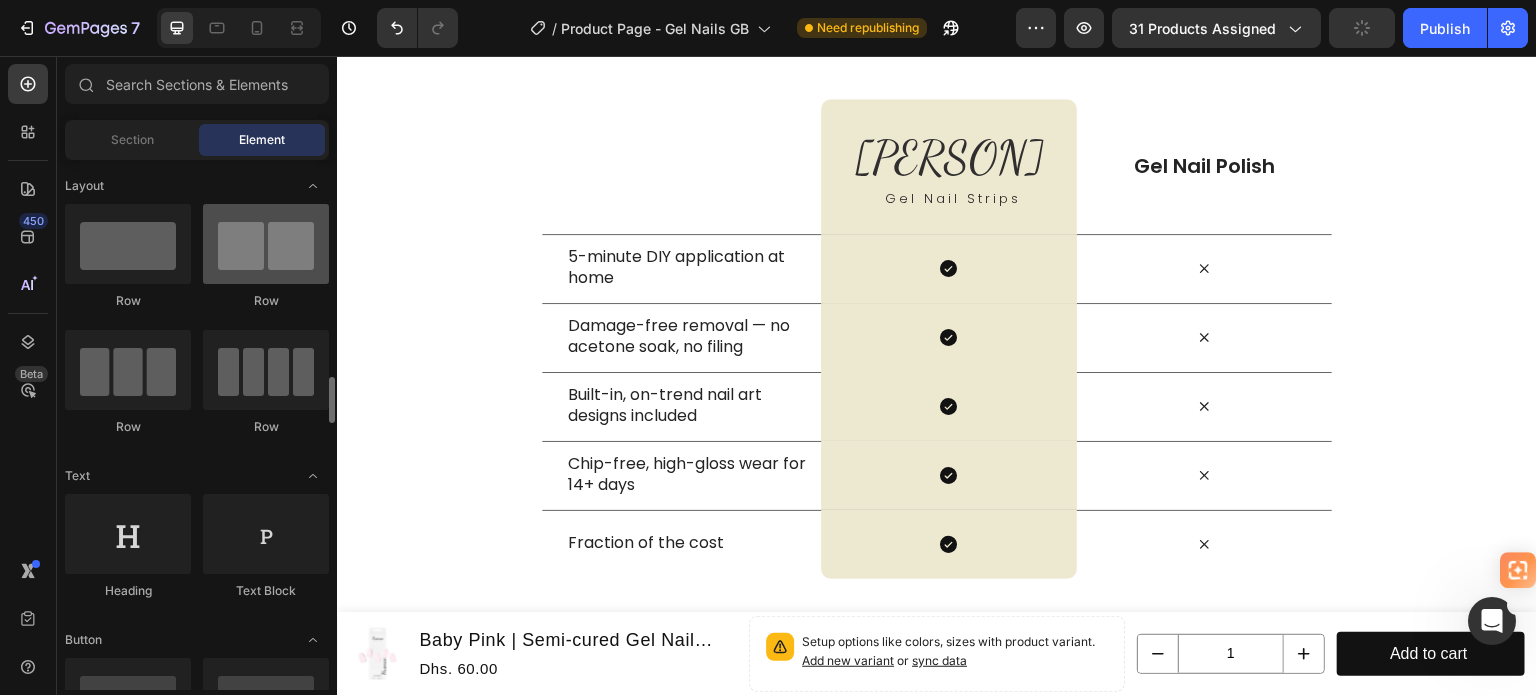 scroll, scrollTop: 200, scrollLeft: 0, axis: vertical 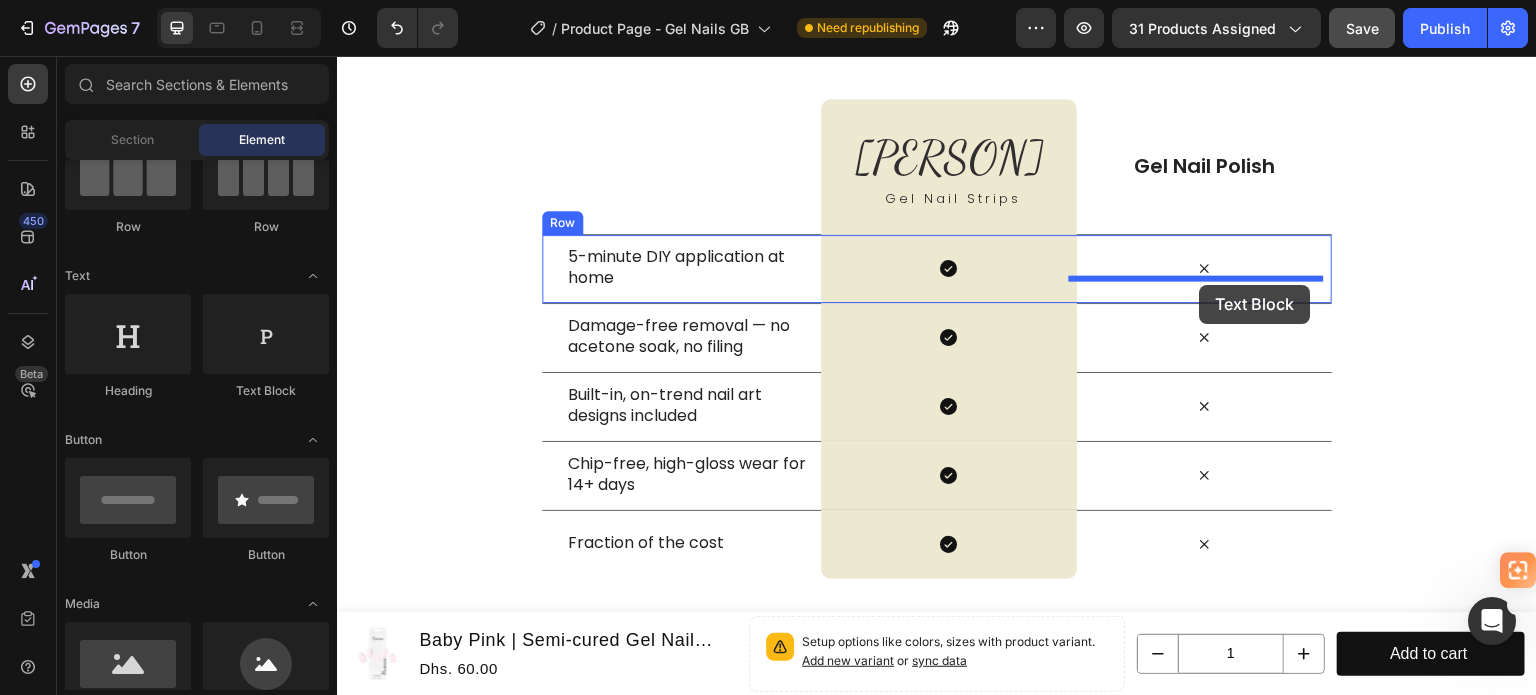 drag, startPoint x: 669, startPoint y: 393, endPoint x: 1200, endPoint y: 285, distance: 541.87177 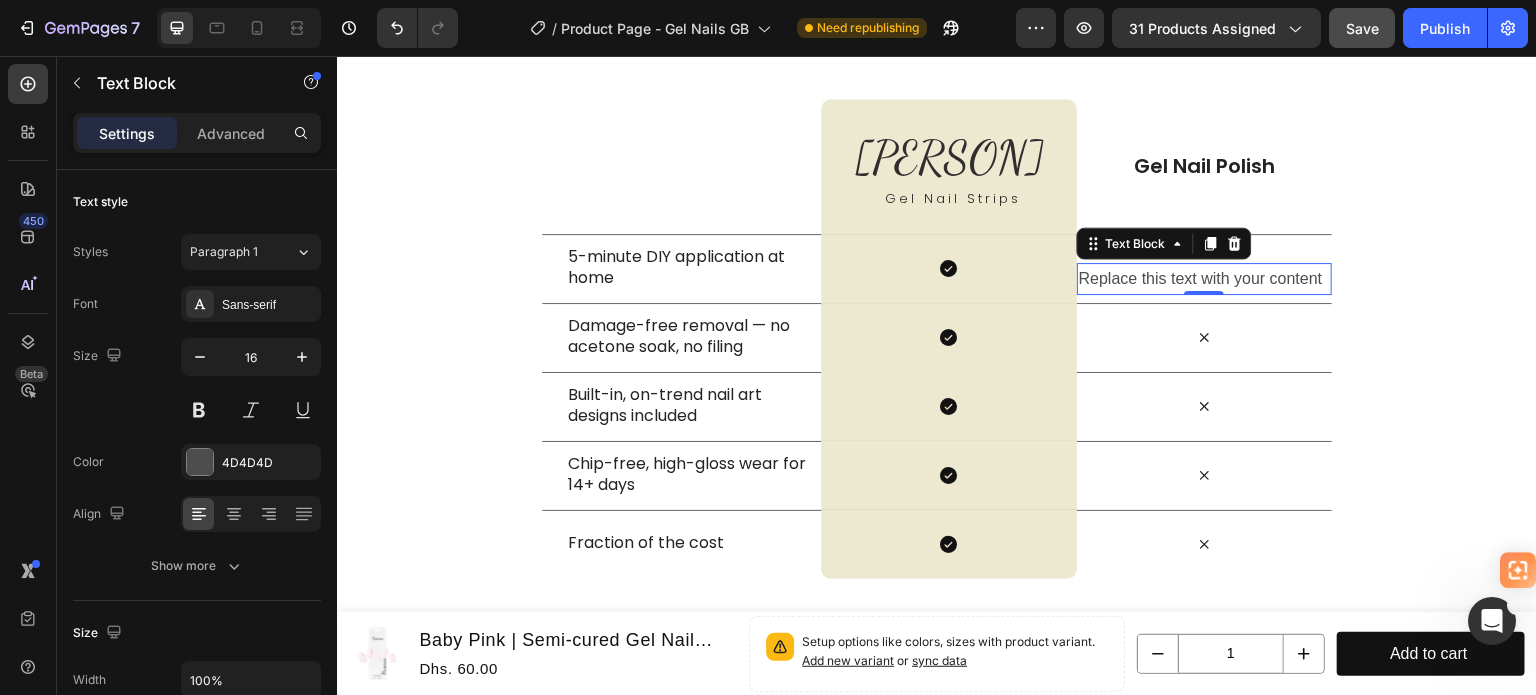 click on "Replace this text with your content" at bounding box center [1204, 279] 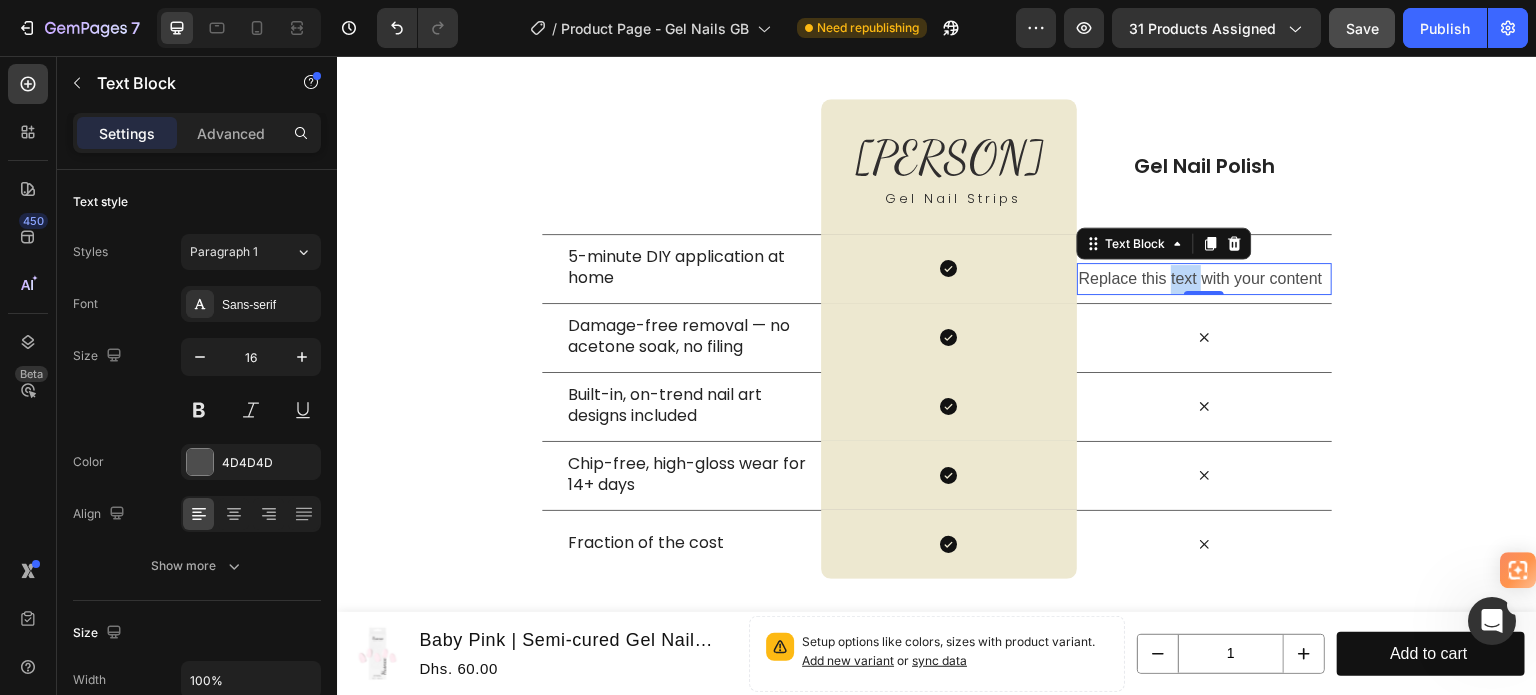 click on "Replace this text with your content" at bounding box center (1204, 279) 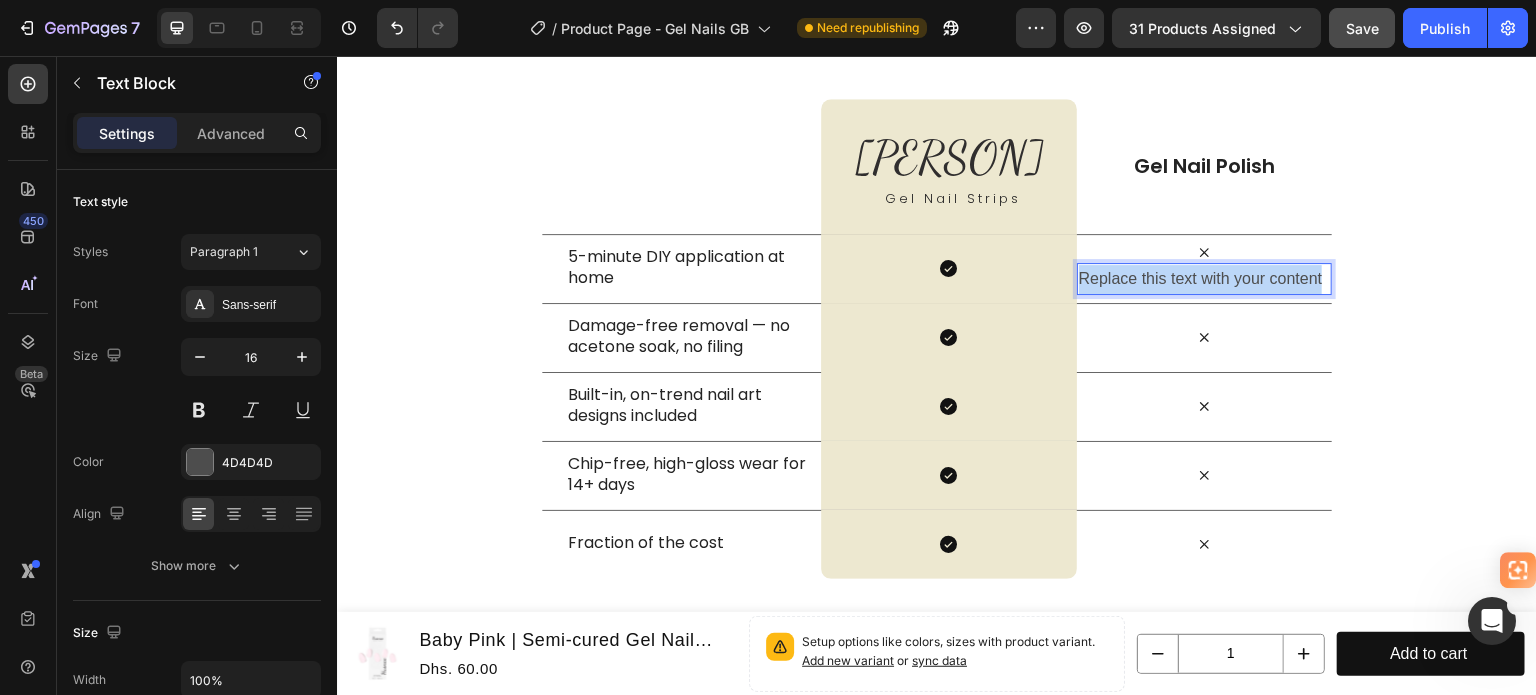 click on "Replace this text with your content" at bounding box center (1204, 279) 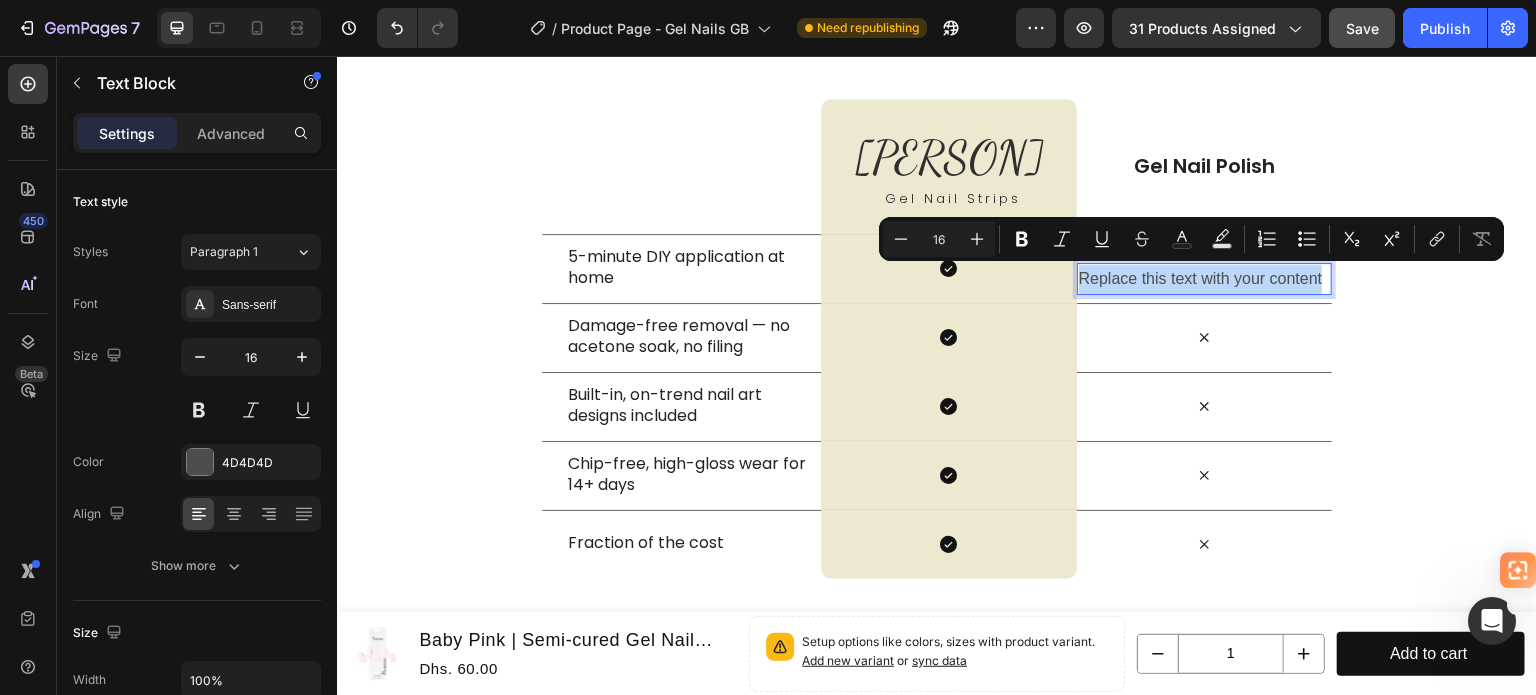 scroll, scrollTop: 3806, scrollLeft: 0, axis: vertical 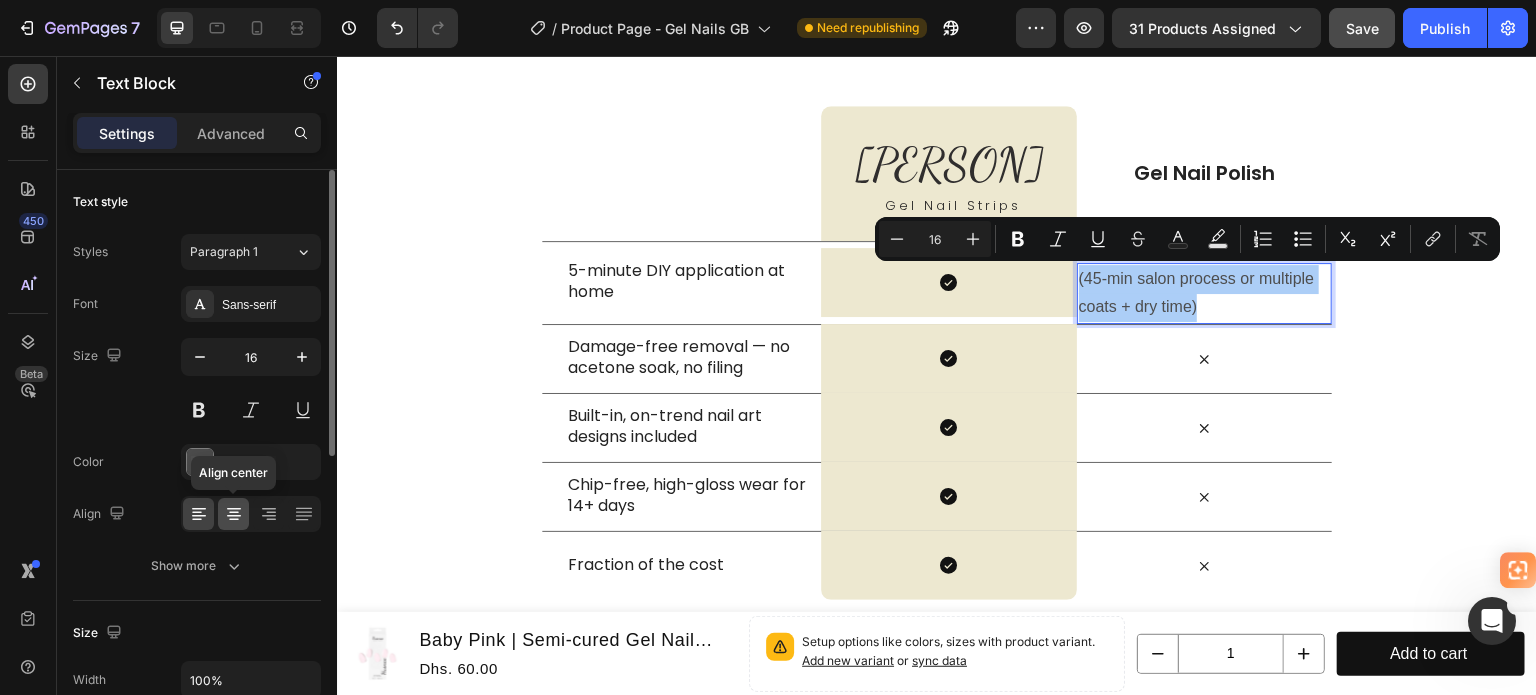 click 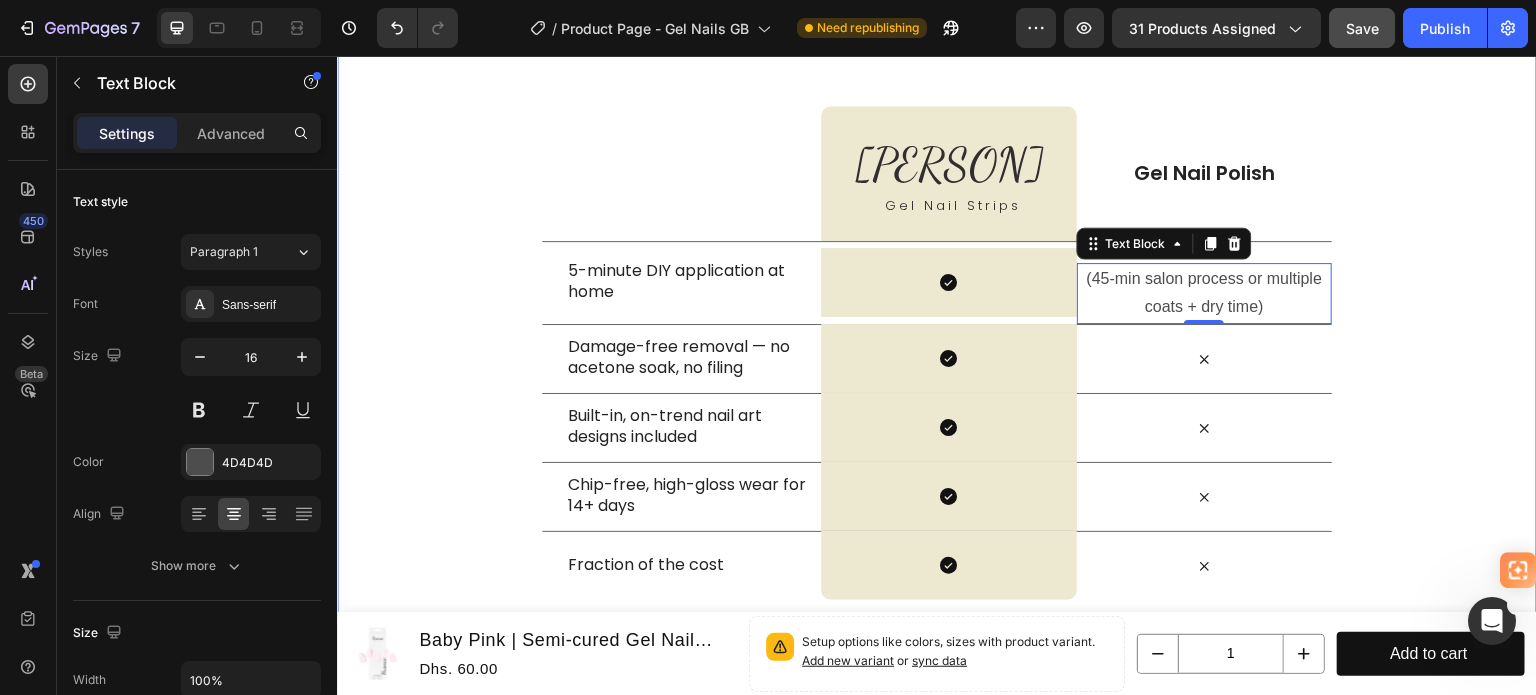 click on "Us vs Them Heading Row Text Block [PERSON] Heading Gel Nail Strips Text Block Row Gel Nail Polish Text Block Row 5-minute DIY application at home Text Block
Icon Row
Icon ([TIME] salon process or multiple coats + dry time) Text Block   0 Row Damage-free removal — no acetone soak, no filing Text Block
Icon Row
Icon Row Built-in, on-trend nail art designs included Text Block
Icon Row
Icon Row Chip-free, high-gloss wear for 14+ days Text Block
Icon Row
Icon Row Fraction of the cost Text Block
Icon Row
Icon Row" at bounding box center [937, 301] 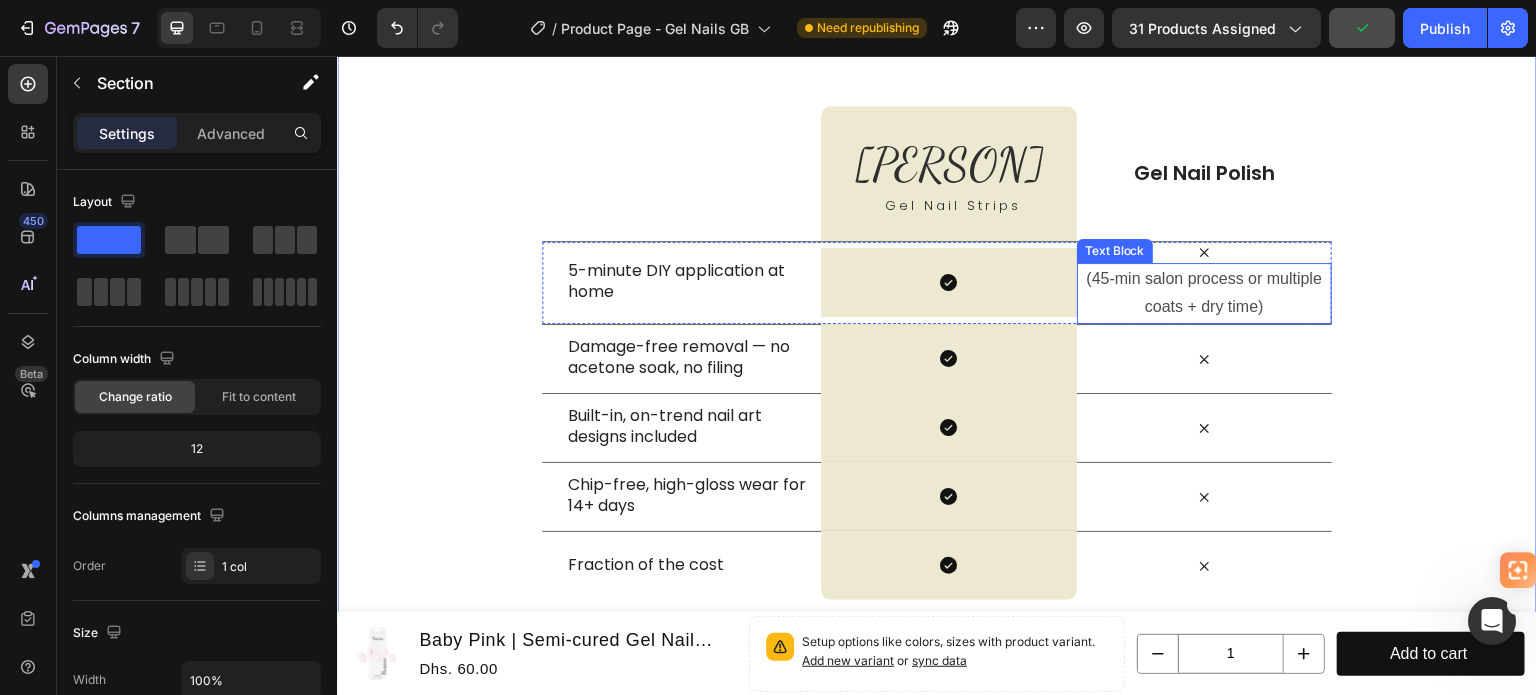 click on "(45-min salon process or multiple coats + dry time)" at bounding box center (1204, 294) 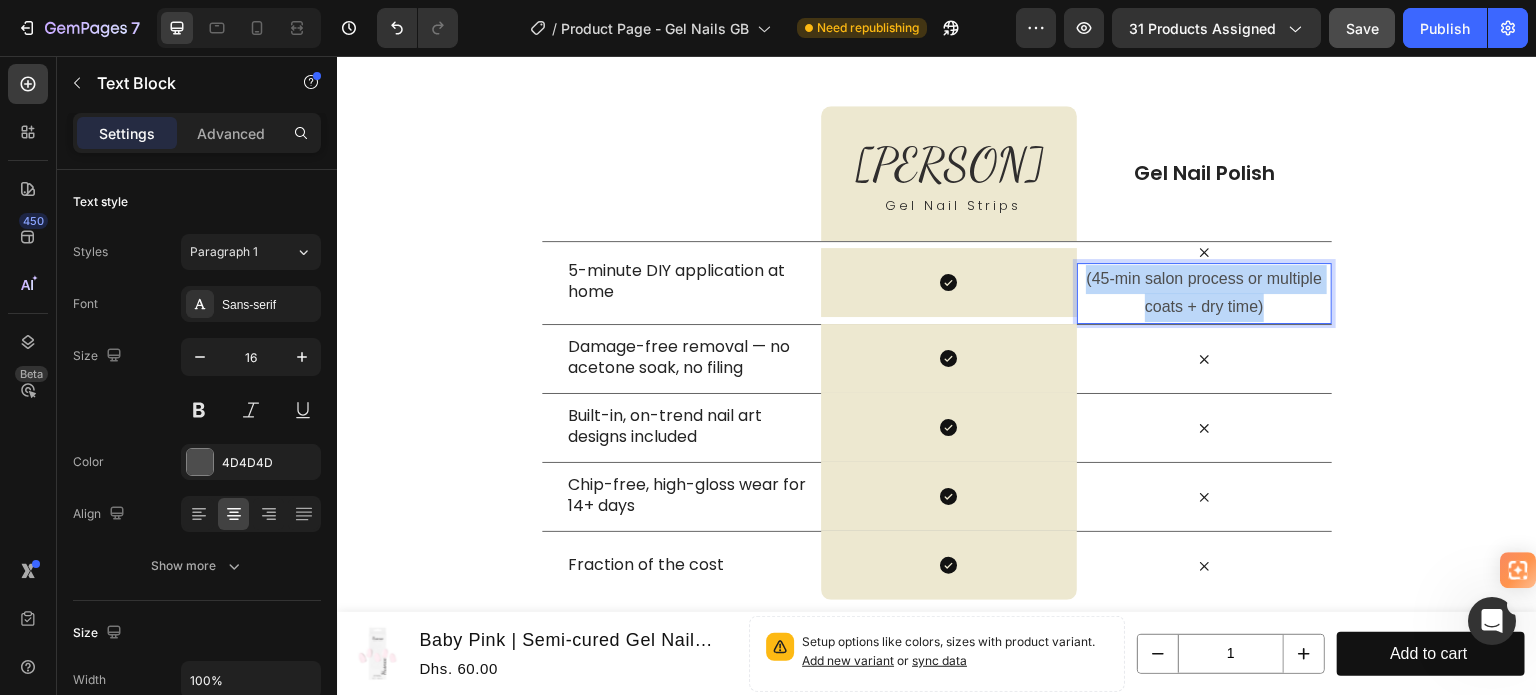 click on "(45-min salon process or multiple coats + dry time)" at bounding box center (1204, 294) 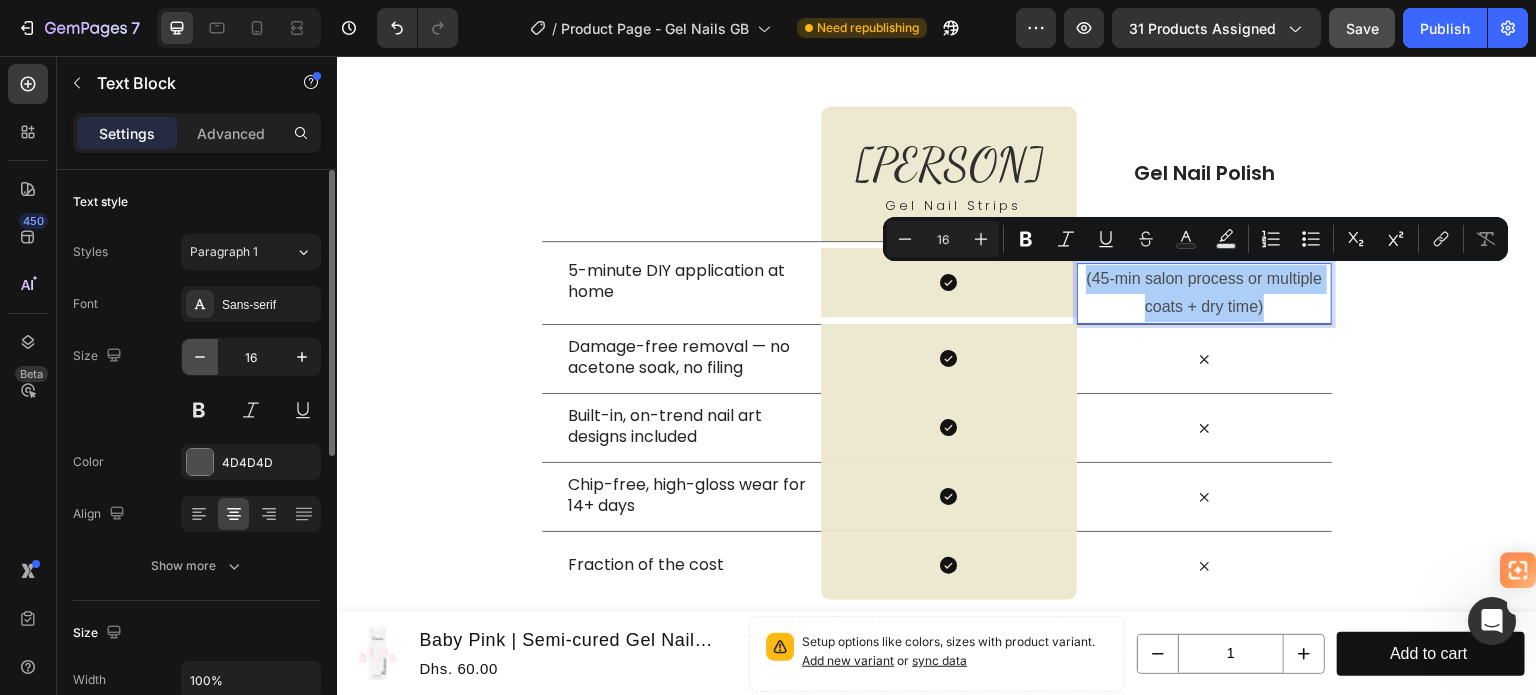 click 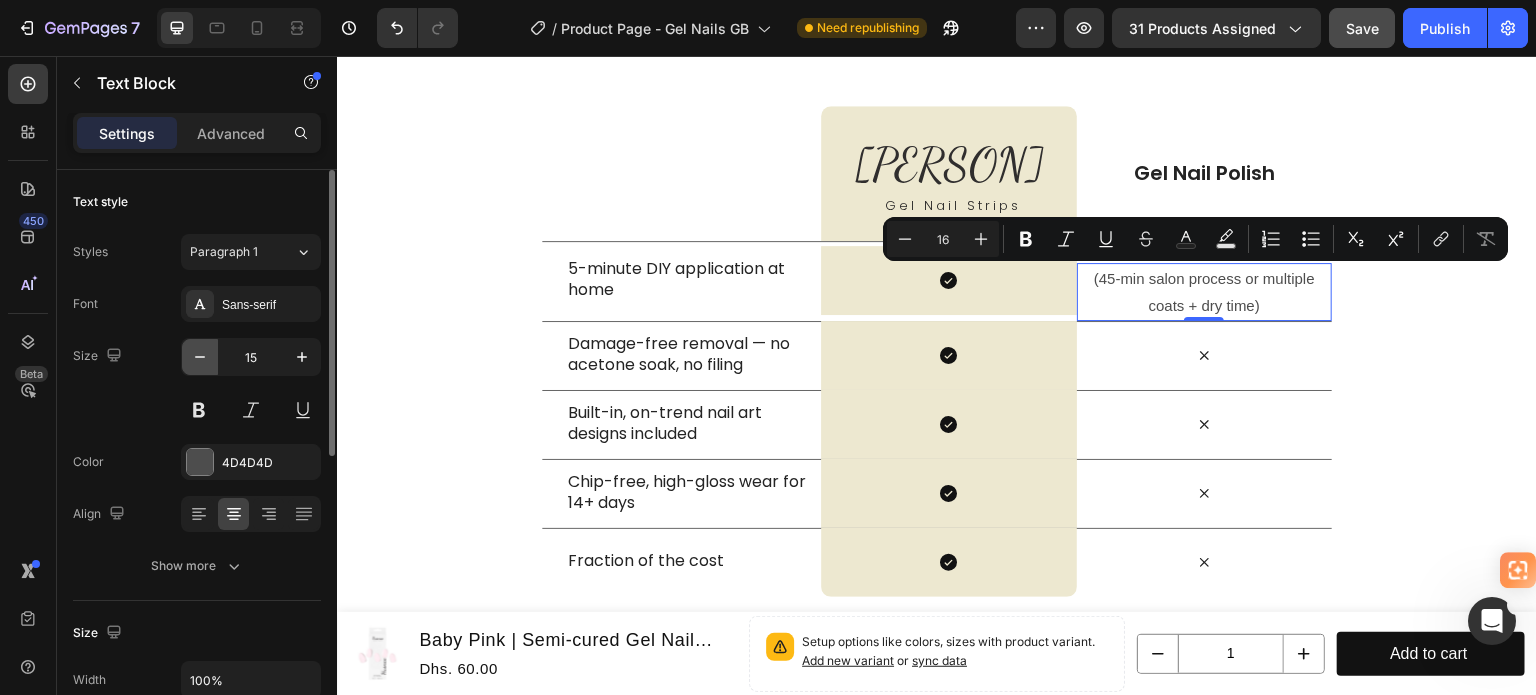 click 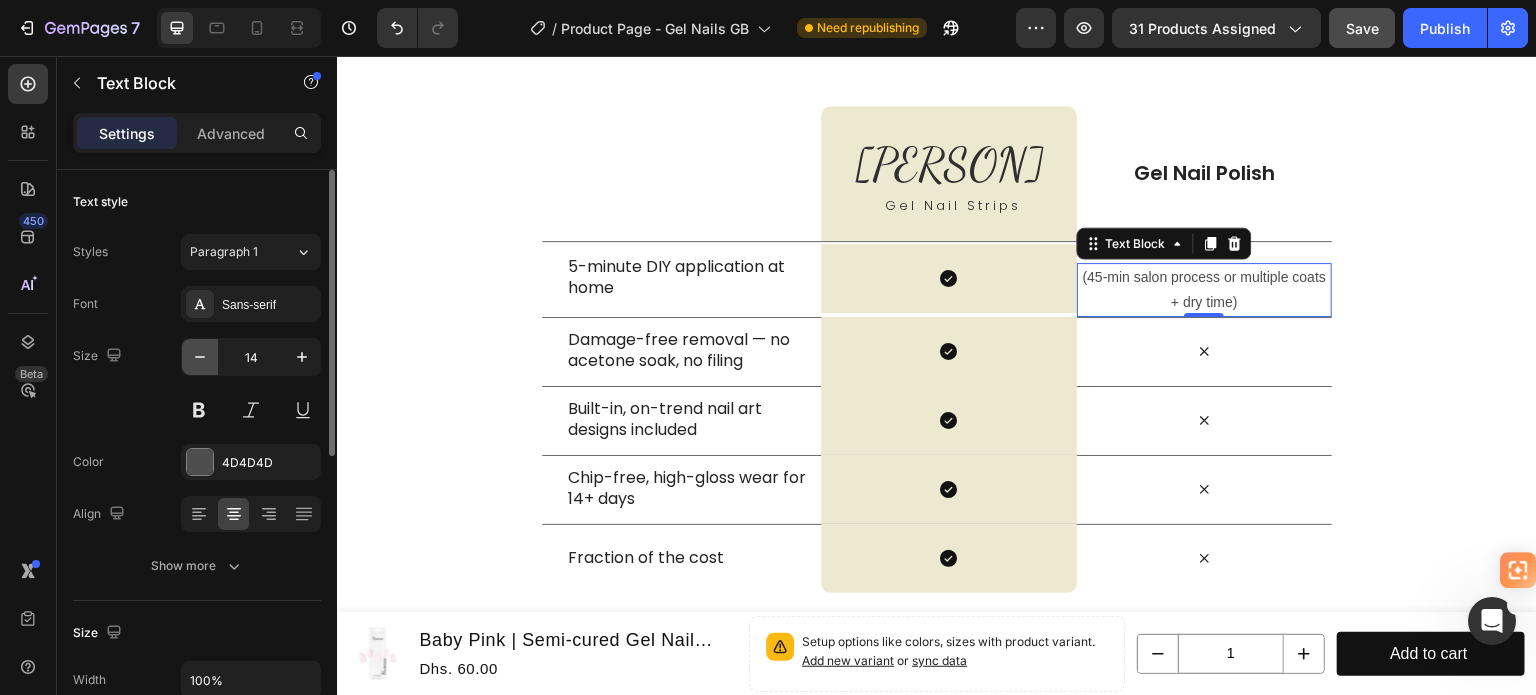 click 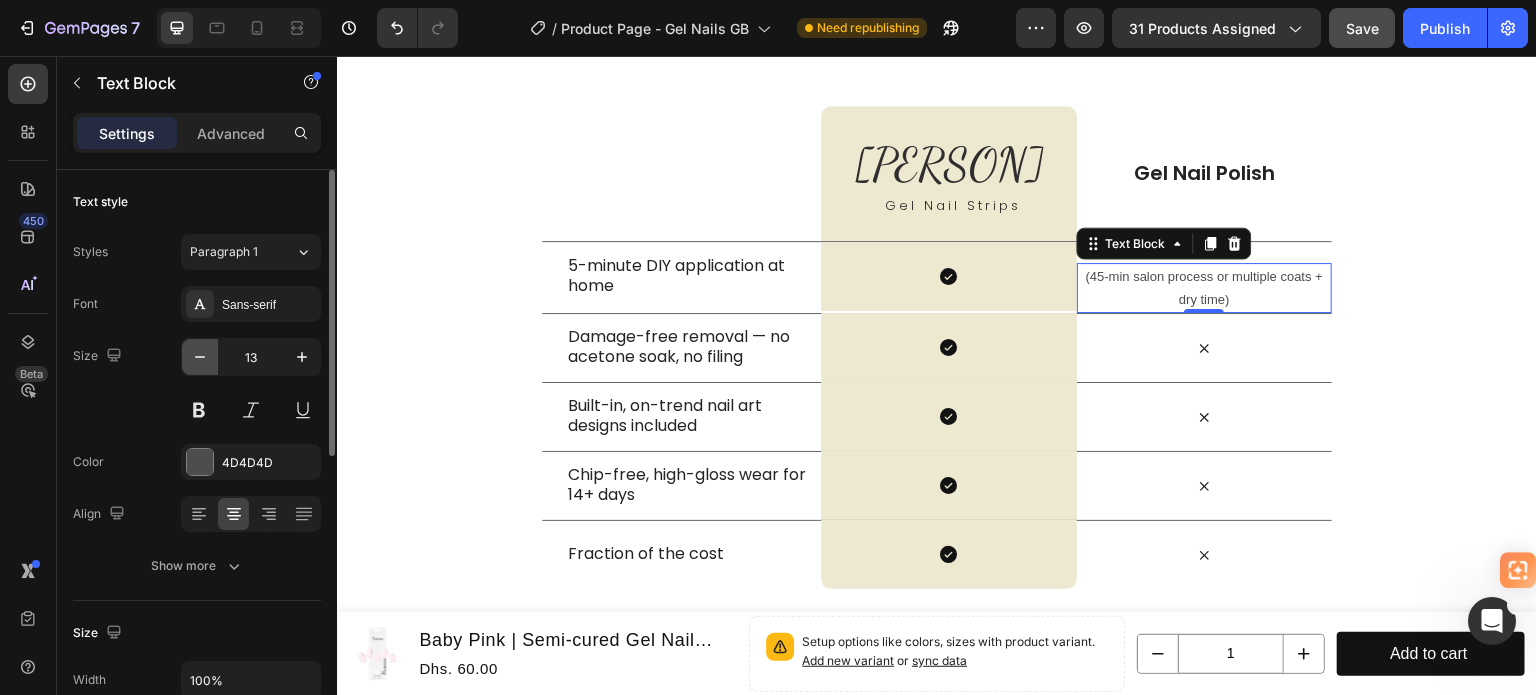 click 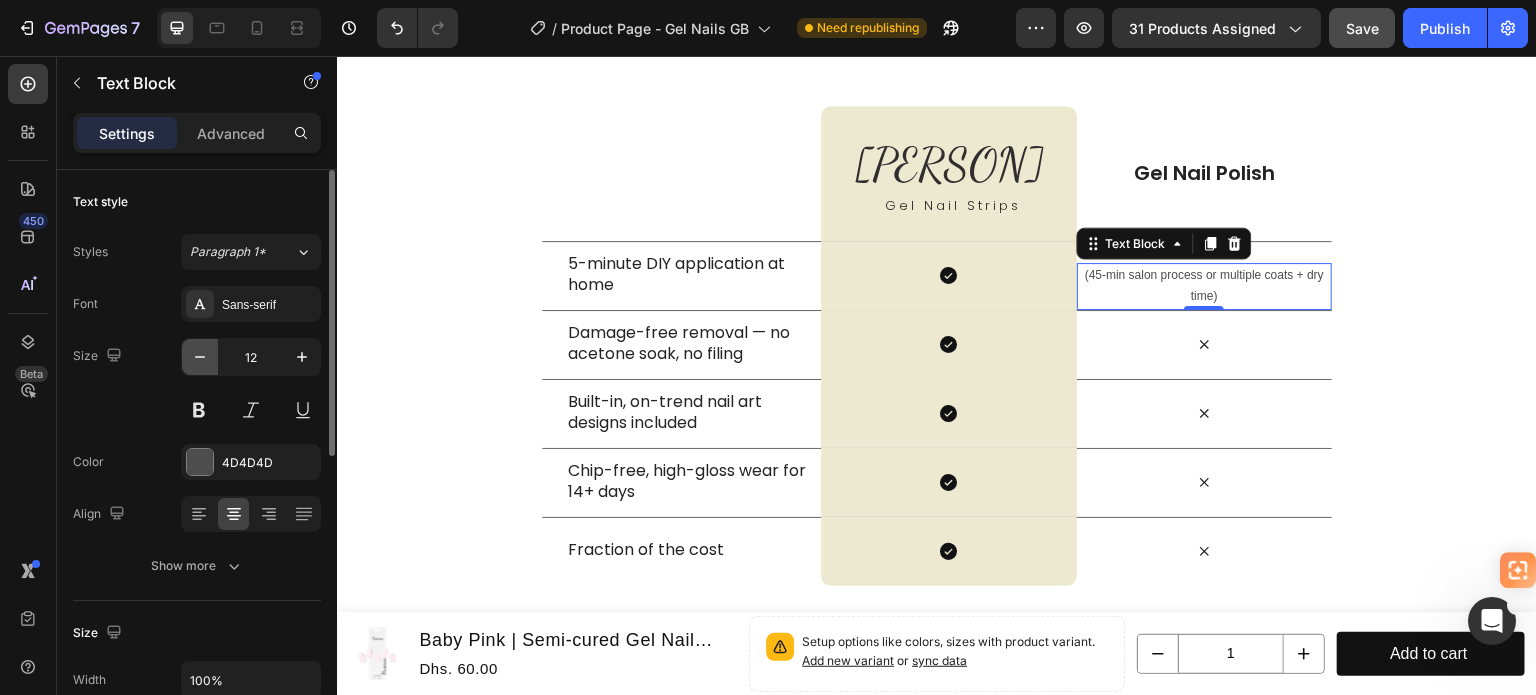 click 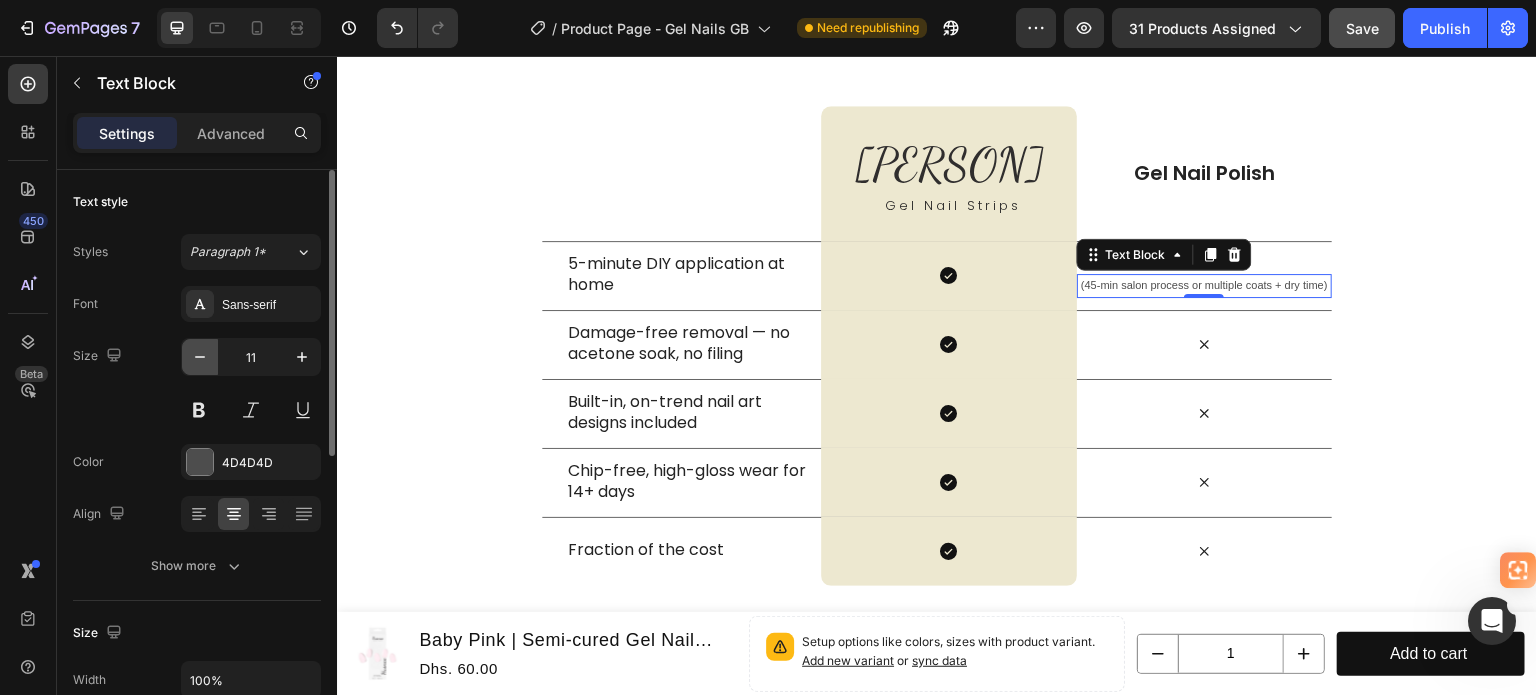 click 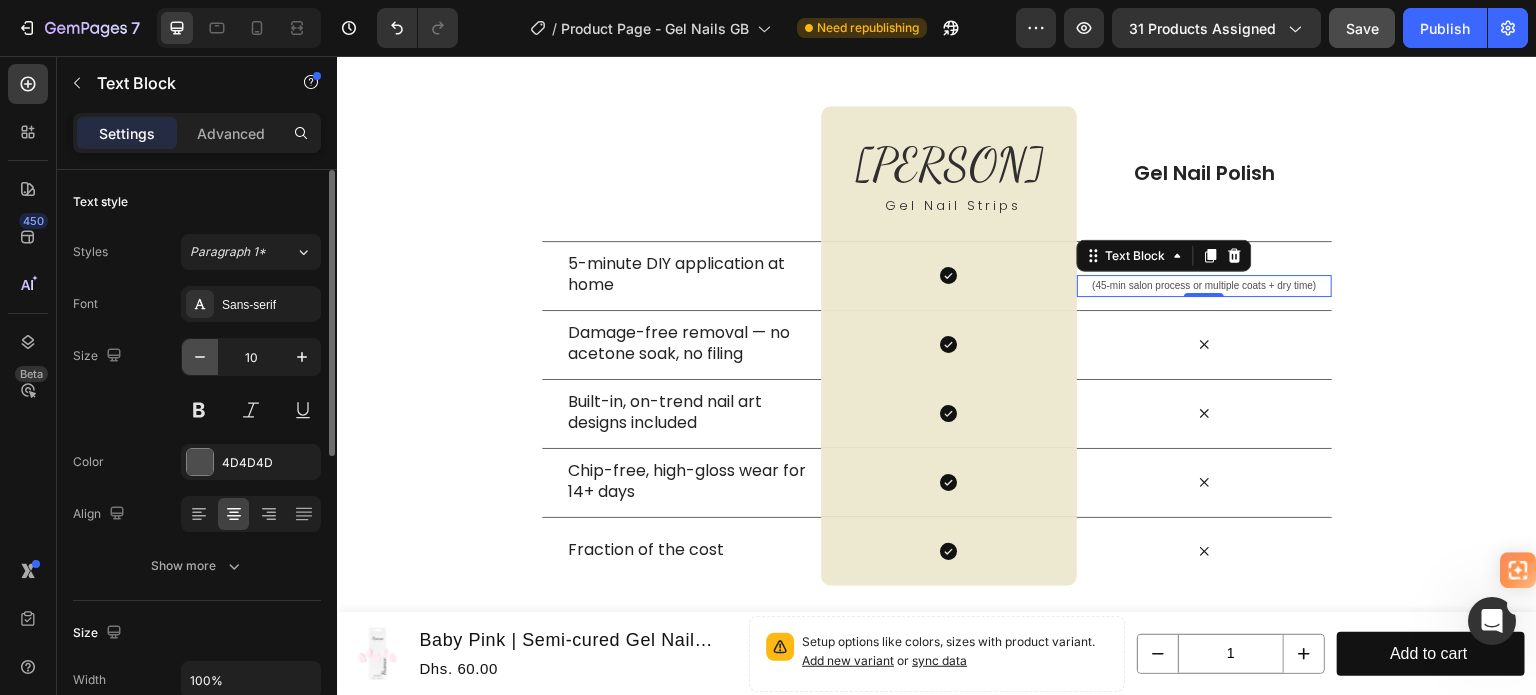 click 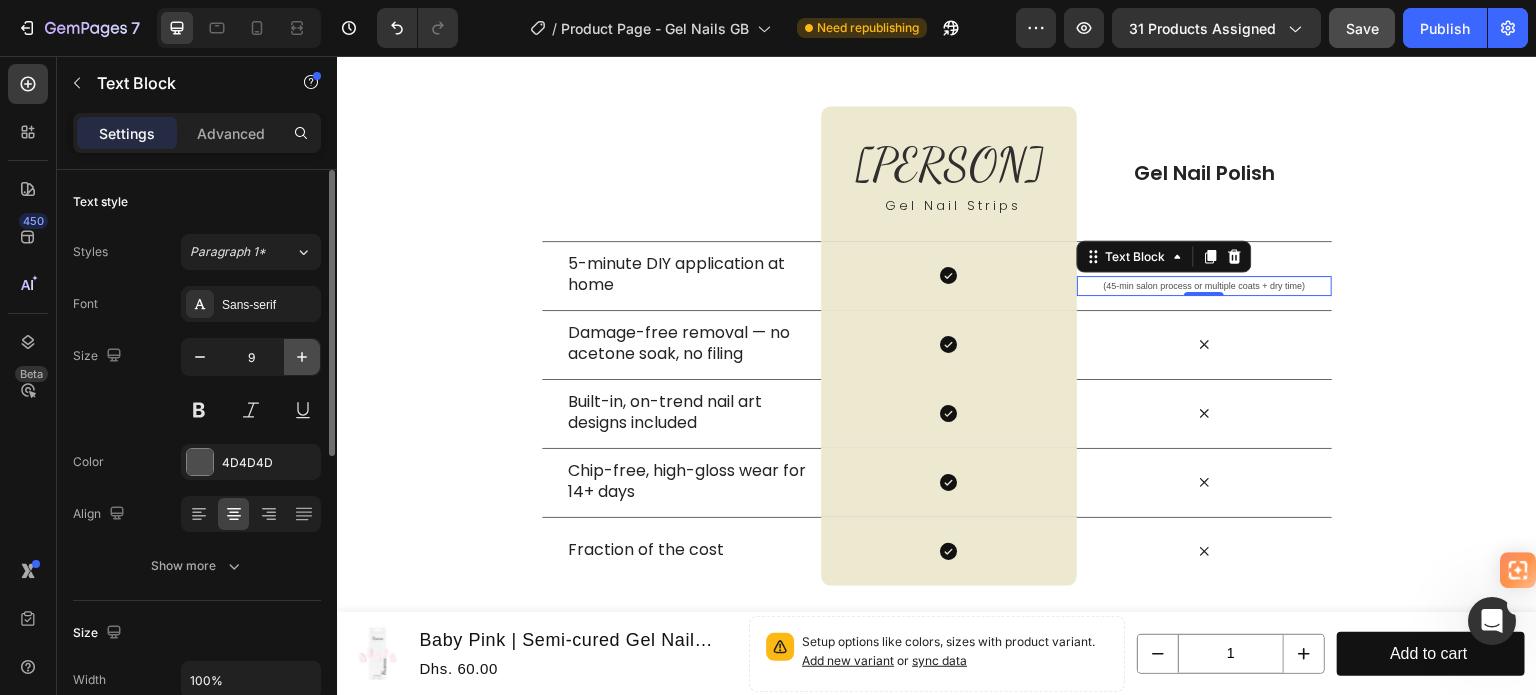 click 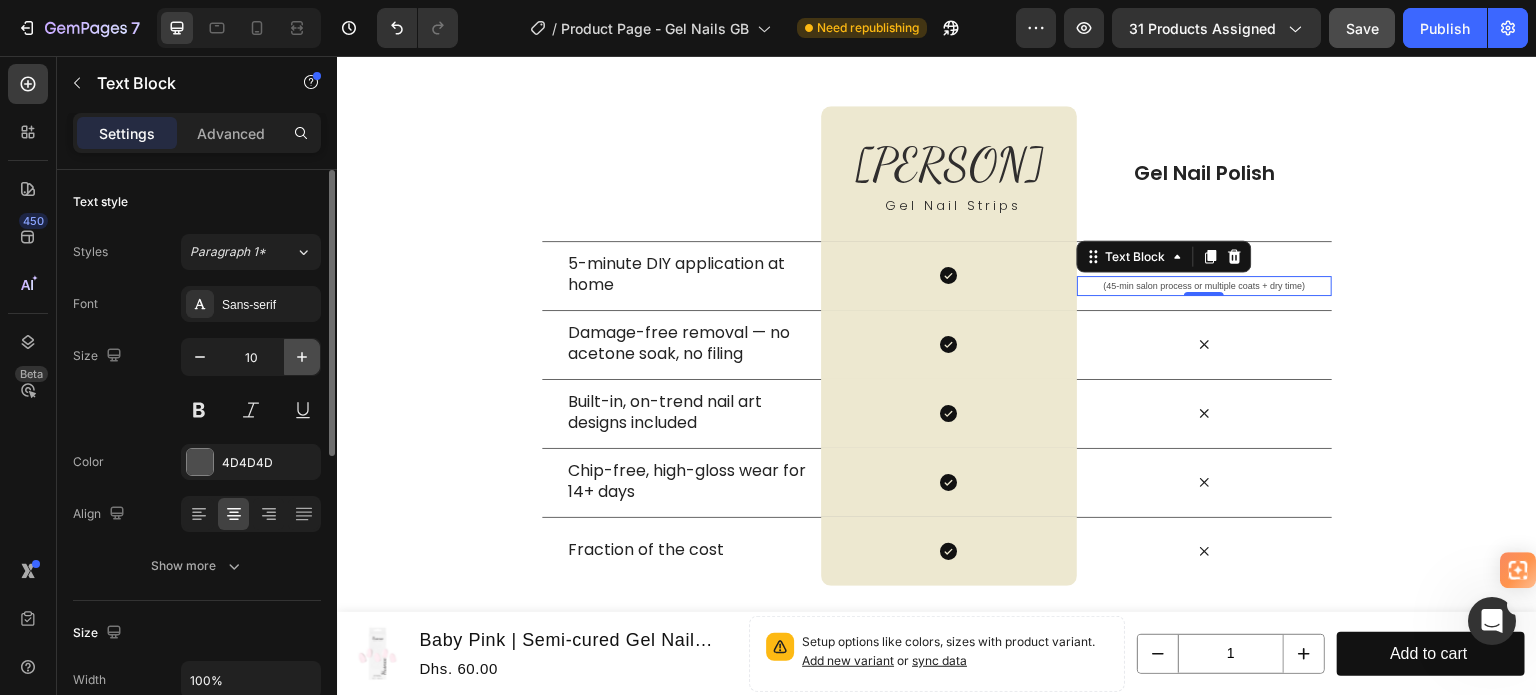 click 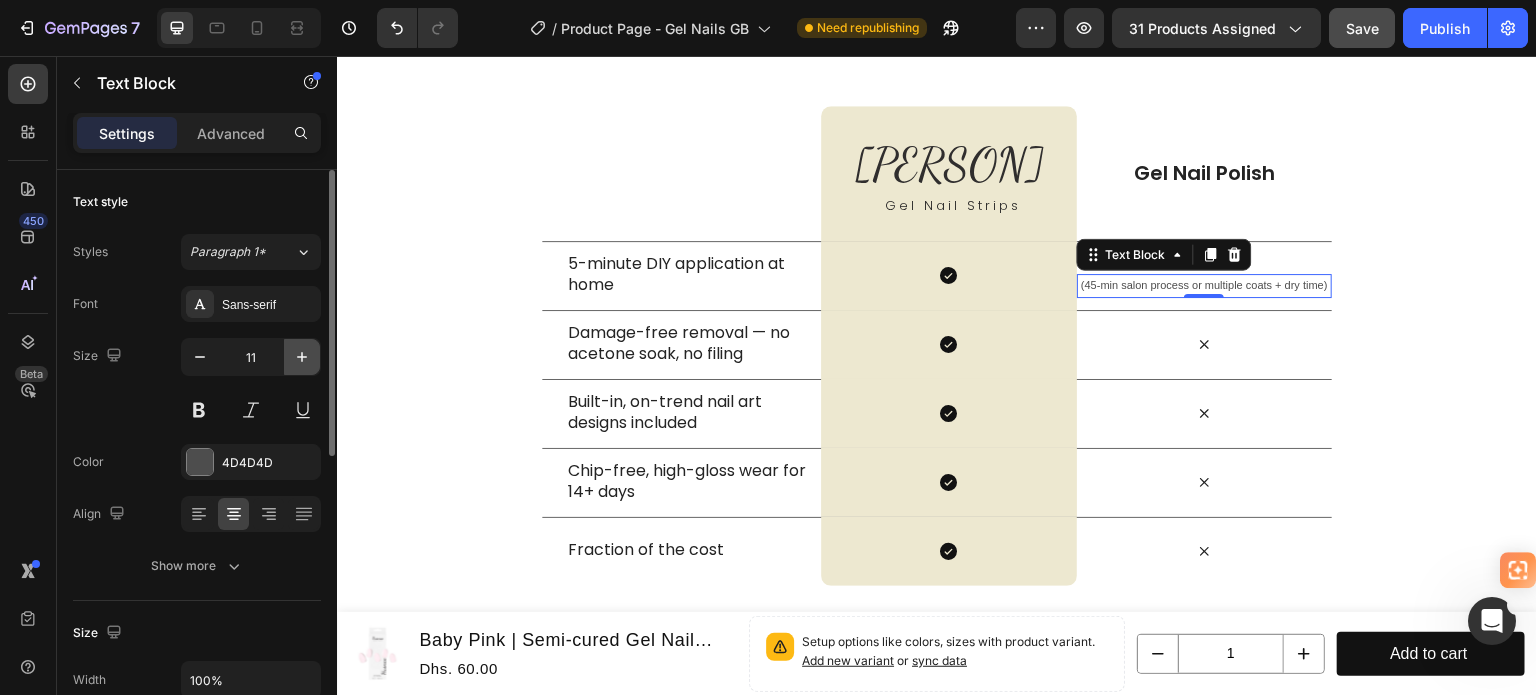 click 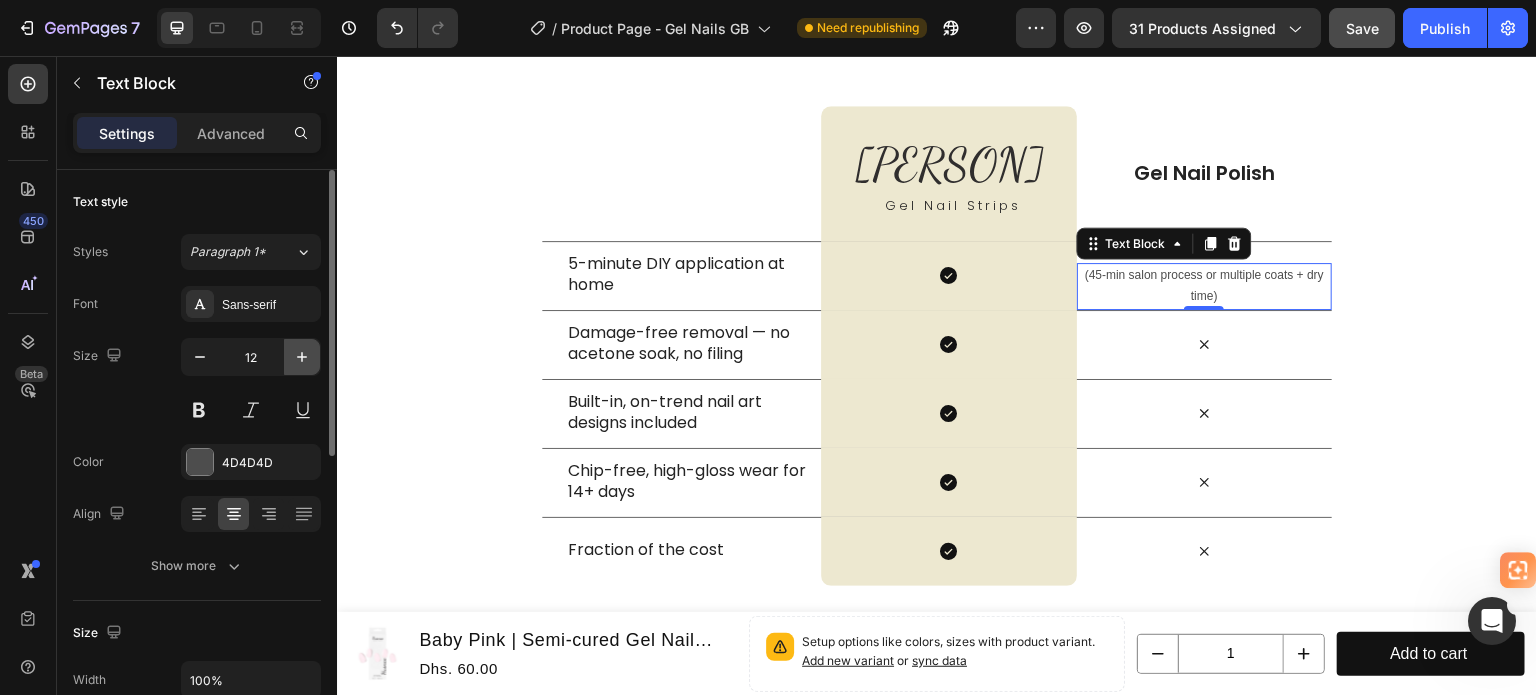 click 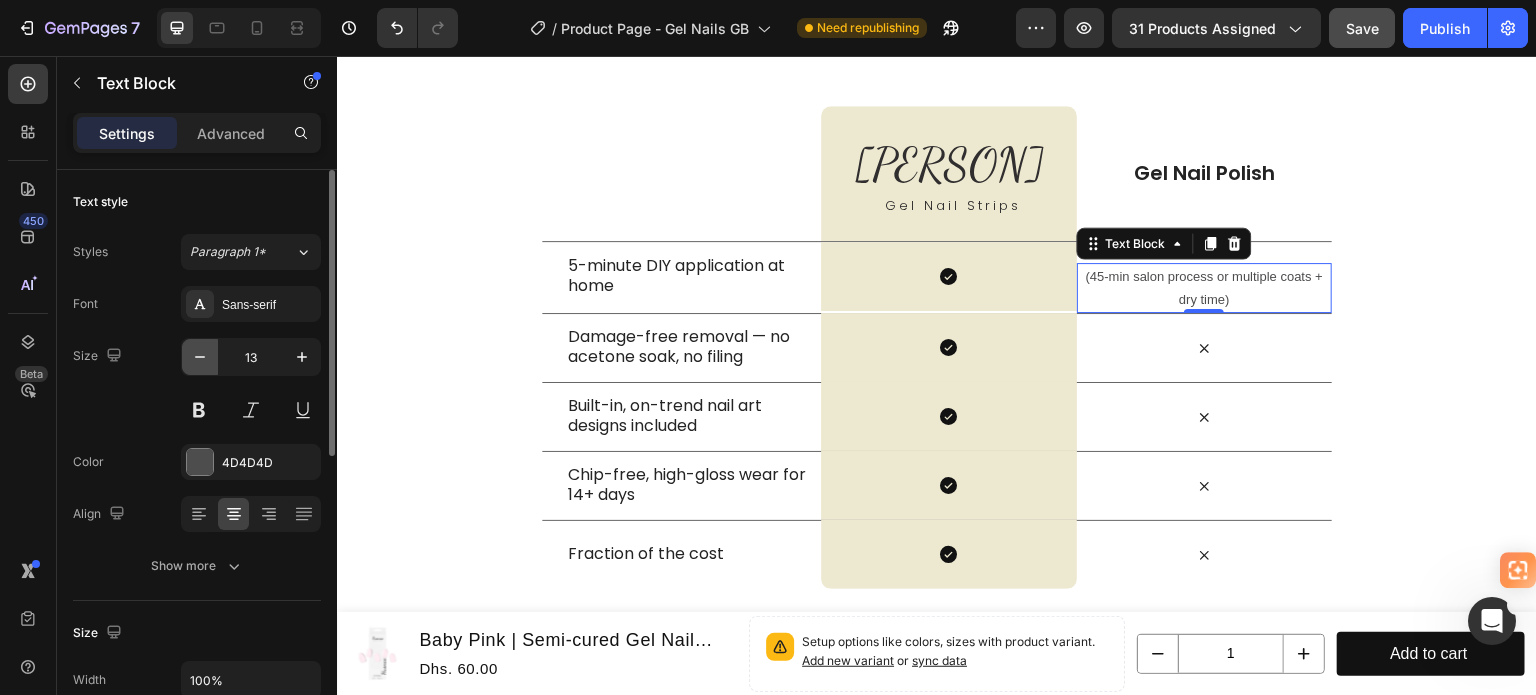 click 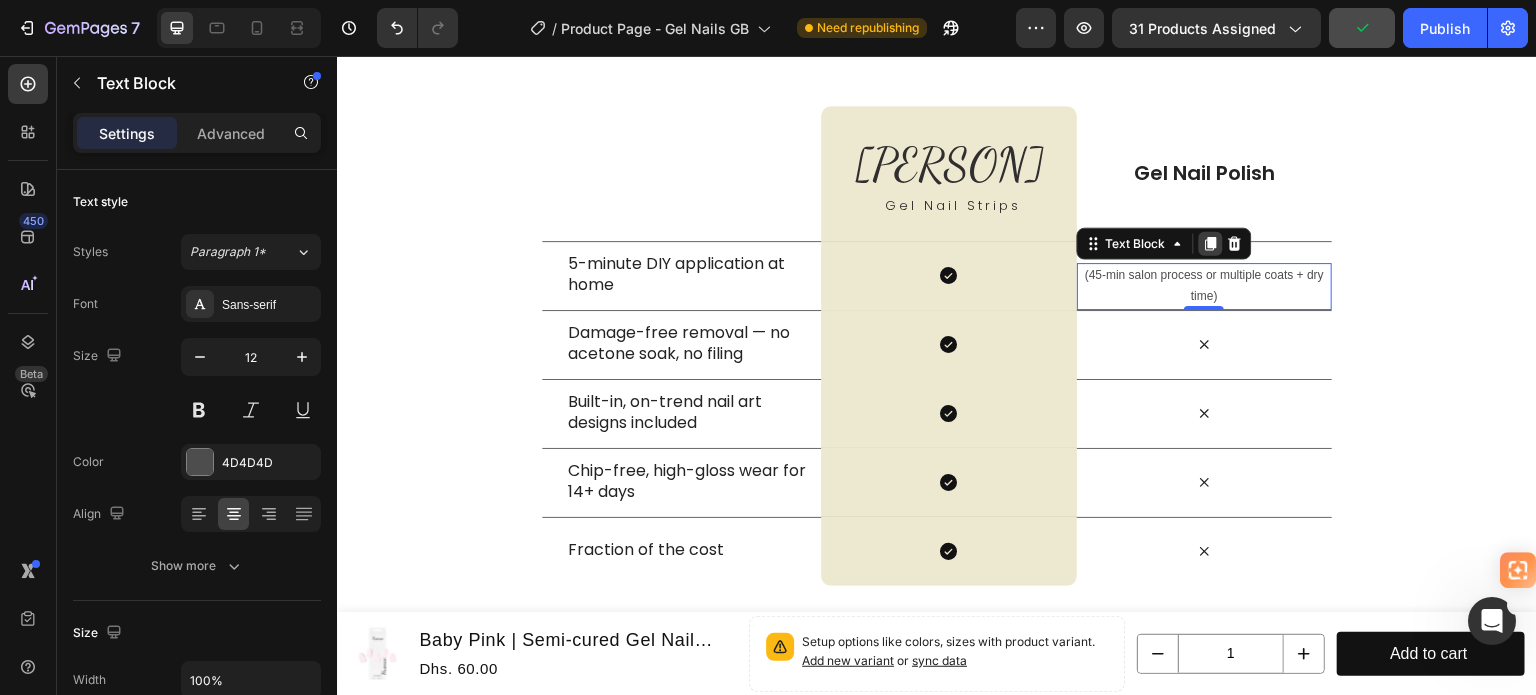 click 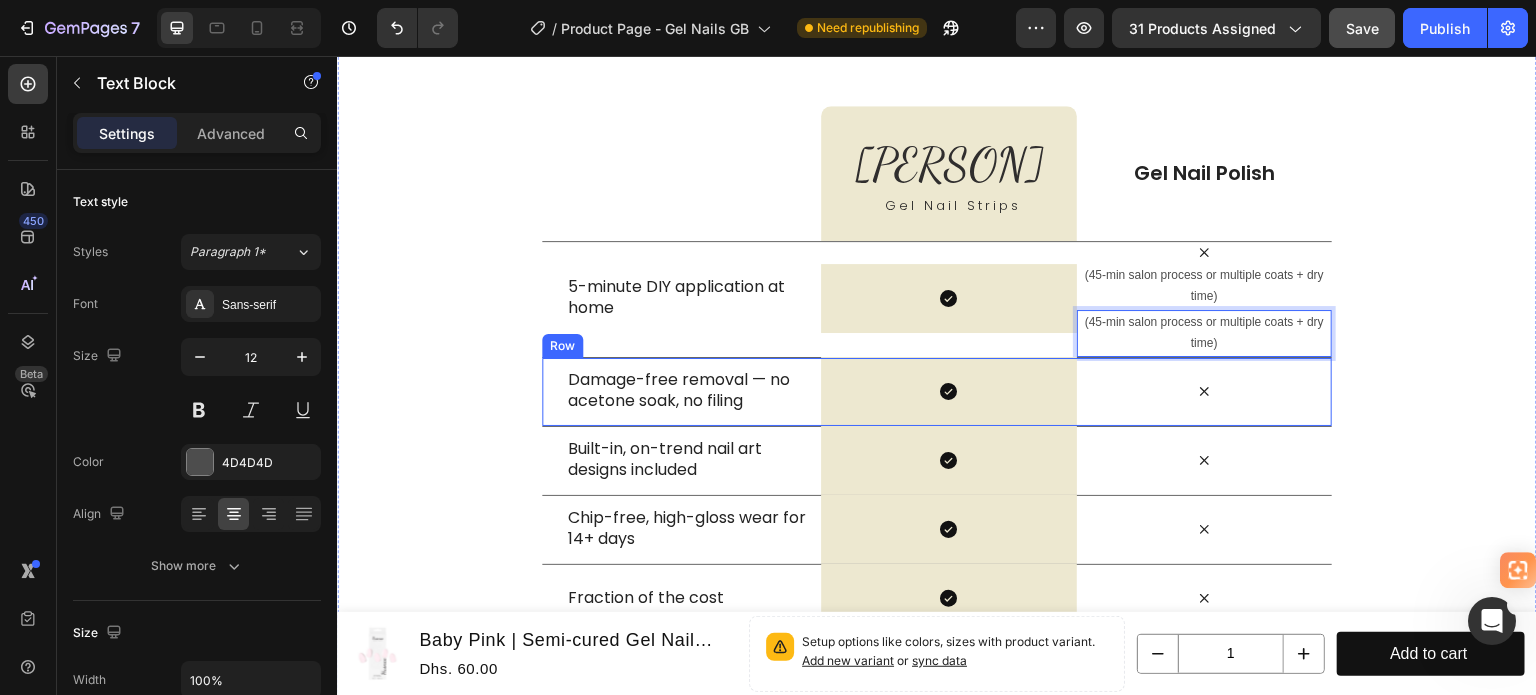 drag, startPoint x: 1223, startPoint y: 342, endPoint x: 1218, endPoint y: 419, distance: 77.16217 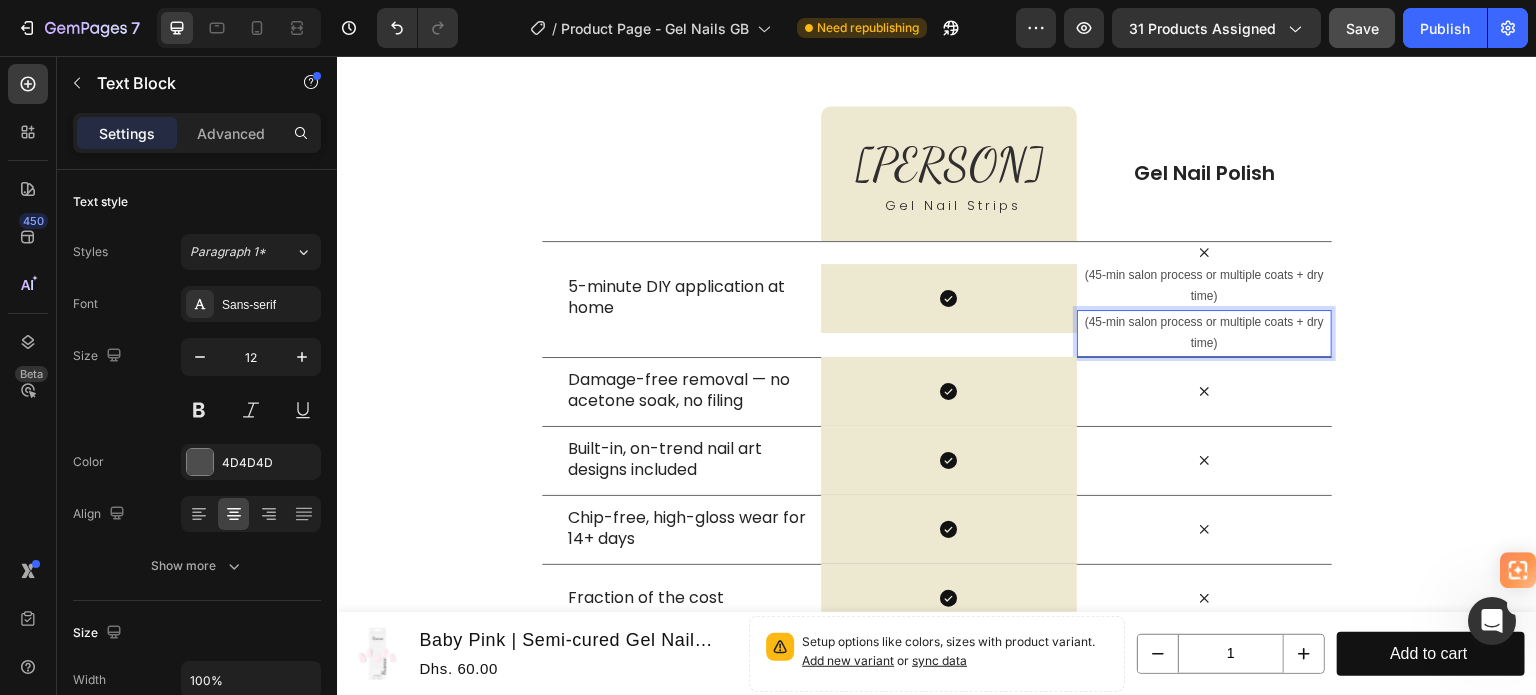 click on "(45-min salon process or multiple coats + dry time)" at bounding box center (1204, 333) 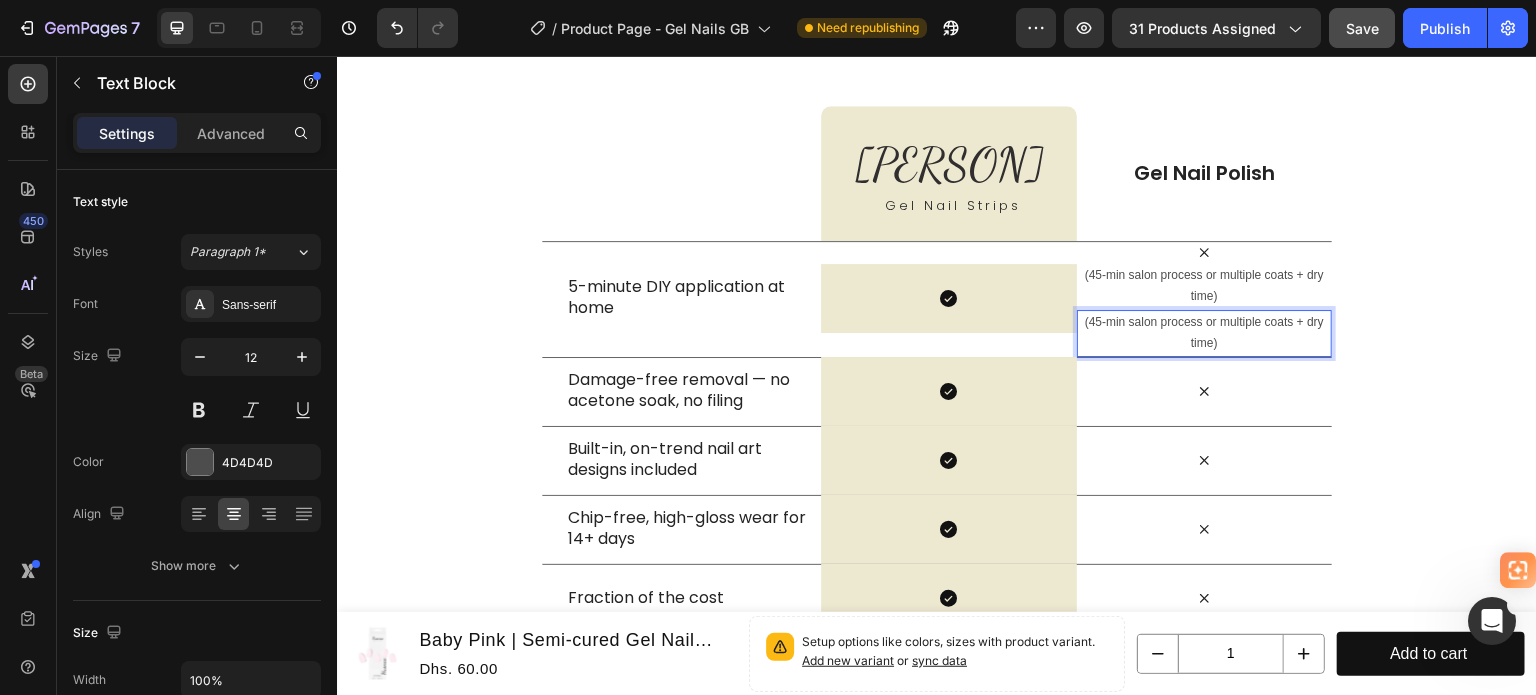 click on "(45-min salon process or multiple coats + dry time)" at bounding box center [1204, 333] 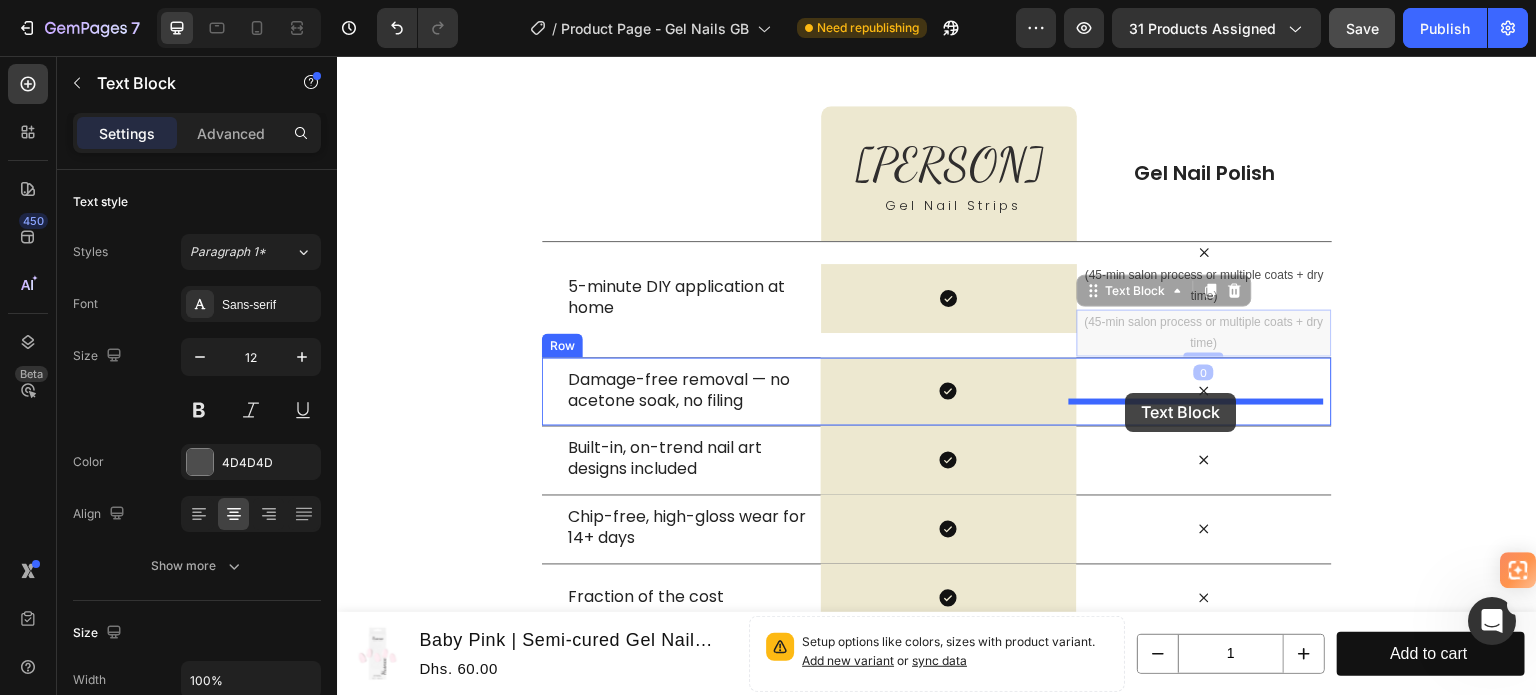 drag, startPoint x: 1093, startPoint y: 299, endPoint x: 1126, endPoint y: 393, distance: 99.62429 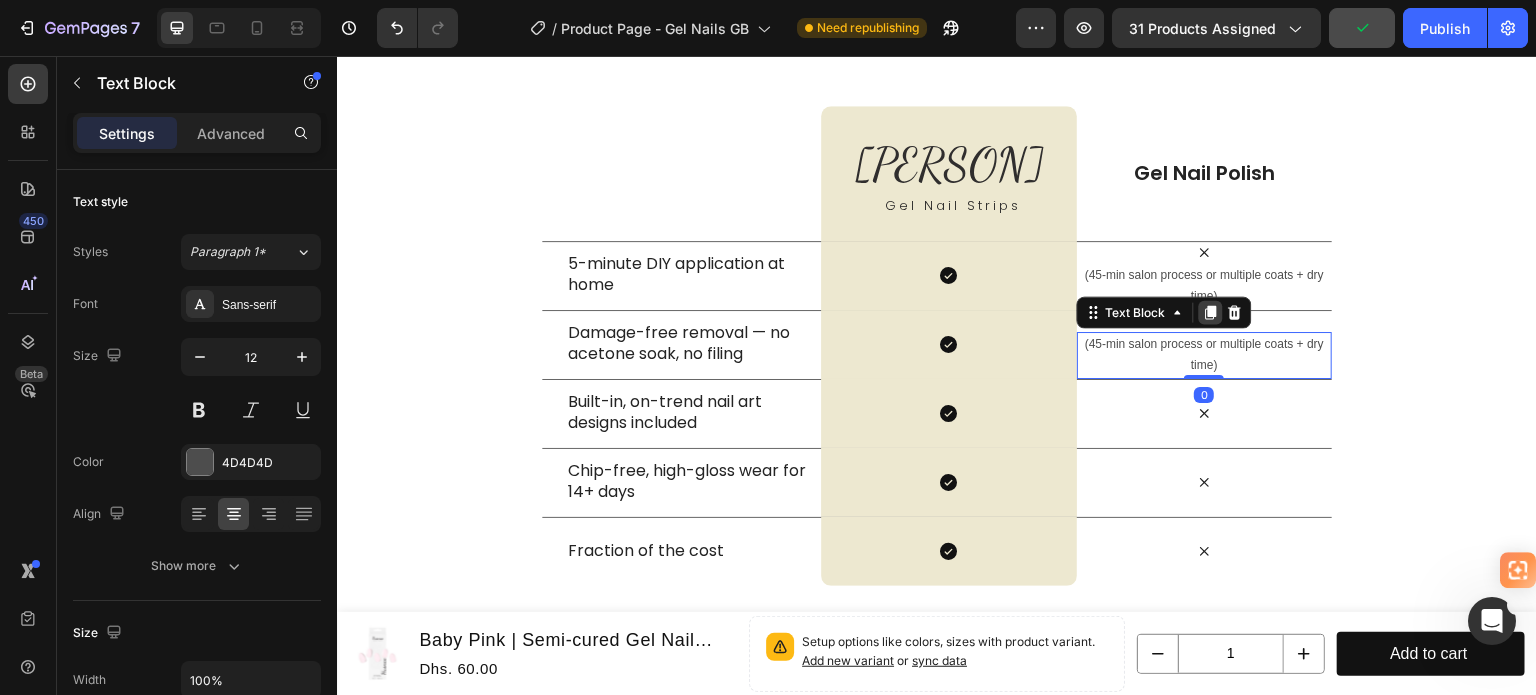 click 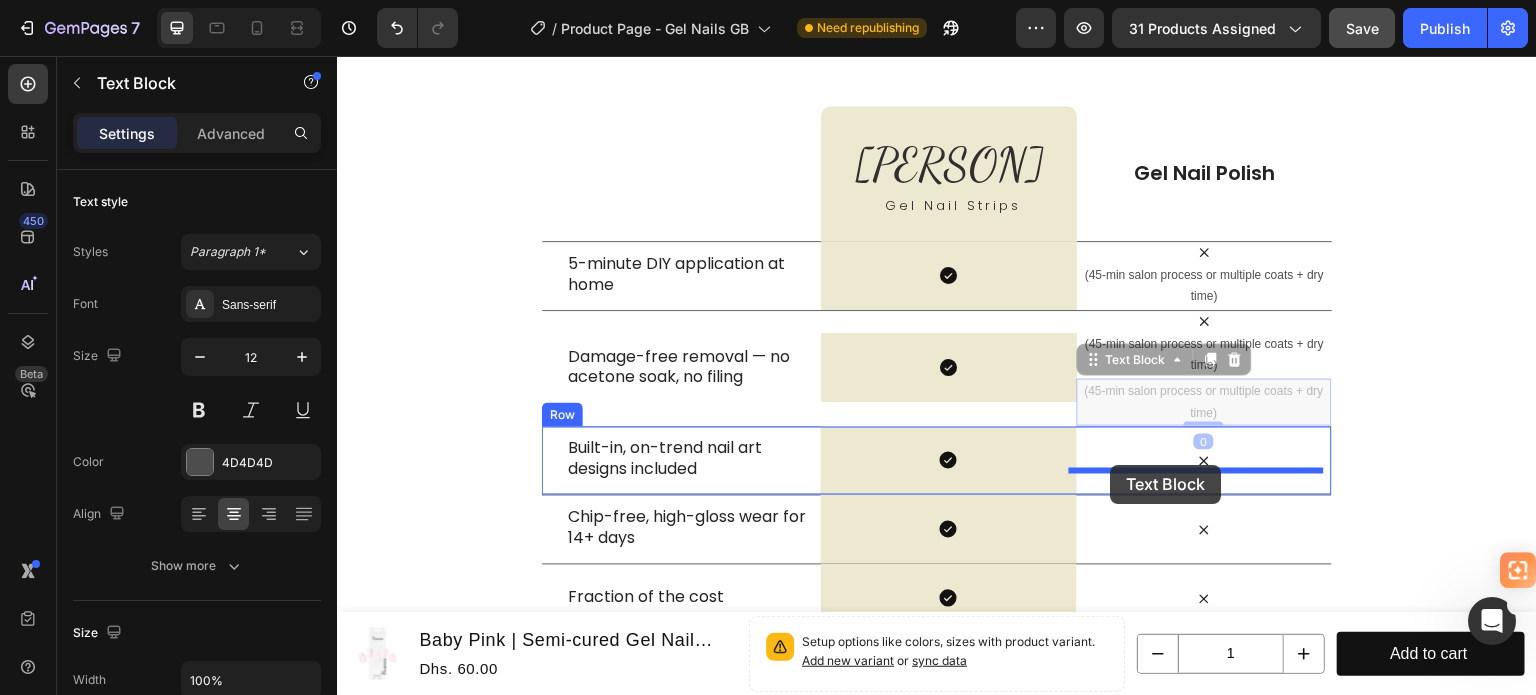 drag, startPoint x: 1093, startPoint y: 363, endPoint x: 1111, endPoint y: 466, distance: 104.56099 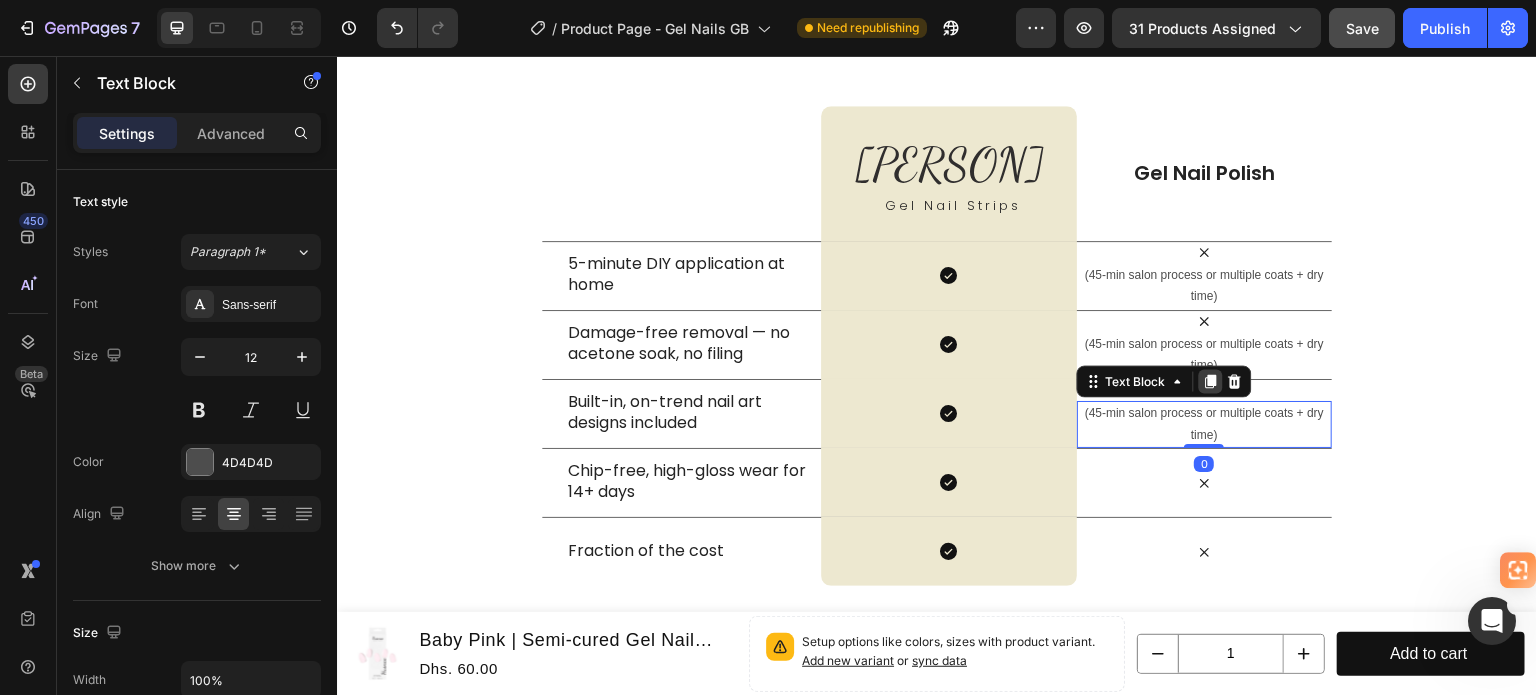 click 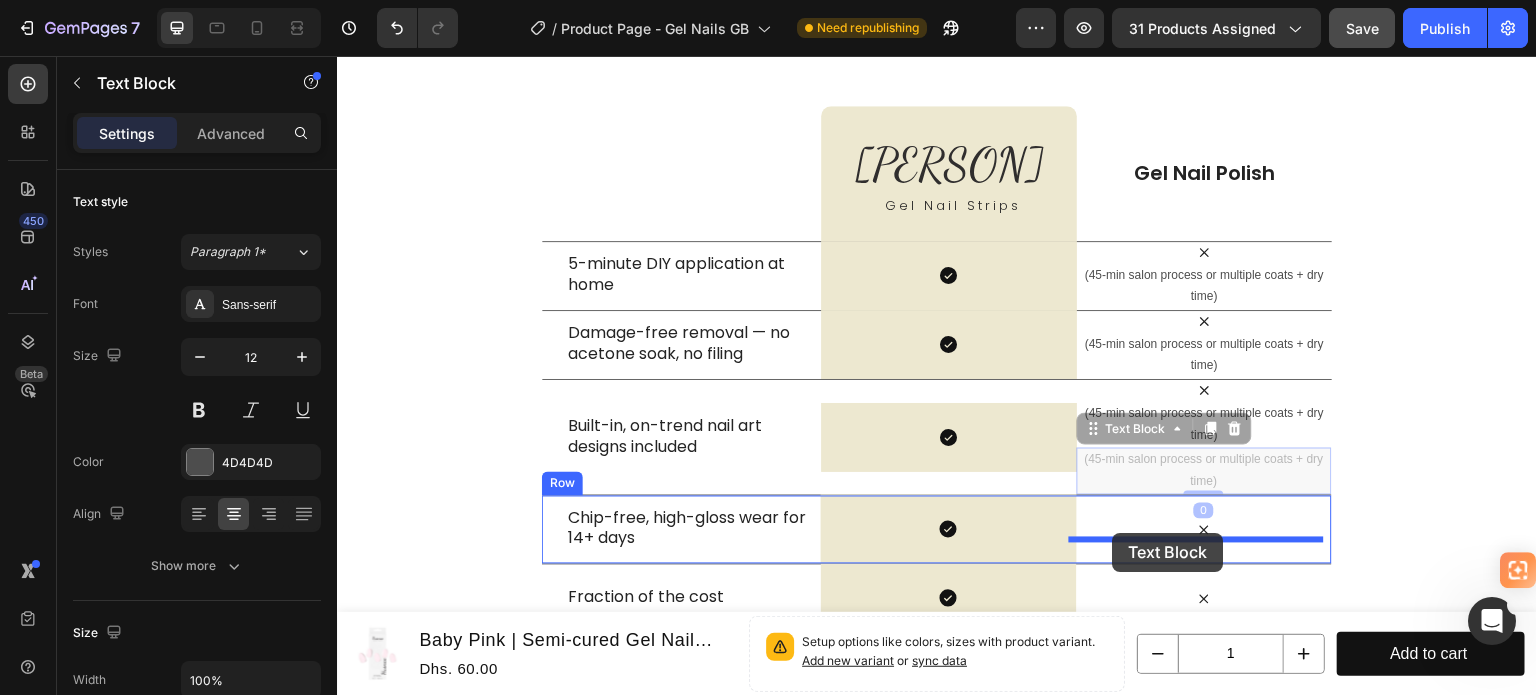 drag, startPoint x: 1089, startPoint y: 428, endPoint x: 1113, endPoint y: 533, distance: 107.70794 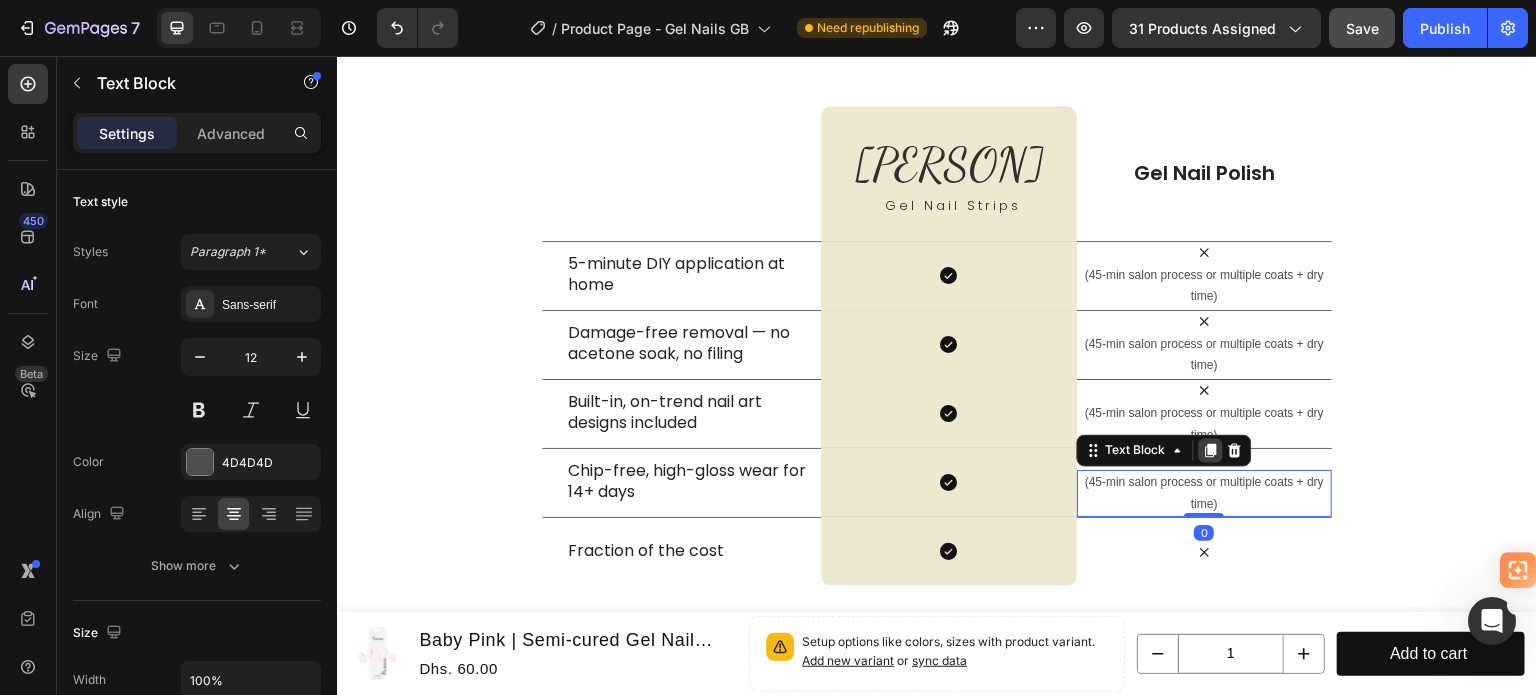 click at bounding box center [1211, 451] 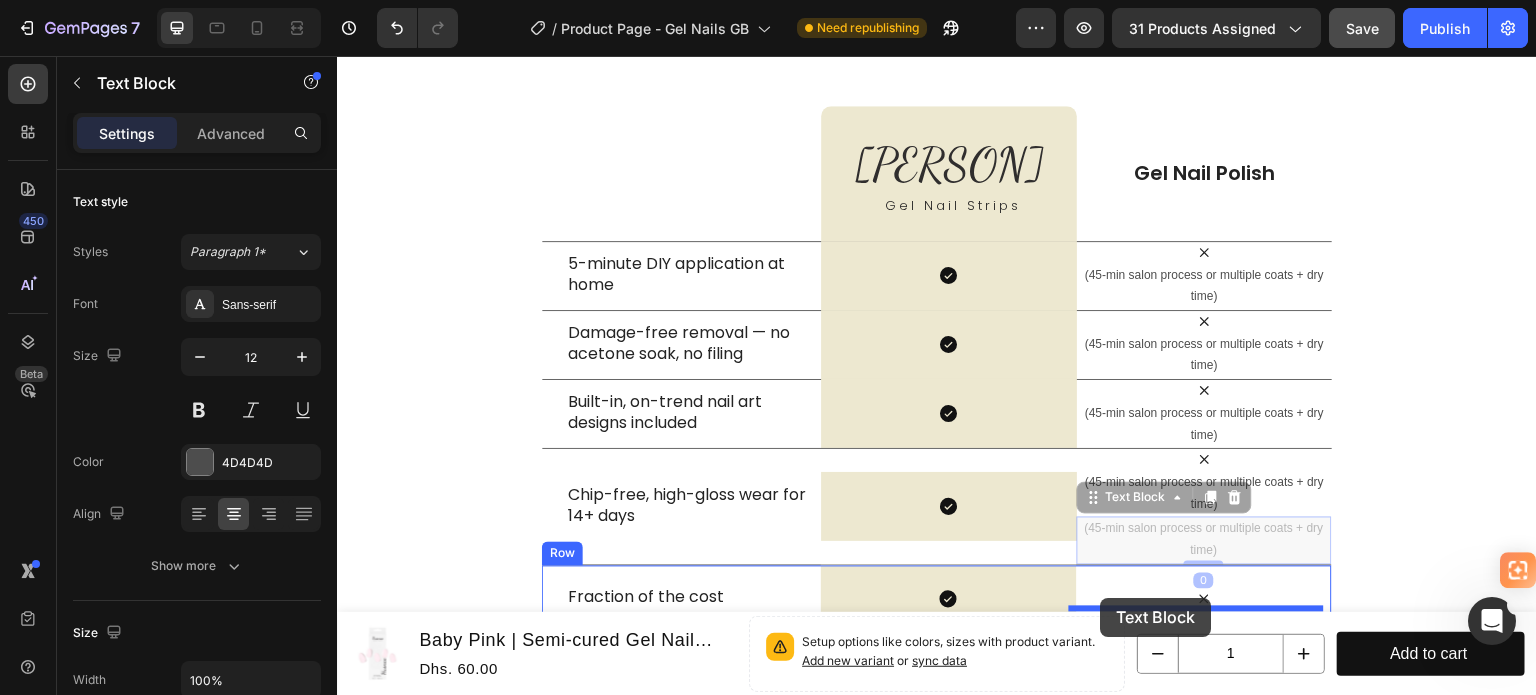 drag, startPoint x: 1083, startPoint y: 501, endPoint x: 1101, endPoint y: 598, distance: 98.65597 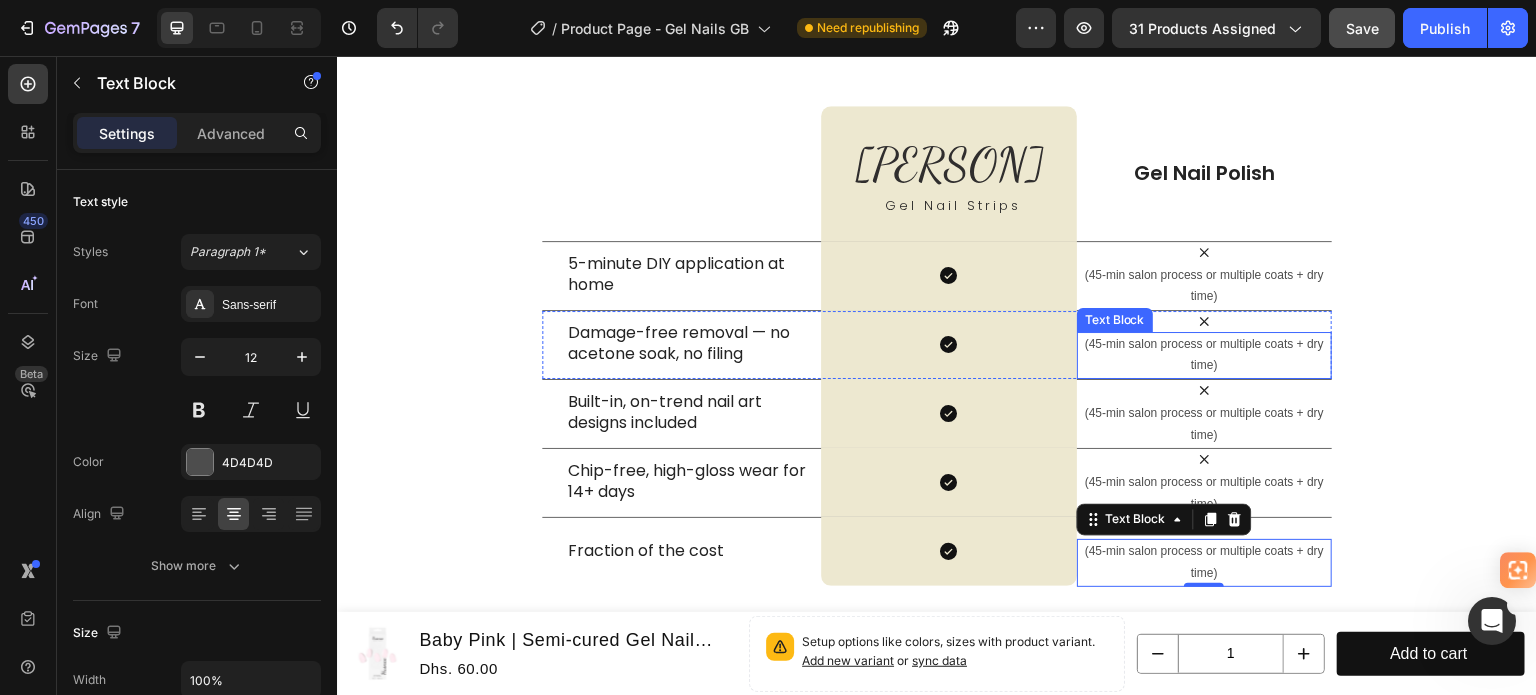 click on "(45-min salon process or multiple coats + dry time)" at bounding box center (1204, 355) 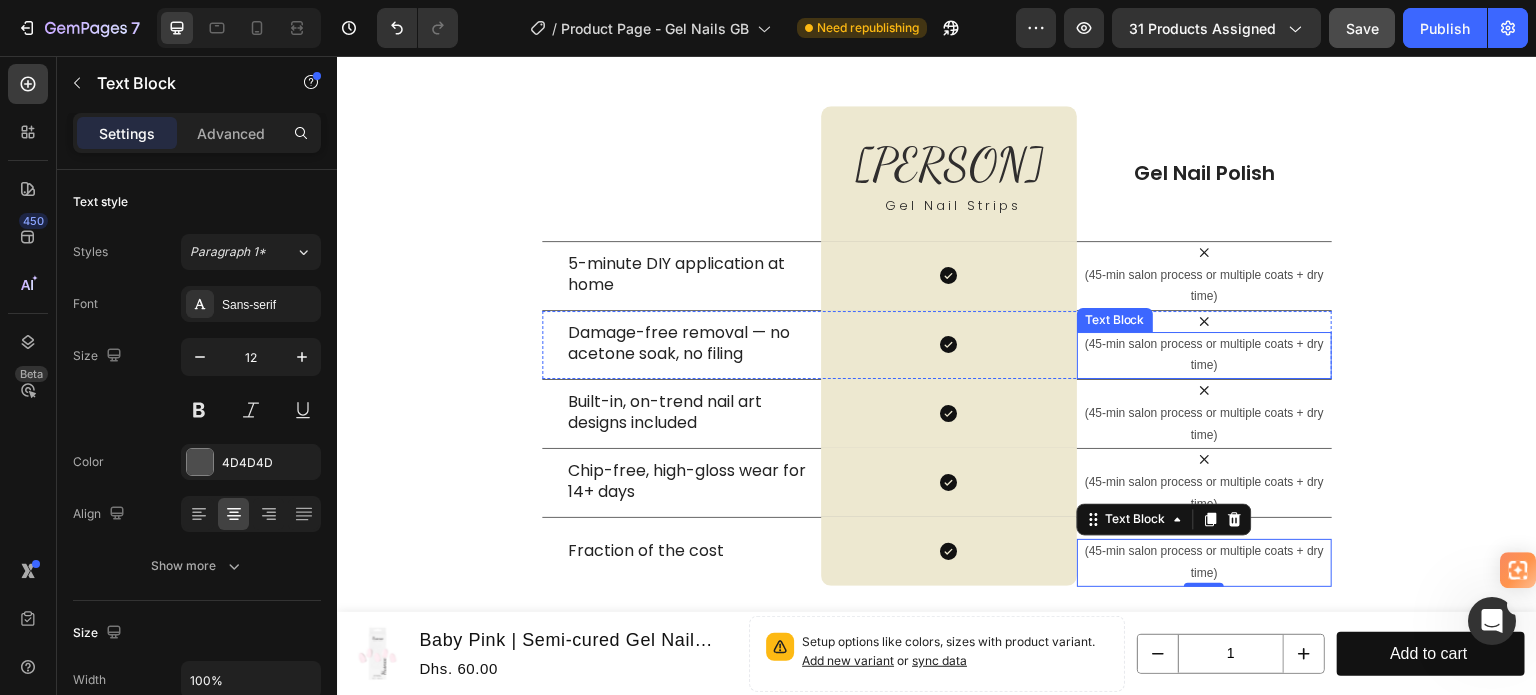 click on "(45-min salon process or multiple coats + dry time)" at bounding box center (1204, 355) 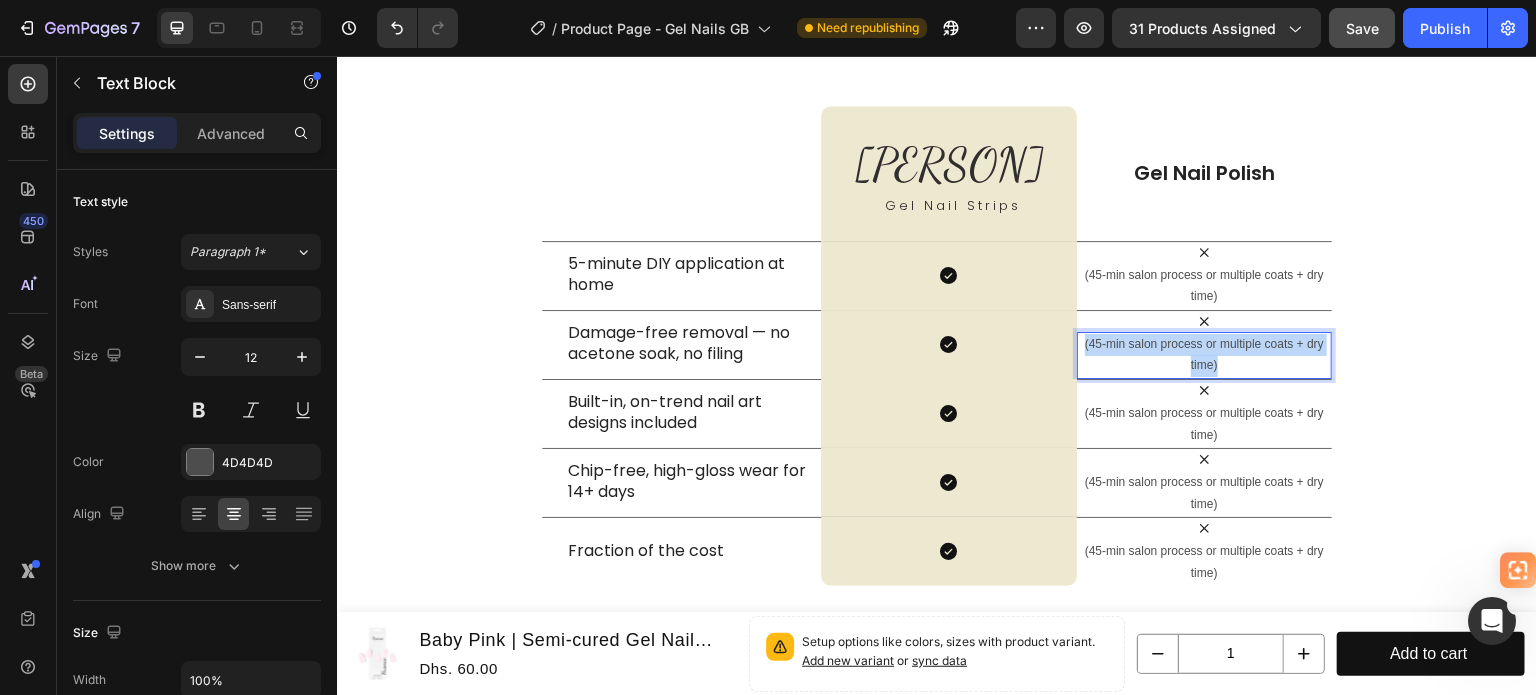 click on "(45-min salon process or multiple coats + dry time)" at bounding box center [1204, 355] 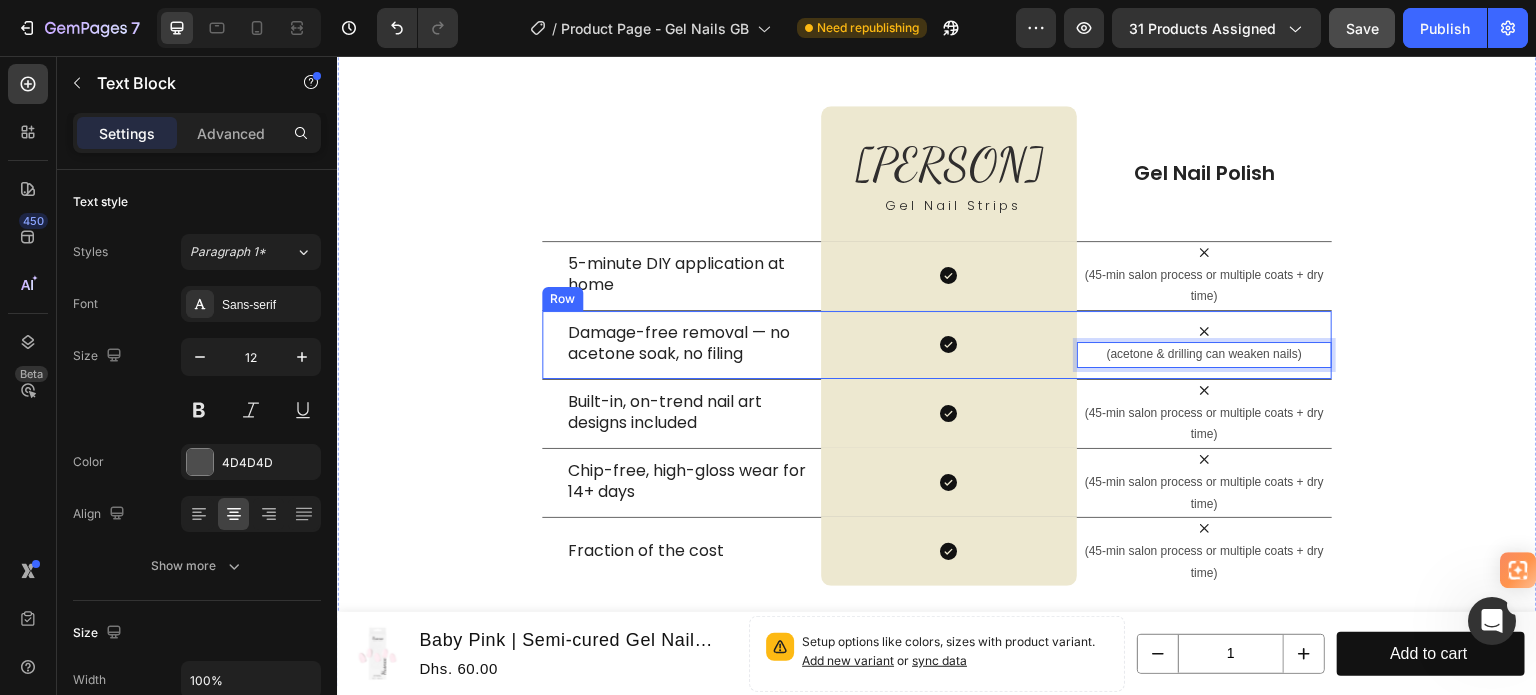 scroll, scrollTop: 3817, scrollLeft: 0, axis: vertical 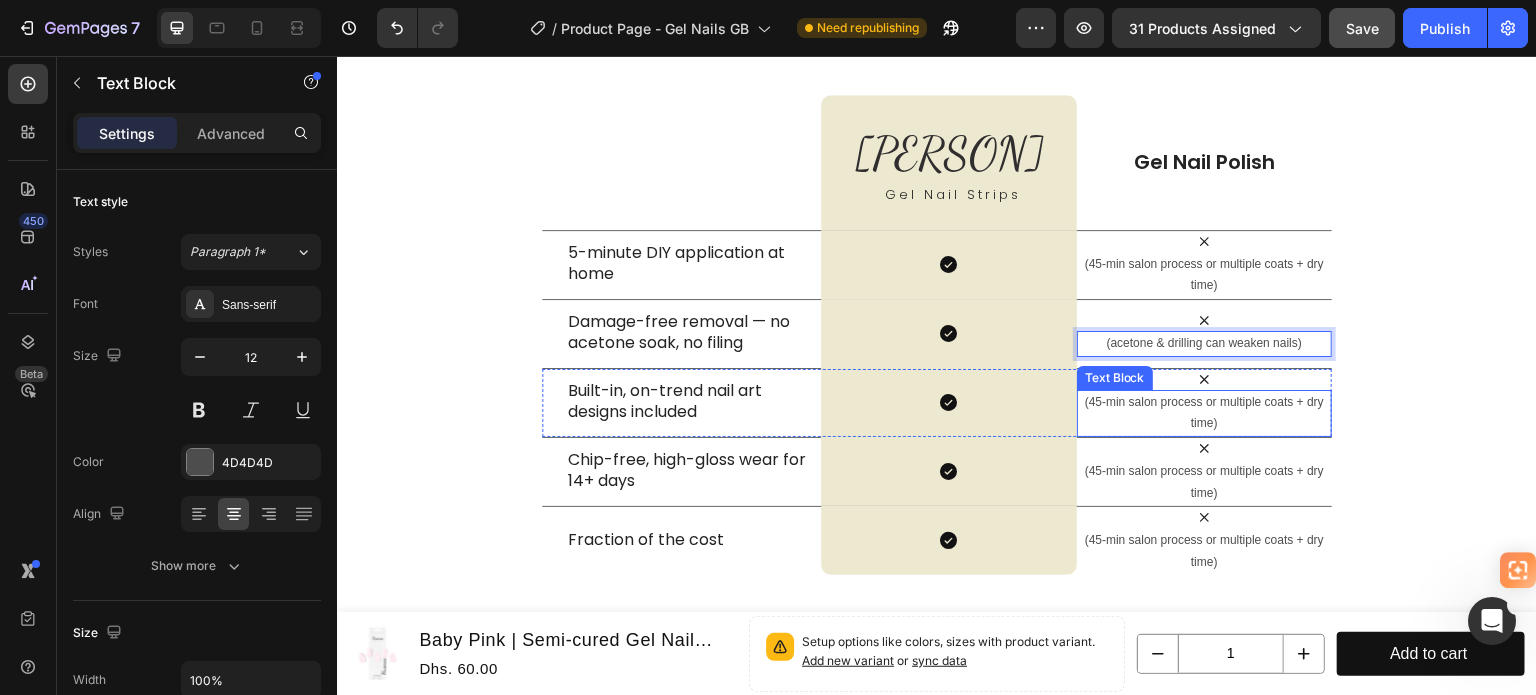 click on "(45-min salon process or multiple coats + dry time)" at bounding box center (1204, 413) 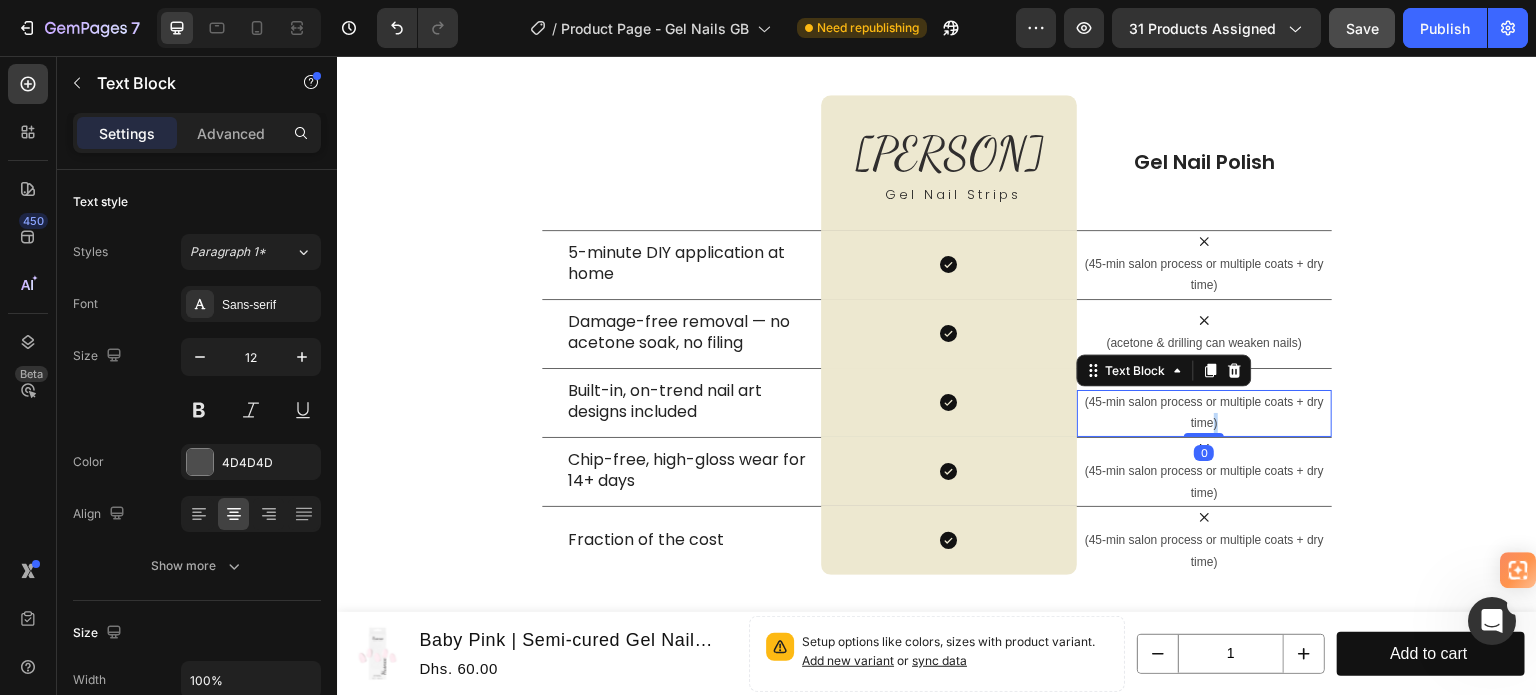 click on "(45-min salon process or multiple coats + dry time)" at bounding box center [1204, 413] 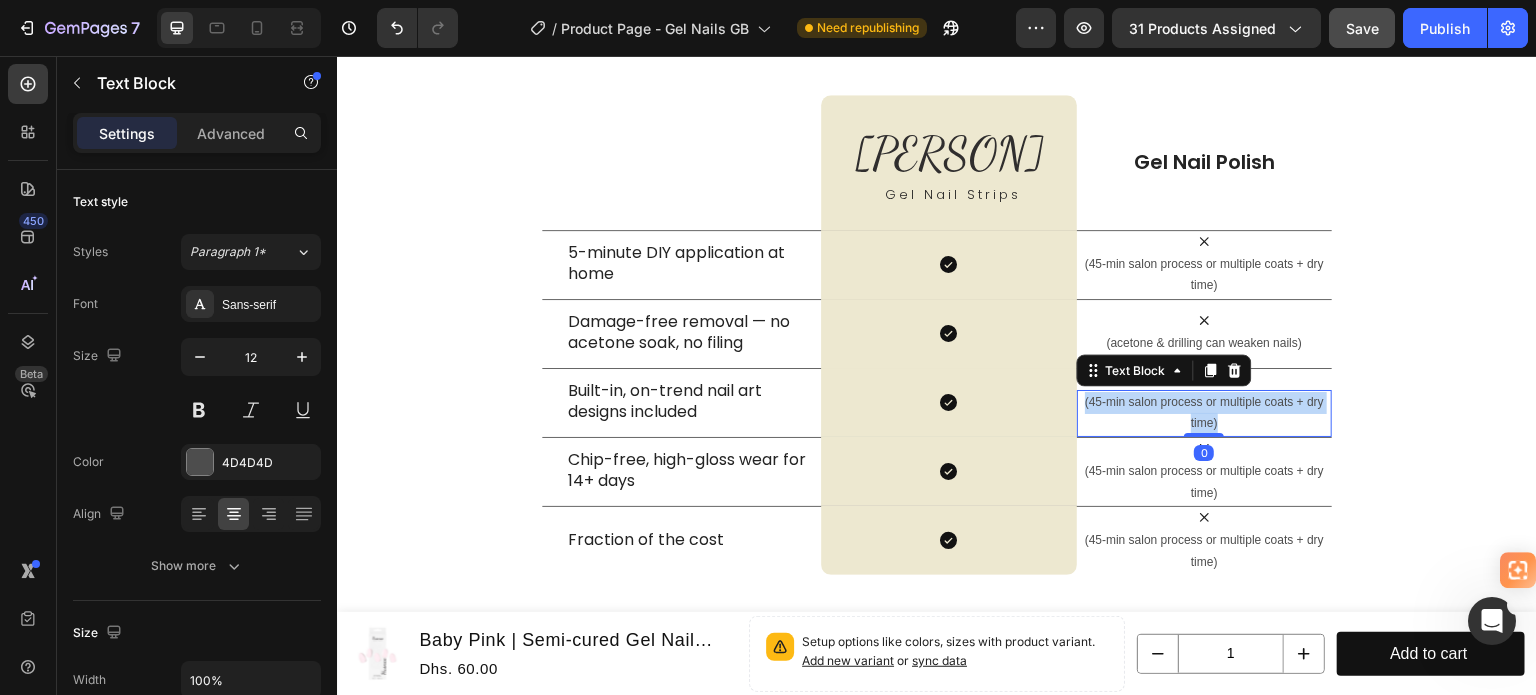 click on "(45-min salon process or multiple coats + dry time)" at bounding box center [1204, 413] 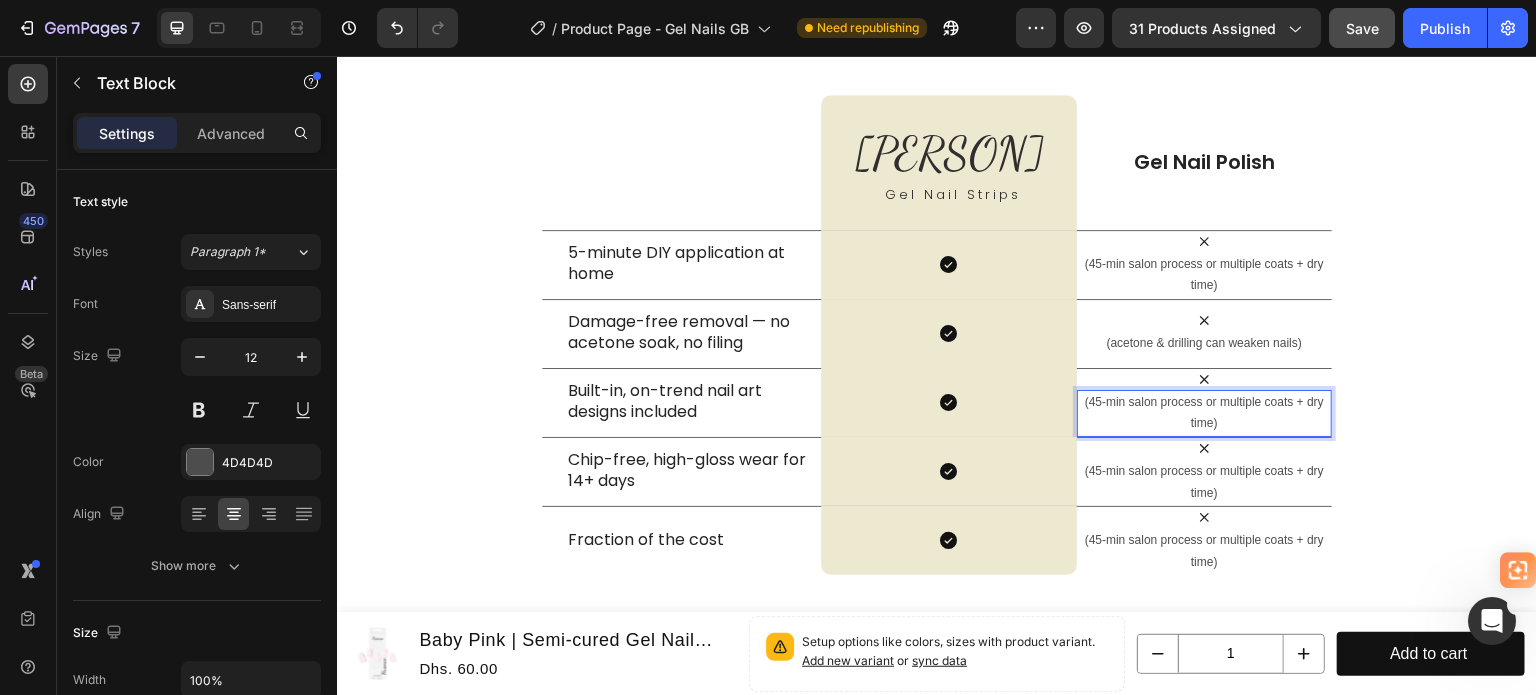scroll, scrollTop: 3828, scrollLeft: 0, axis: vertical 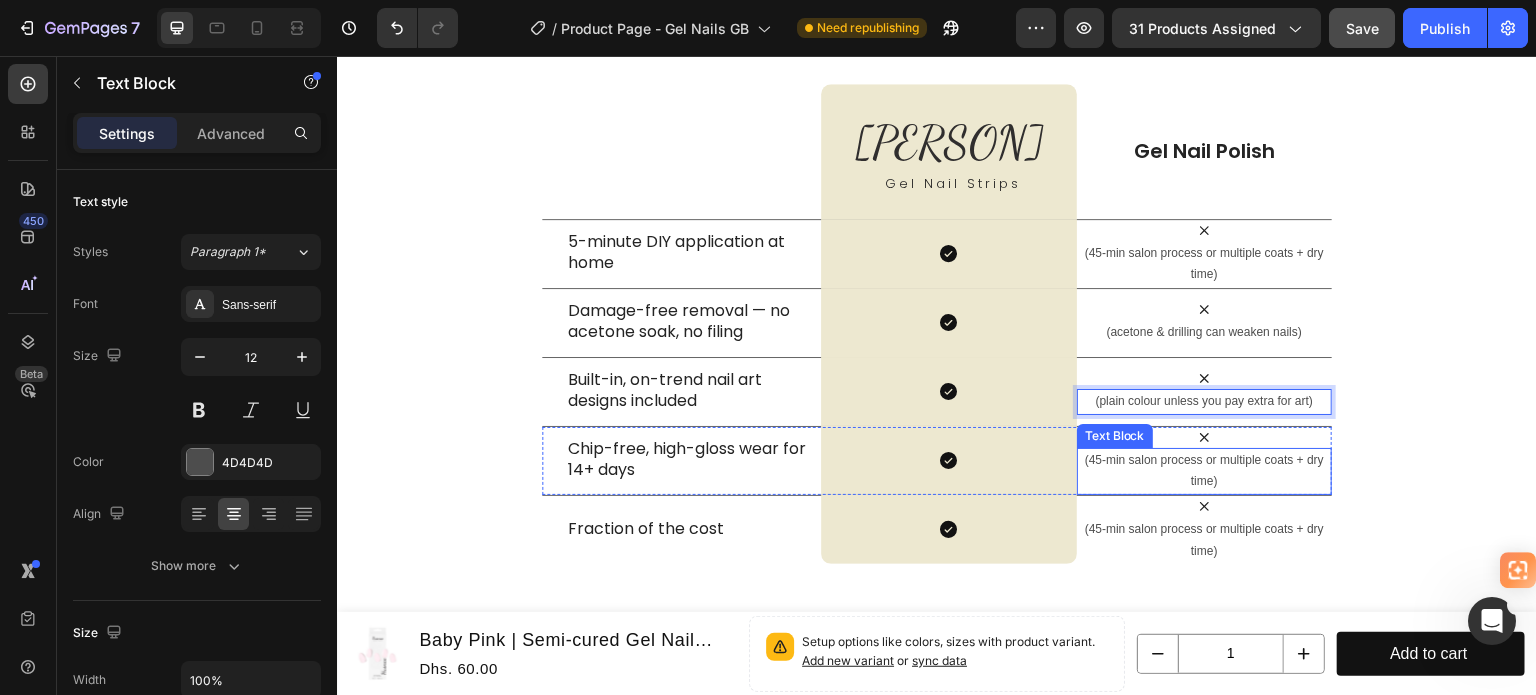 click on "(45-min salon process or multiple coats + dry time)" at bounding box center [1204, 471] 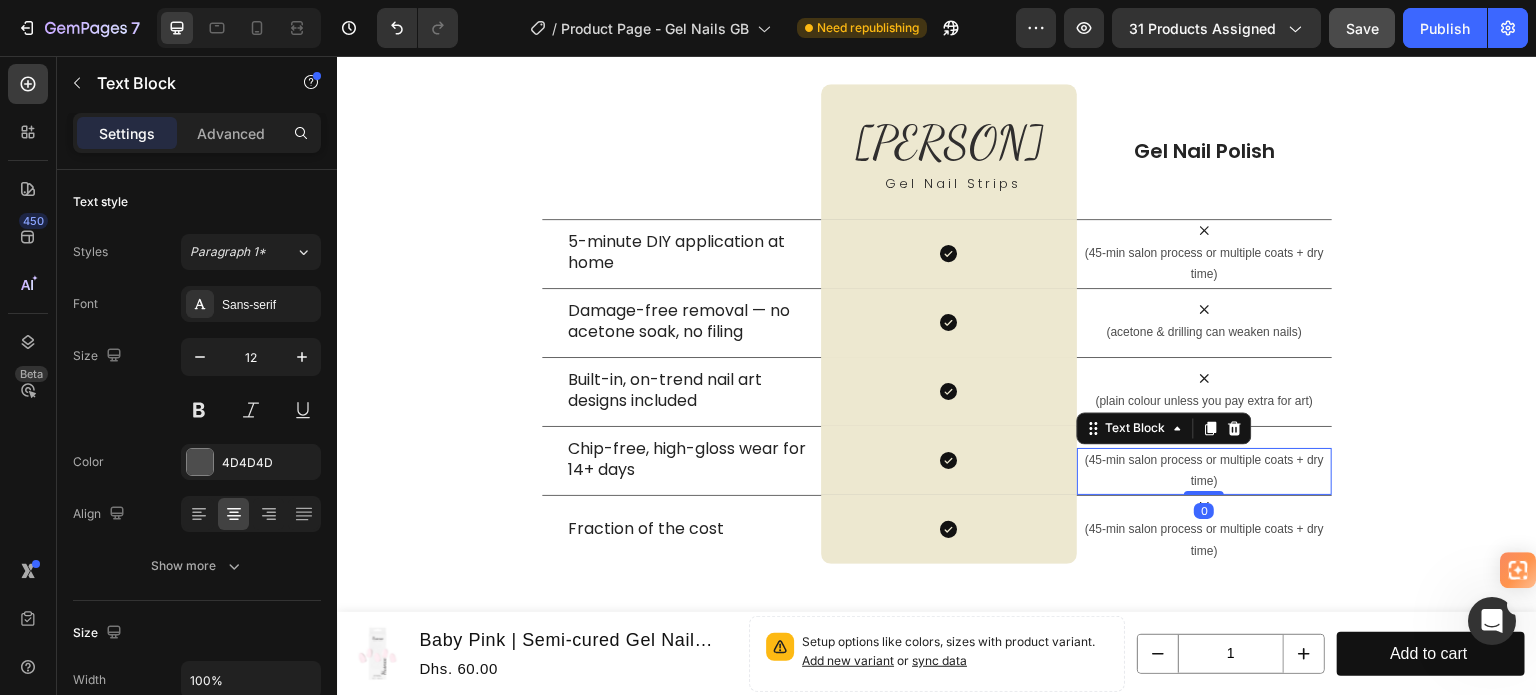 click on "(45-min salon process or multiple coats + dry time)" at bounding box center [1204, 471] 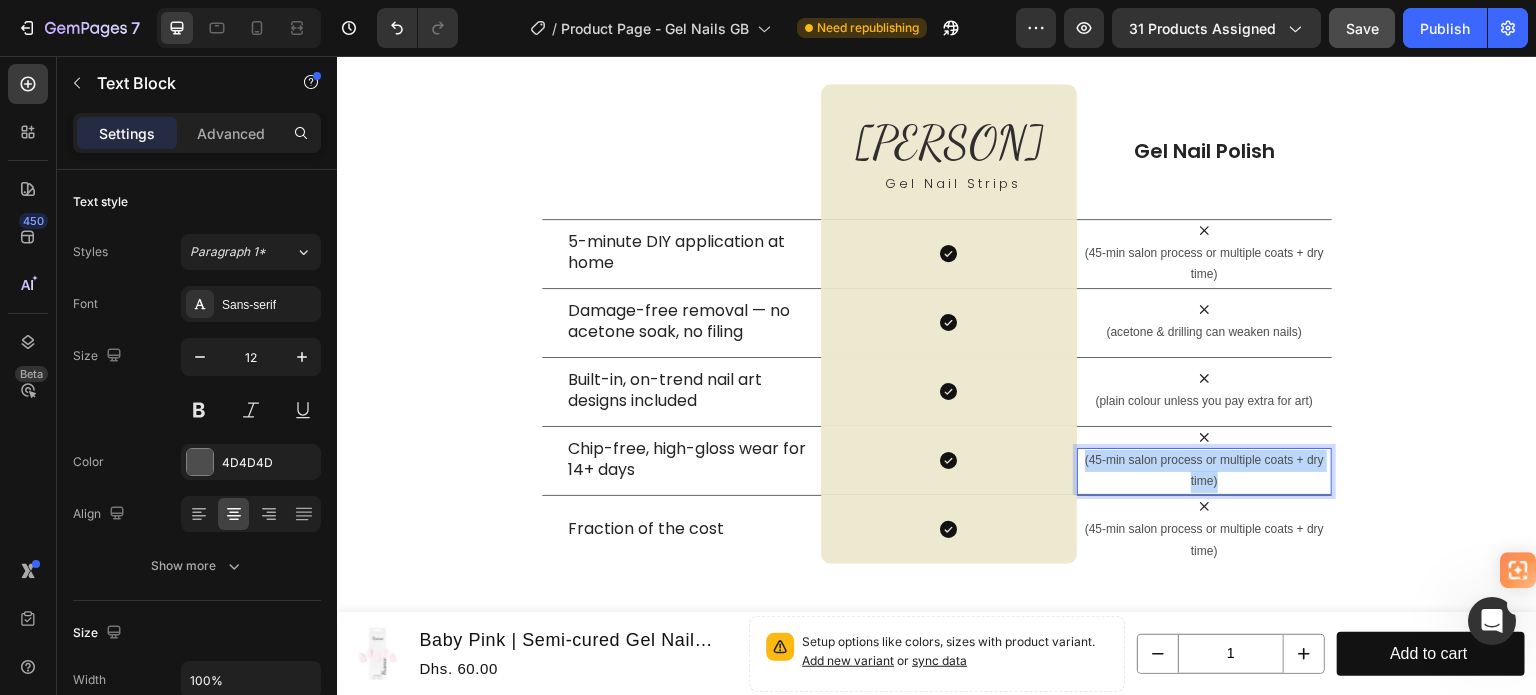click on "(45-min salon process or multiple coats + dry time)" at bounding box center (1204, 471) 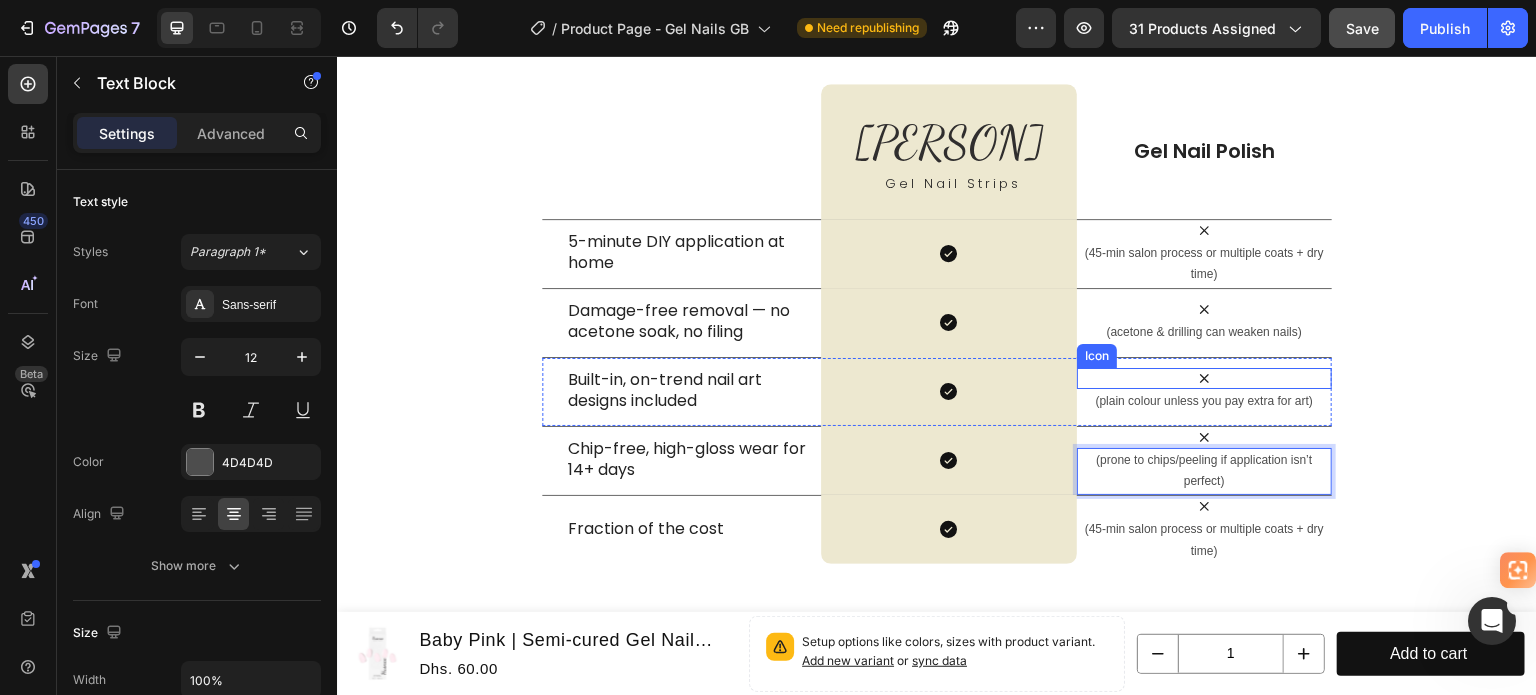 scroll, scrollTop: 3928, scrollLeft: 0, axis: vertical 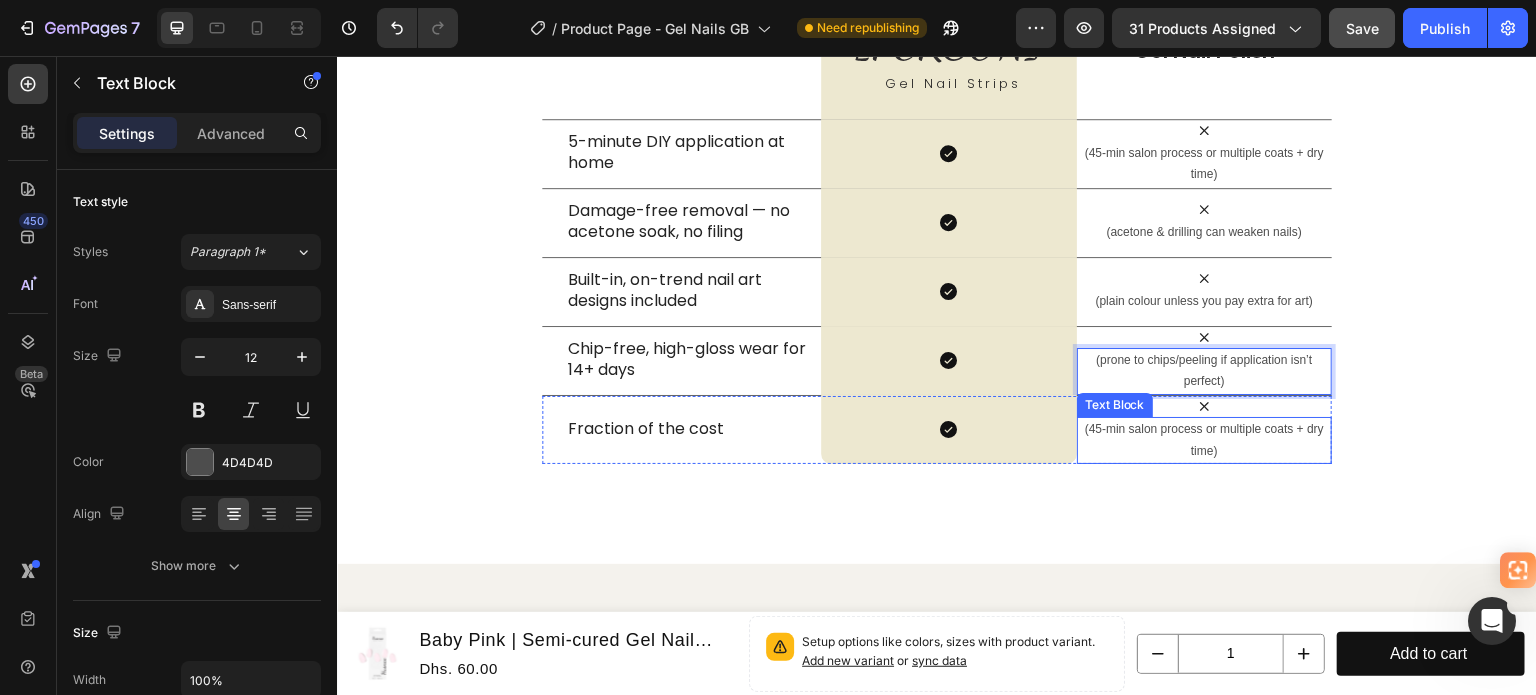 click on "(45-min salon process or multiple coats + dry time)" at bounding box center (1204, 440) 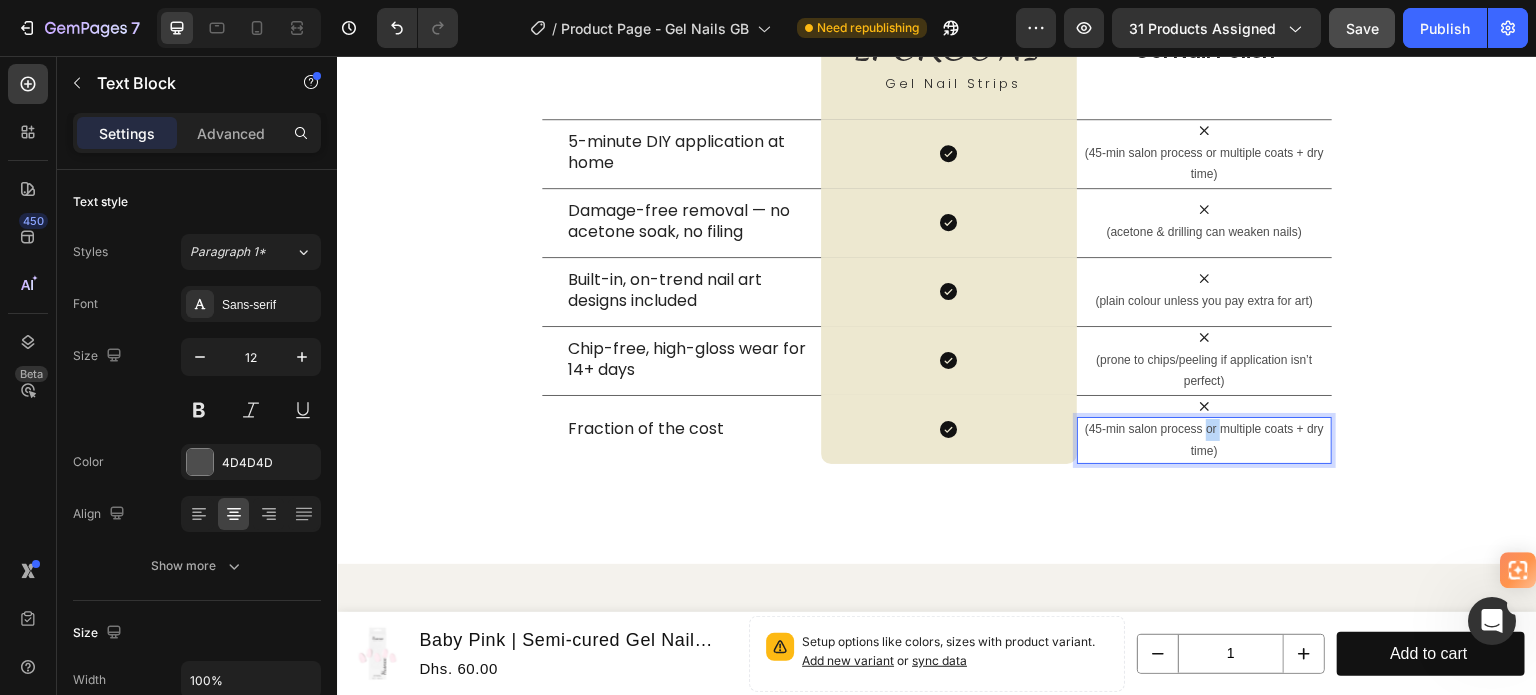 click on "(45-min salon process or multiple coats + dry time)" at bounding box center (1204, 440) 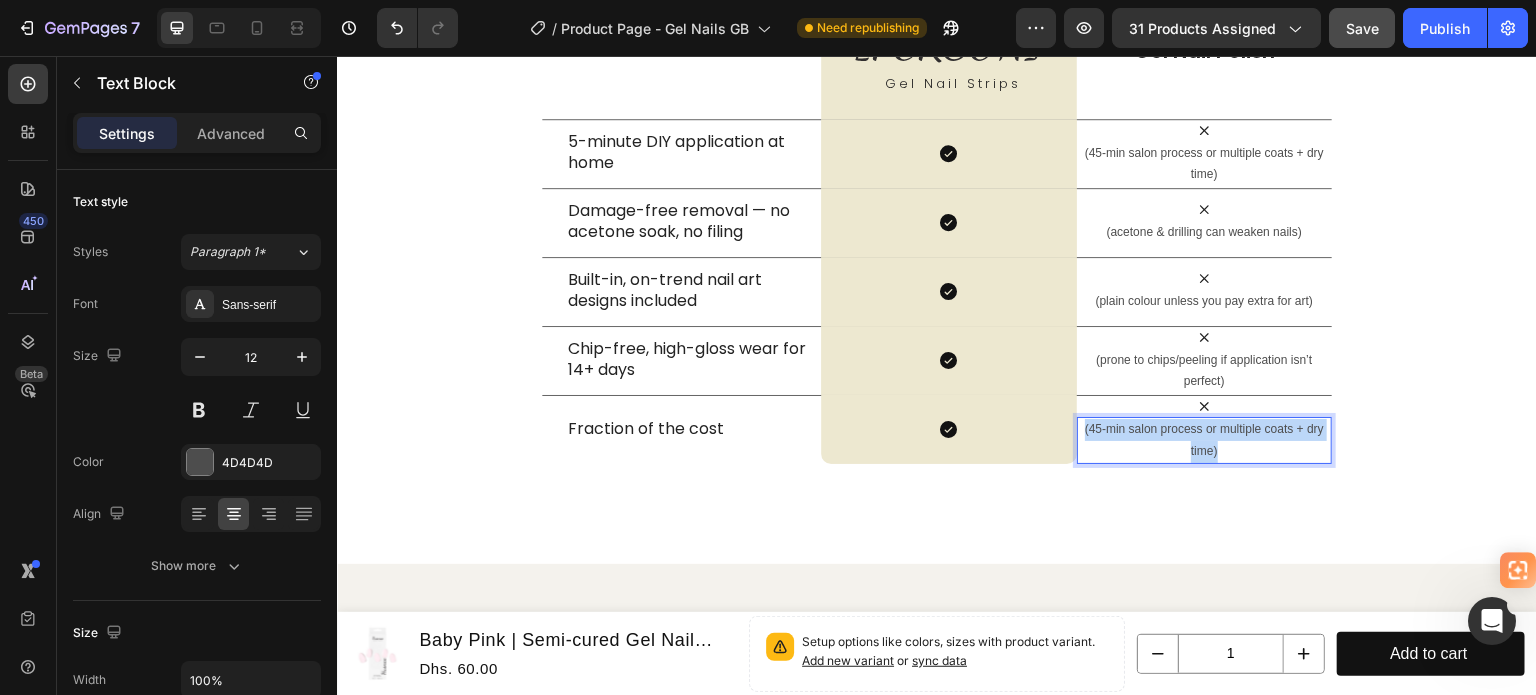 click on "(45-min salon process or multiple coats + dry time)" at bounding box center [1204, 440] 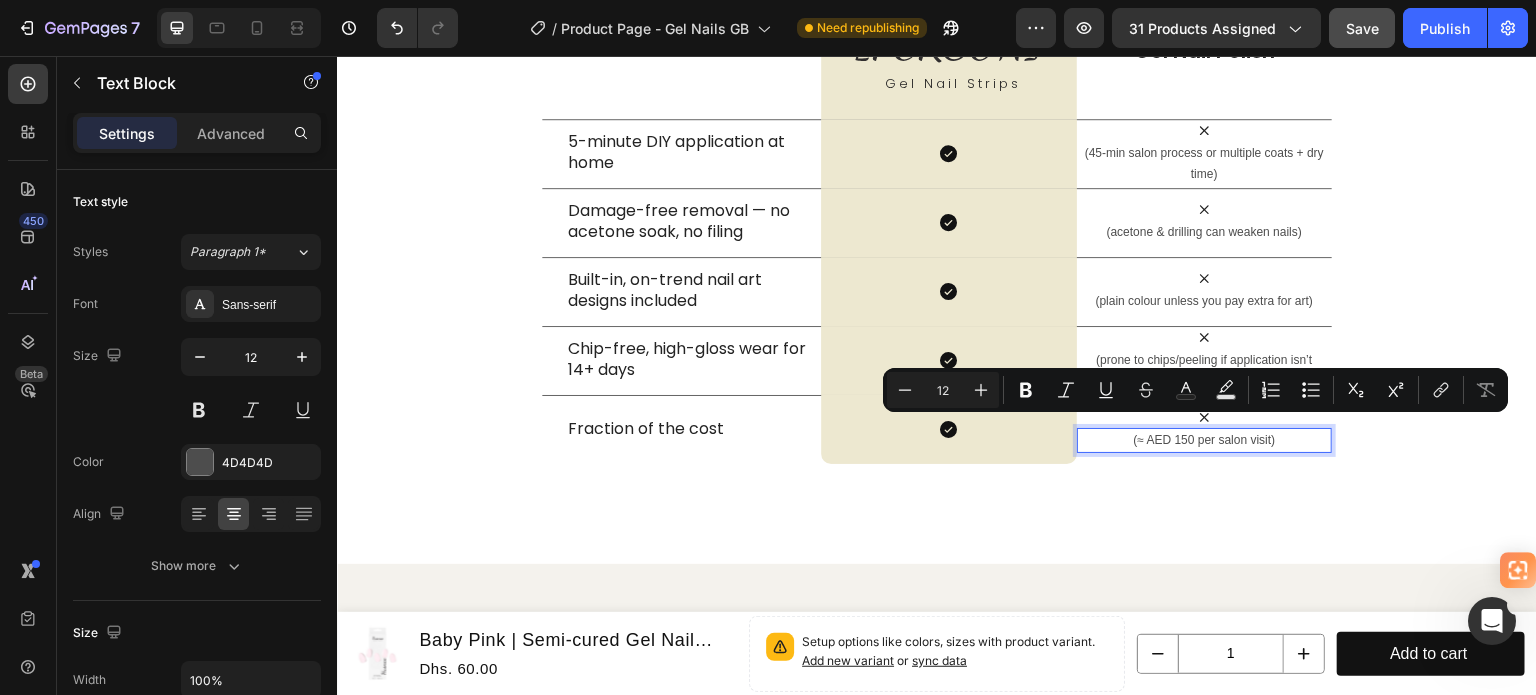 scroll, scrollTop: 3939, scrollLeft: 0, axis: vertical 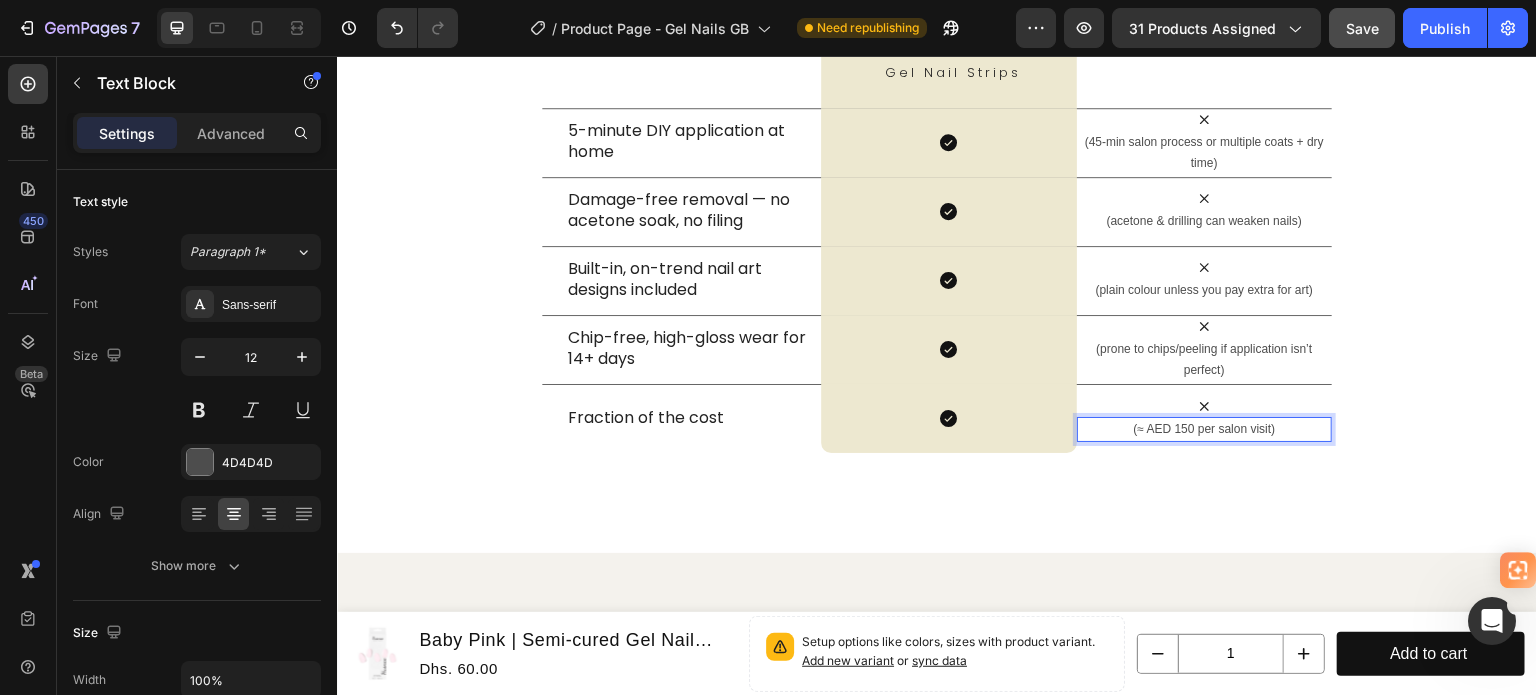 click on "(≈ AED 150 per salon visit)" at bounding box center [1204, 430] 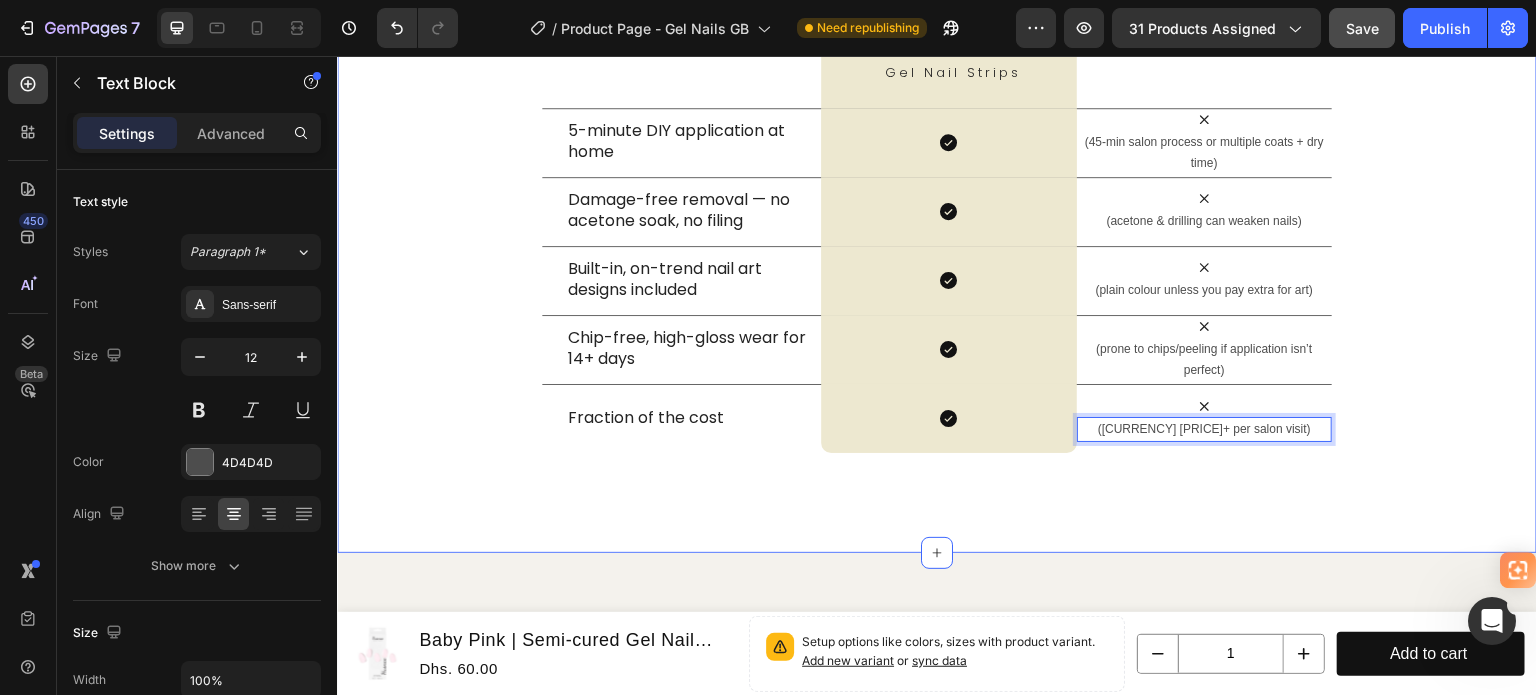 click on "Us vs Them Heading Row Text Block [PERSON] Heading Gel Nail Strips Text Block Row Gel Nail Polish Text Block Row 5-minute DIY application at home Text Block
Icon Row
Icon ([TIME] salon process or multiple coats + dry time) Text Block Row Damage-free removal — no acetone soak, no filing Text Block
Icon Row
Icon (acetone & drilling can weaken nails) Text Block Row Built-in, on-trend nail art designs included Text Block
Icon Row
Icon (Plain colour, art costs extra) Text Block Row Chip-free, high-gloss wear for 14+ days Text Block
Icon Row
Icon (prone to chips/peeling if application isn’t perfect) Text Block Row Fraction of the cost Text Block
Icon Row
Icon  ([CURRENCY] [PRICE]+ per salon visit) Text Block   0 Row" at bounding box center (937, 161) 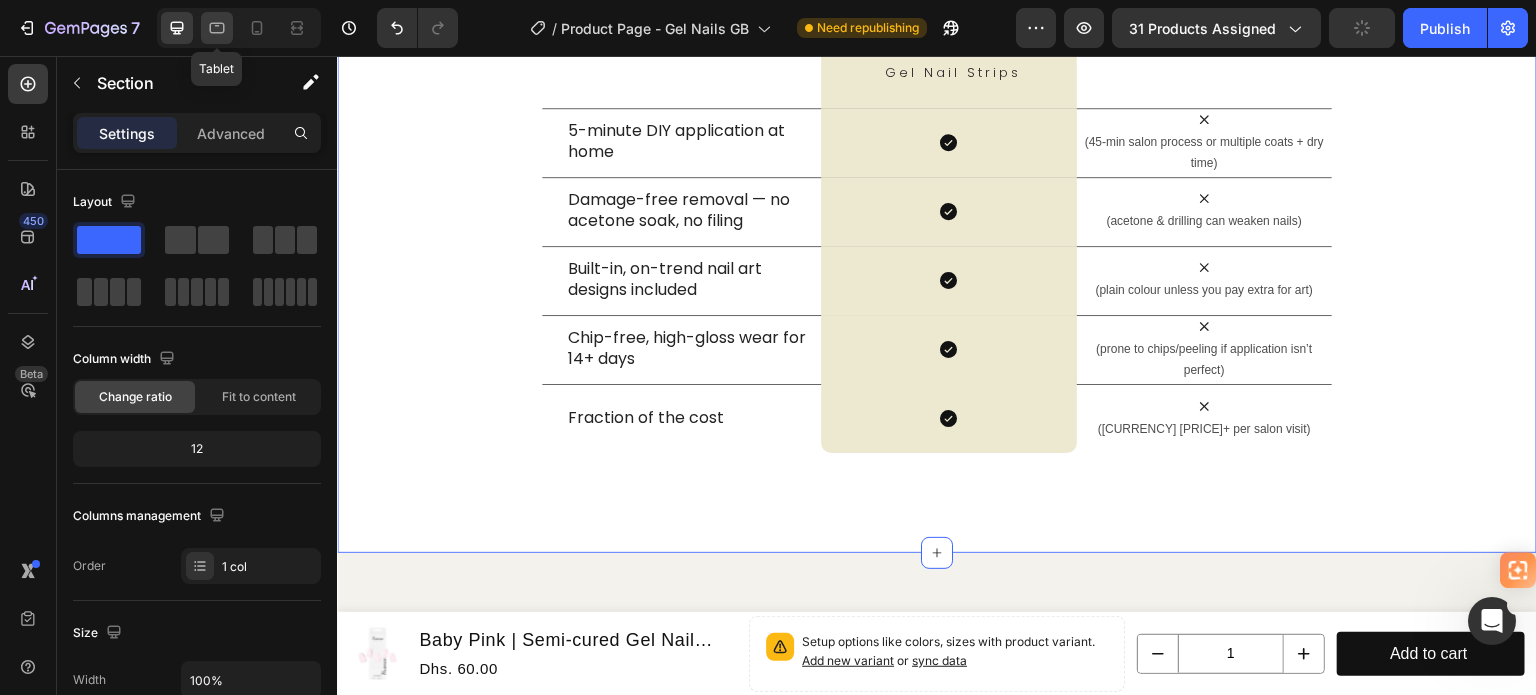 click 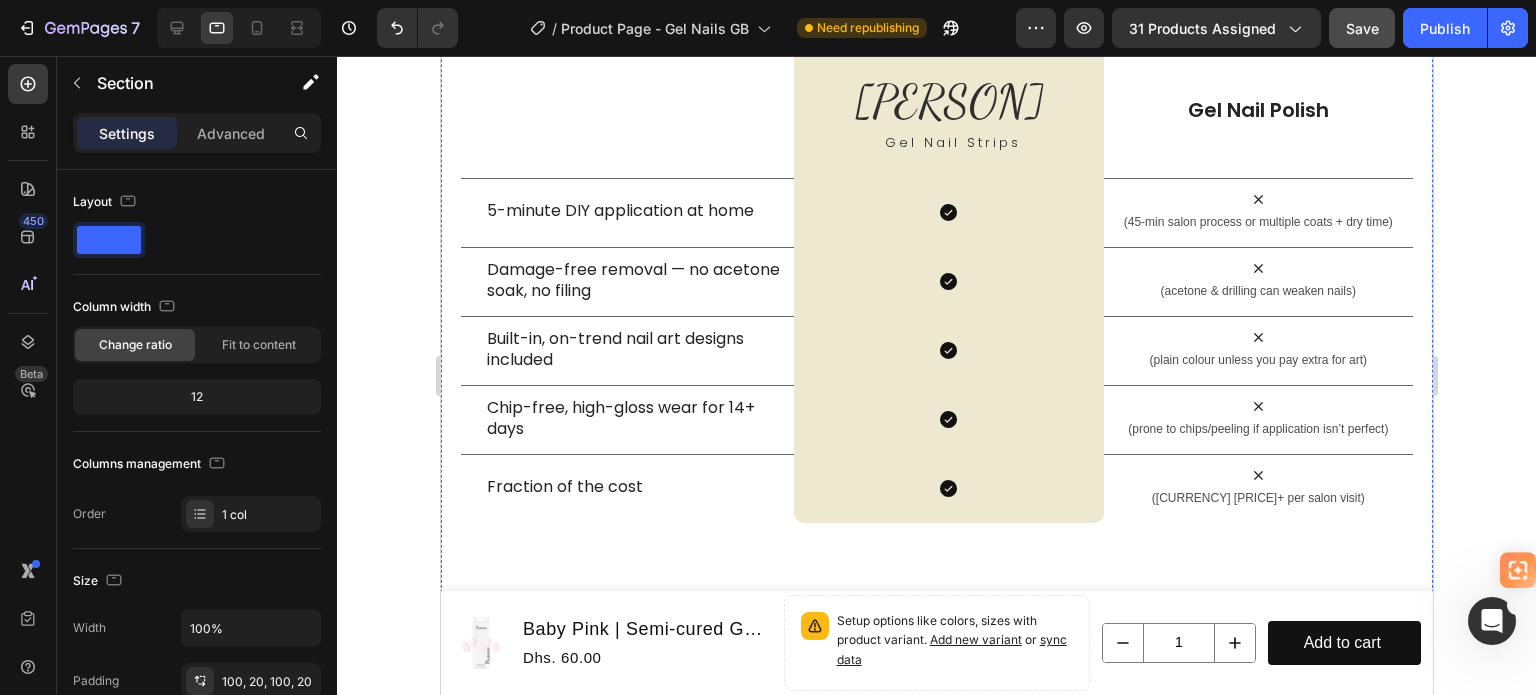 scroll, scrollTop: 3781, scrollLeft: 0, axis: vertical 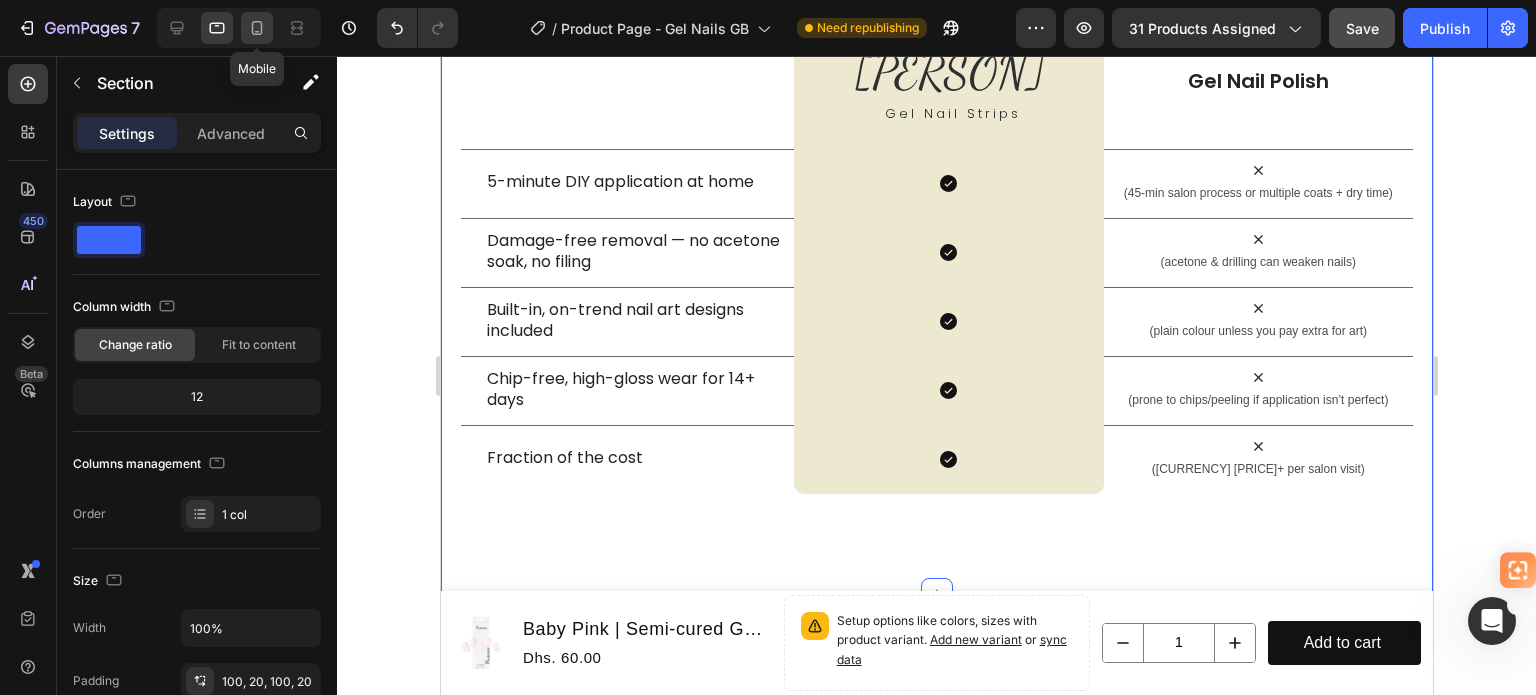 click 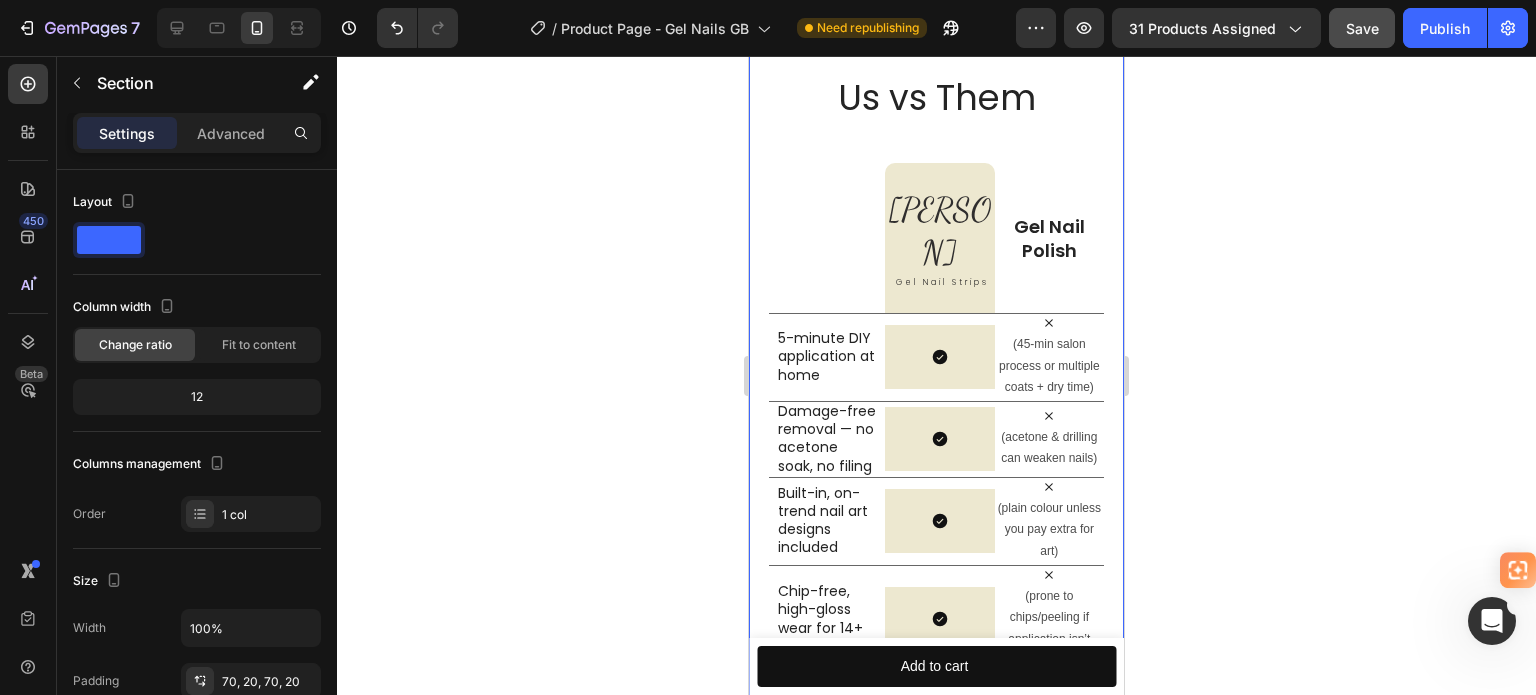 scroll, scrollTop: 3714, scrollLeft: 0, axis: vertical 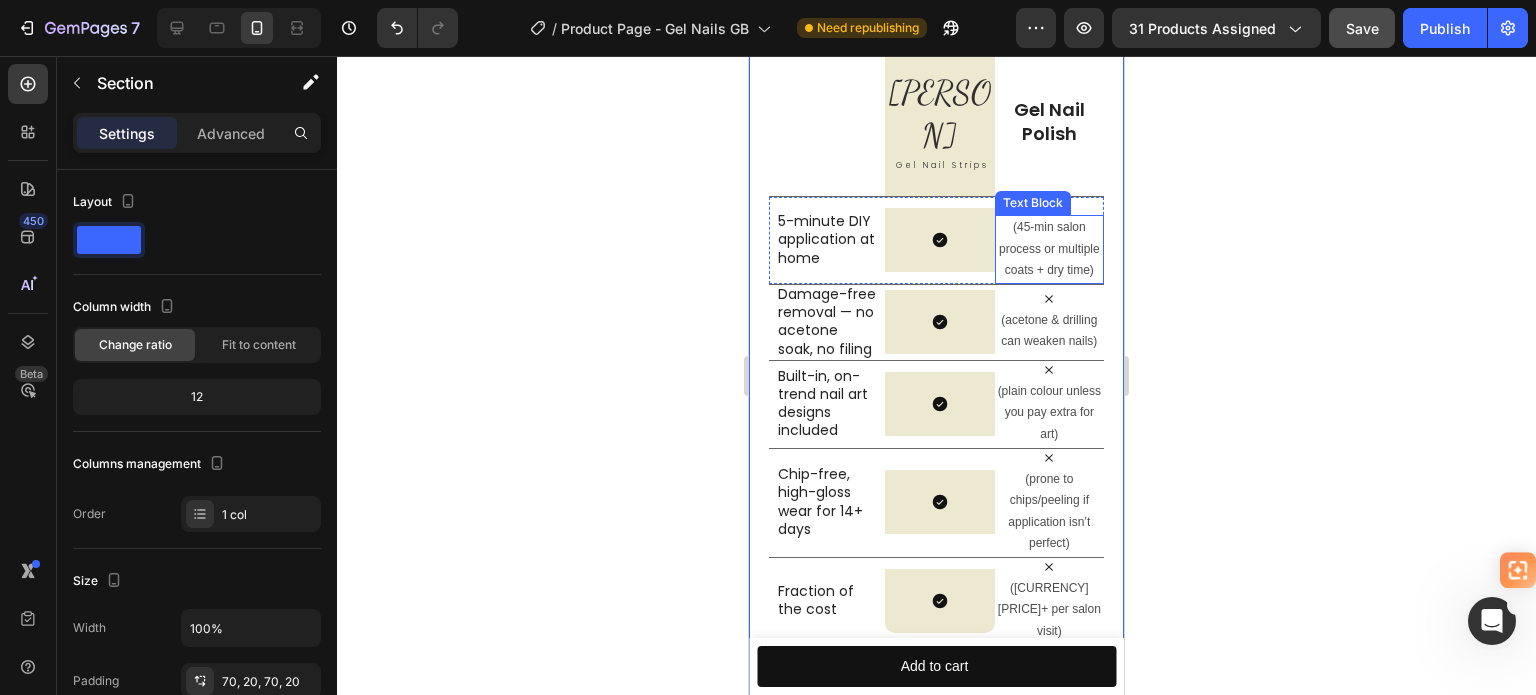 click on "(45-min salon process or multiple coats + dry time)" at bounding box center [1049, 249] 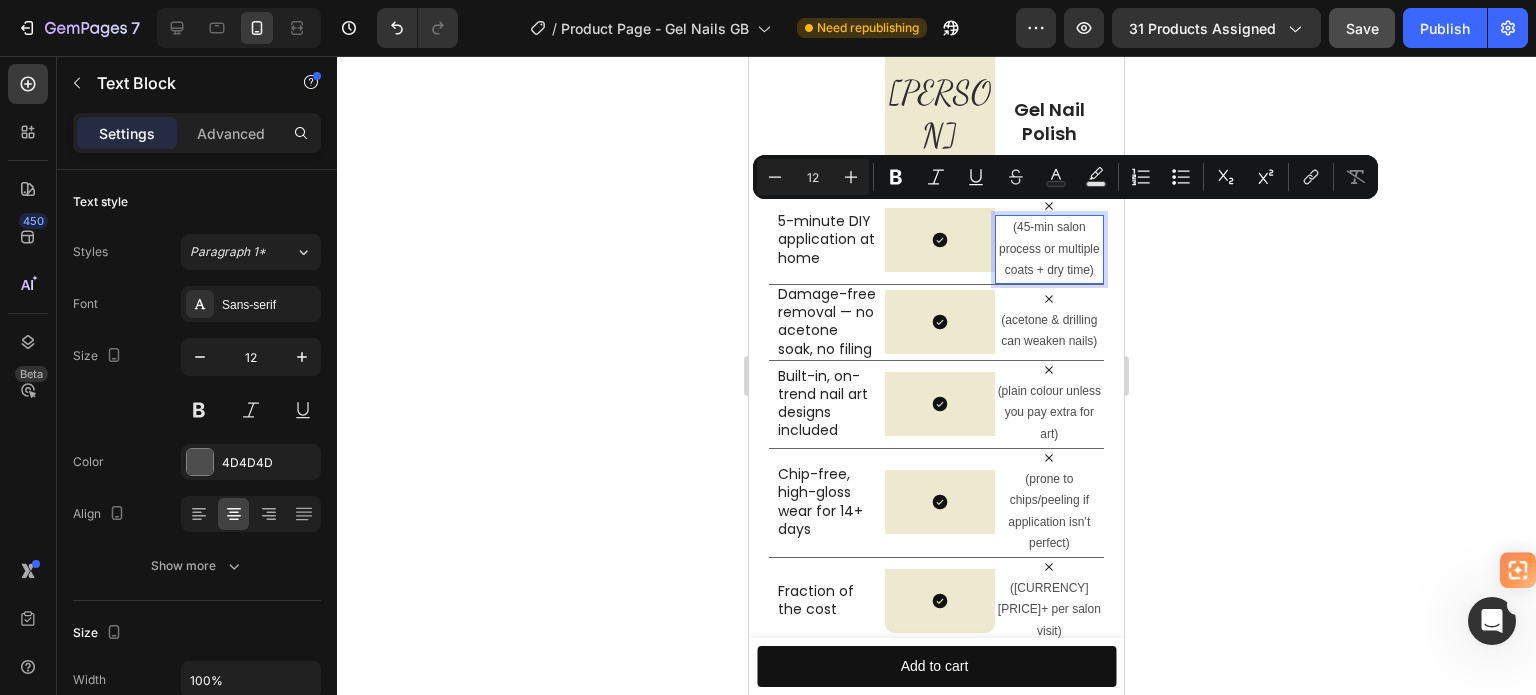click on "(45-min salon process or multiple coats + dry time)" at bounding box center [1049, 249] 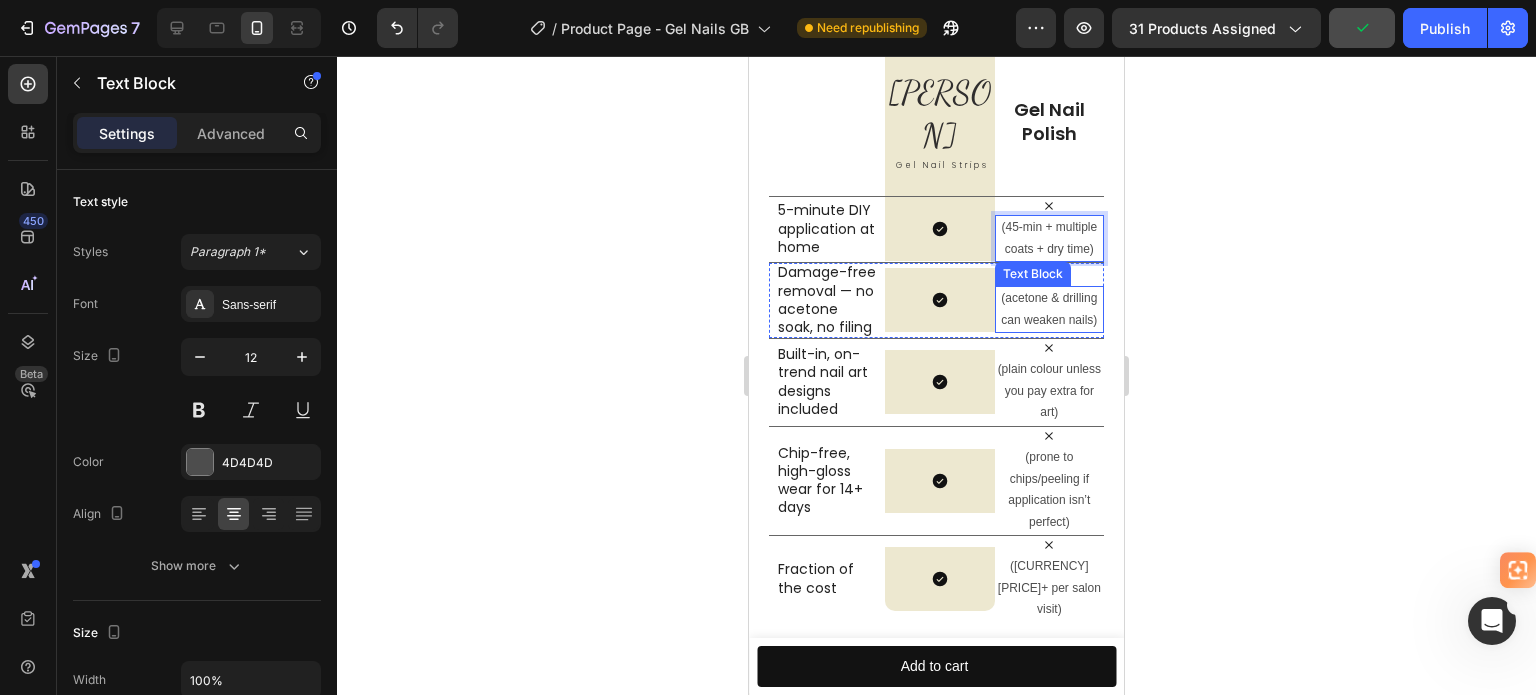 click on "(acetone & drilling can weaken nails)" at bounding box center [1049, 309] 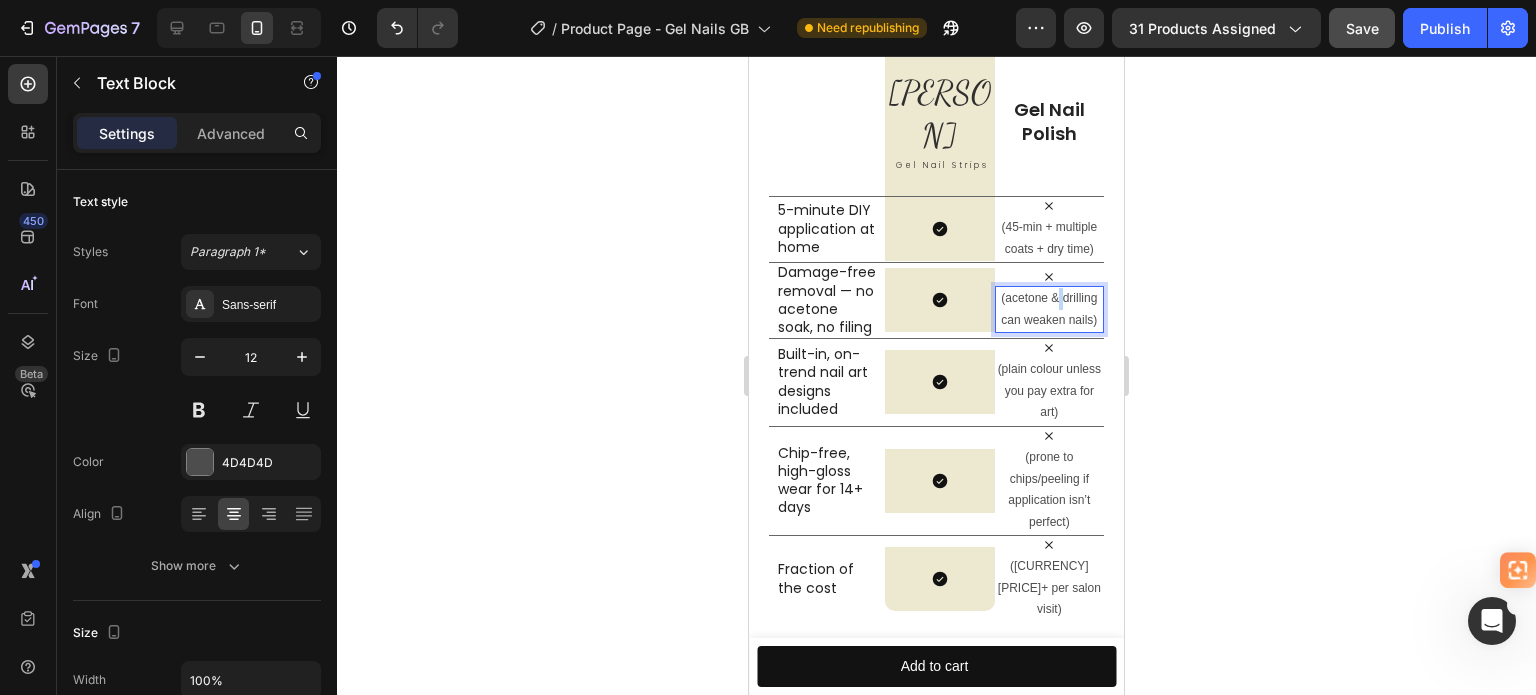 click on "(acetone & drilling can weaken nails)" at bounding box center (1049, 309) 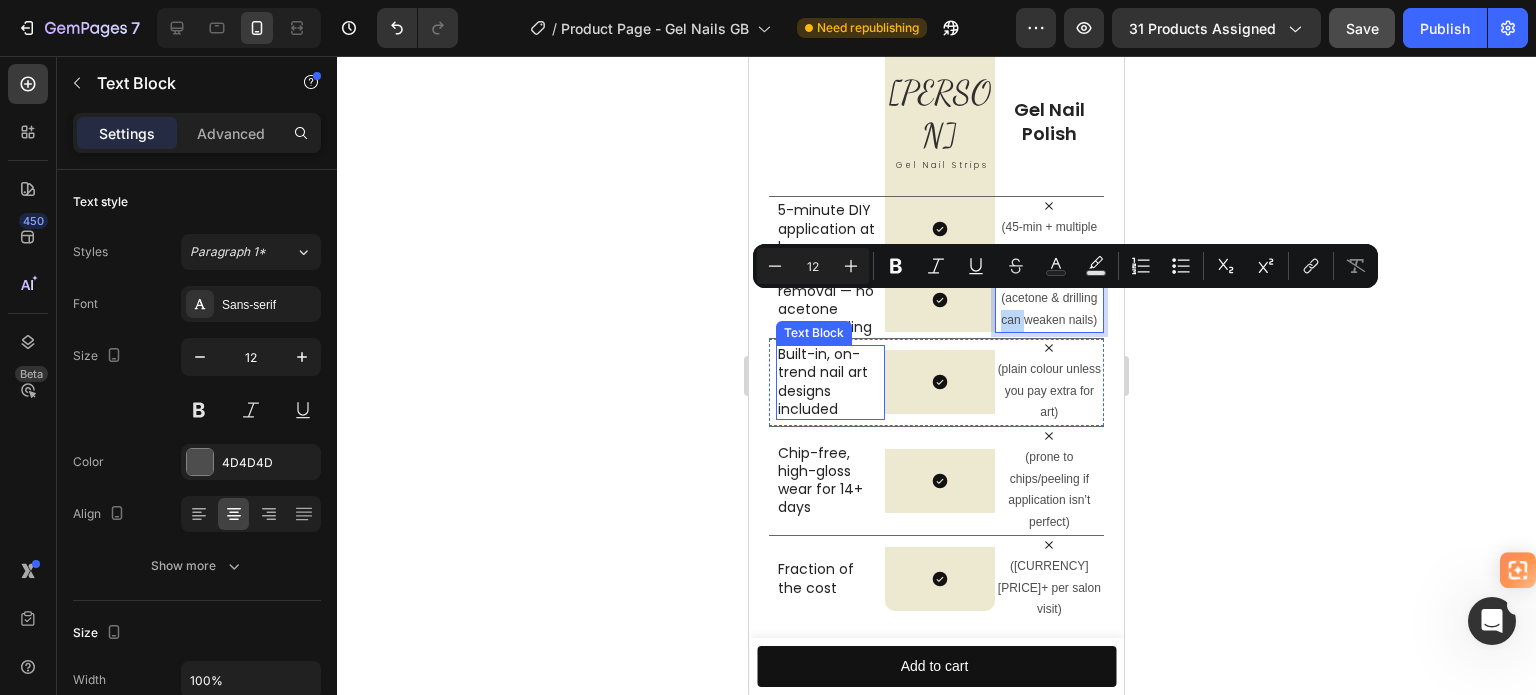 click on "Built-in, on-trend nail art designs included" at bounding box center [827, 381] 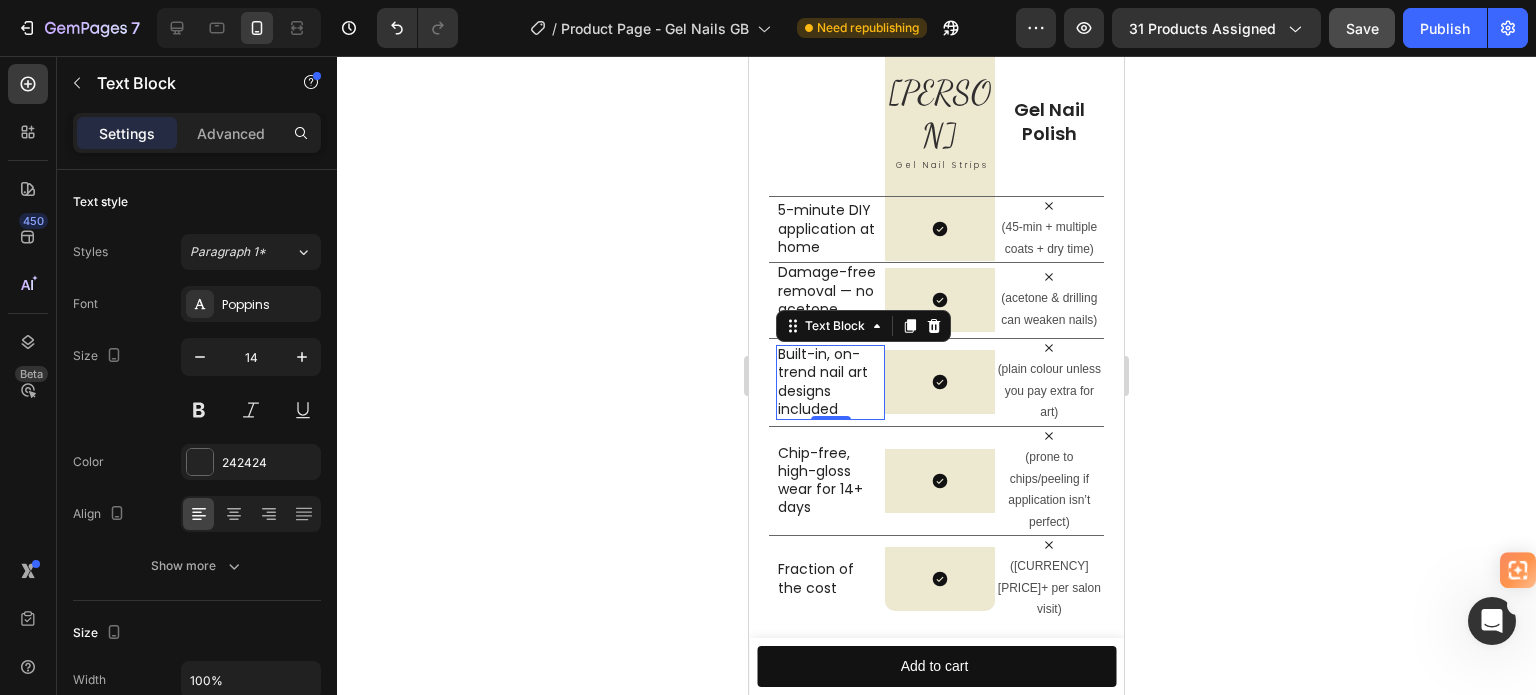 click 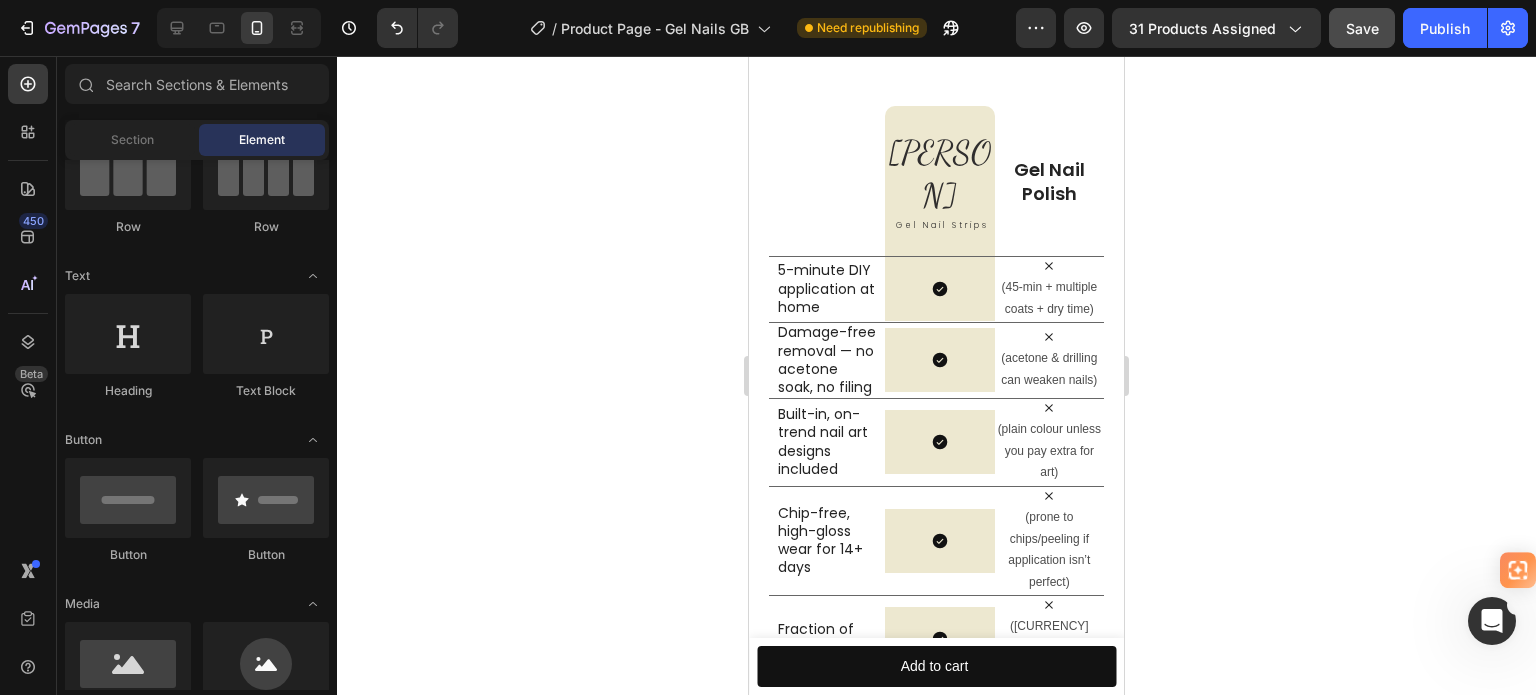 scroll, scrollTop: 3699, scrollLeft: 0, axis: vertical 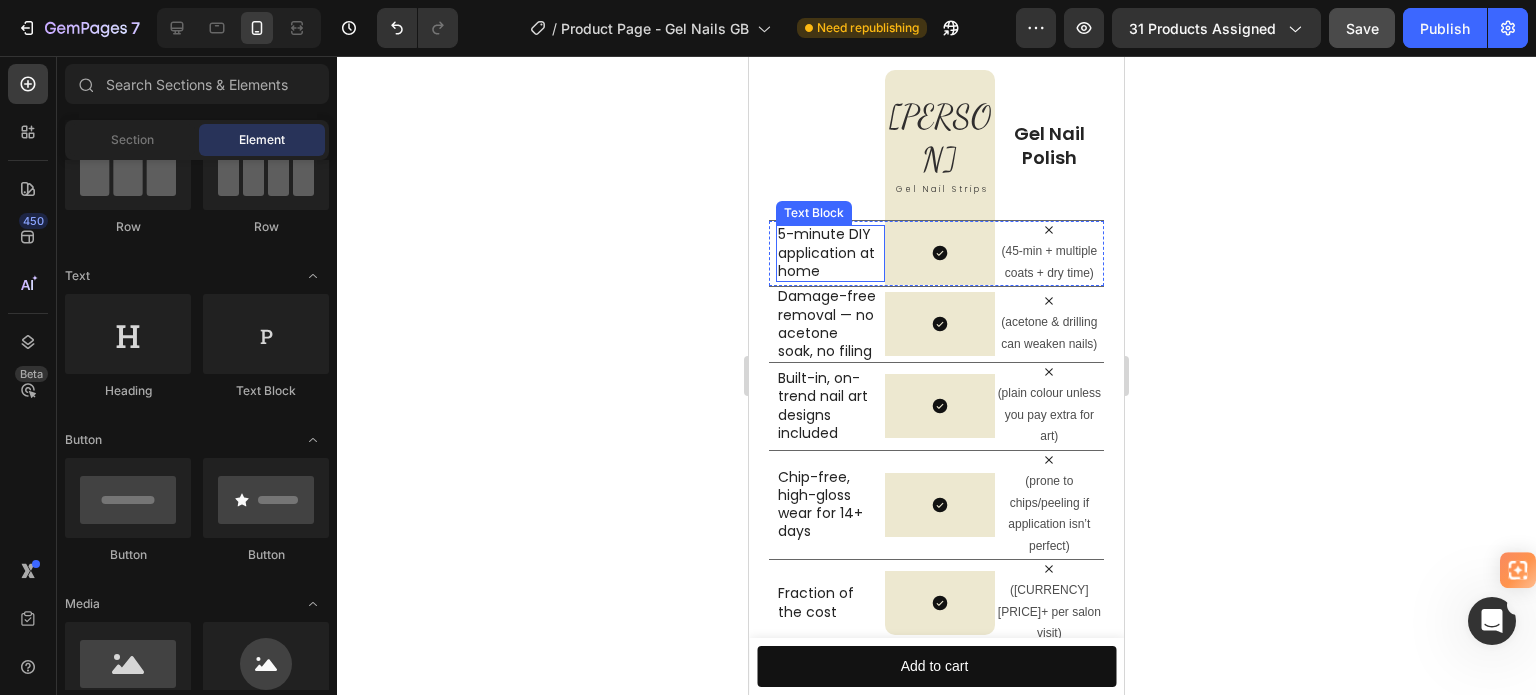 click on "5-minute DIY application at home" at bounding box center [827, 252] 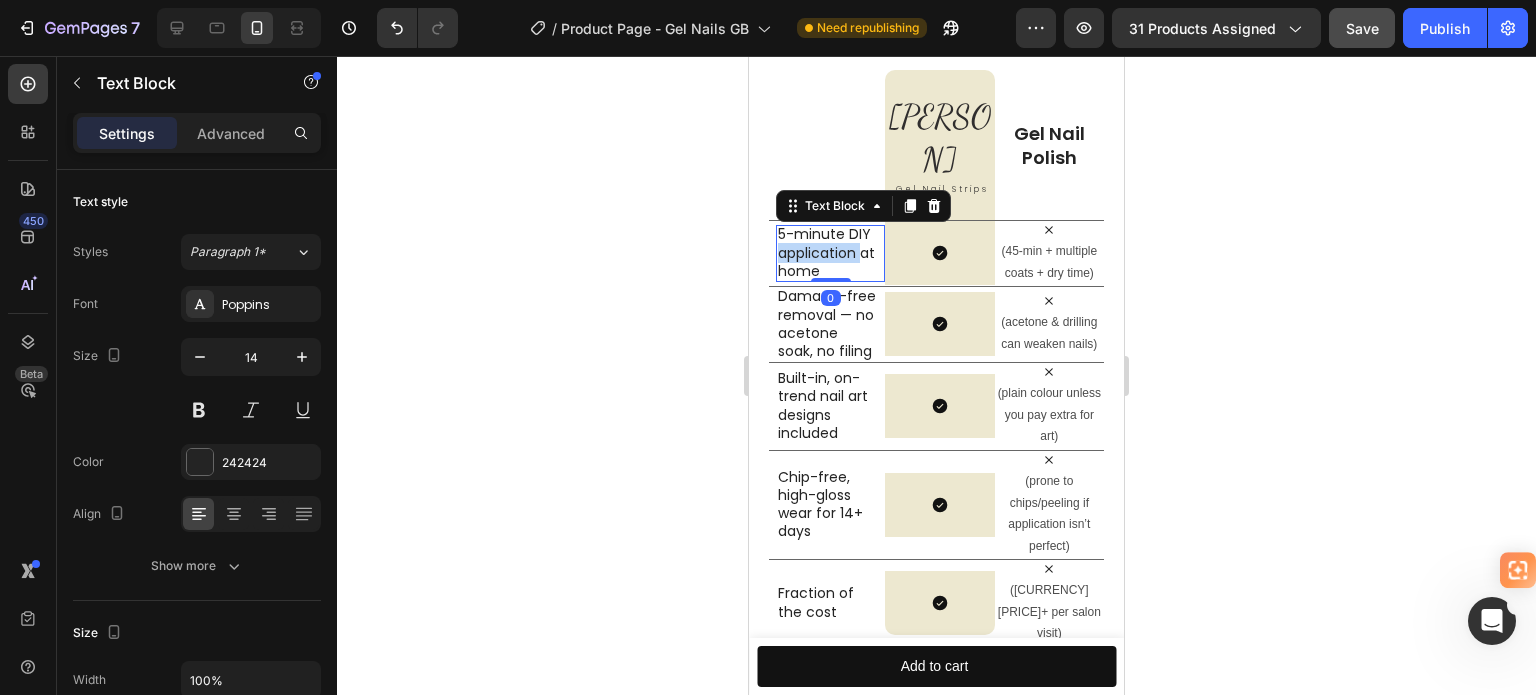 click on "5-minute DIY application at home" at bounding box center (827, 252) 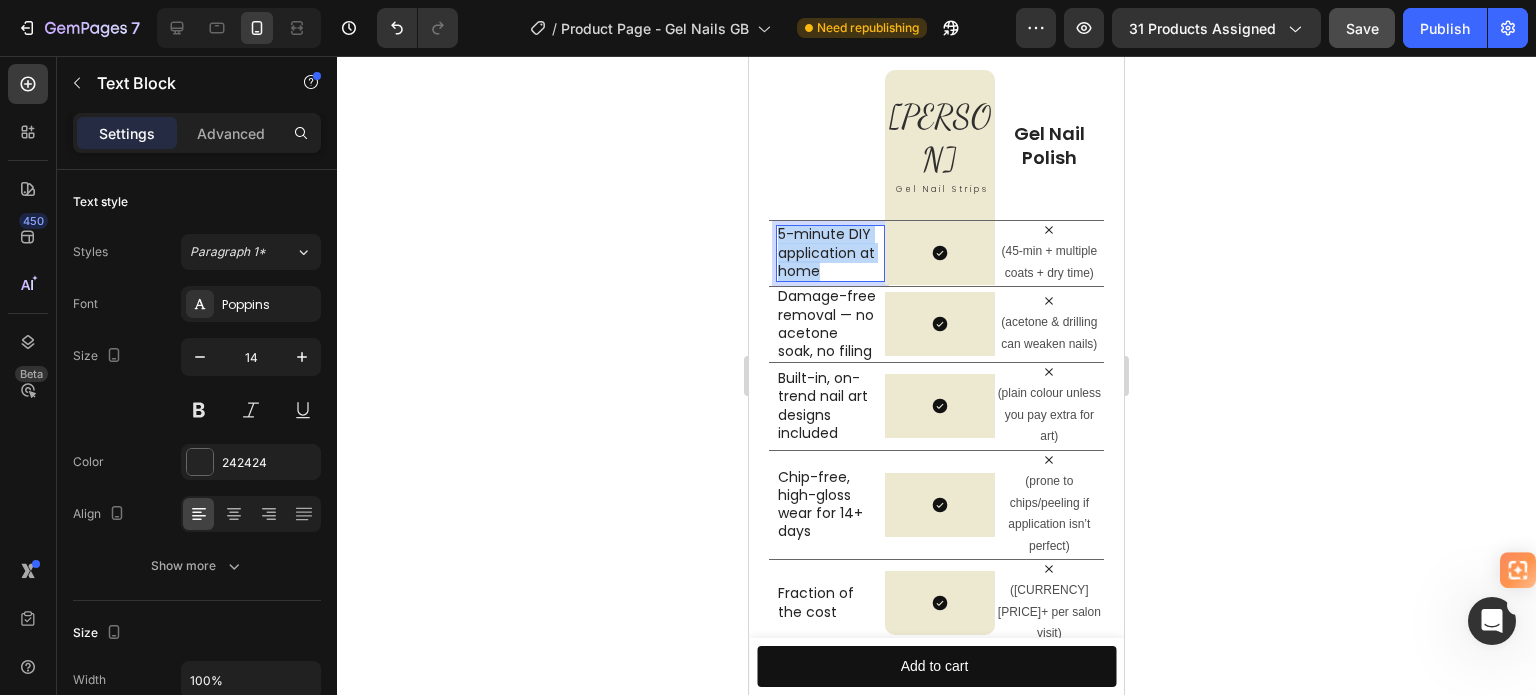 click on "5-minute DIY application at home" at bounding box center (827, 252) 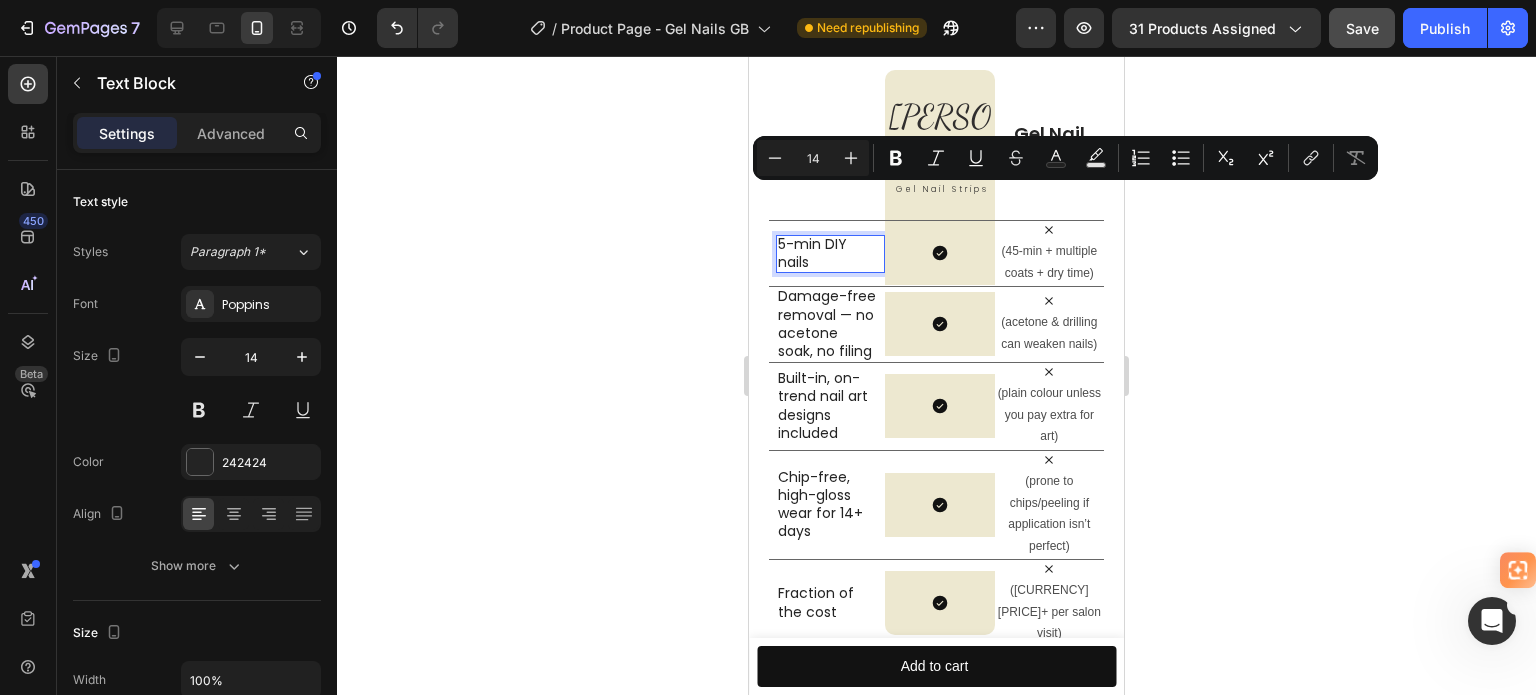 scroll, scrollTop: 3700, scrollLeft: 0, axis: vertical 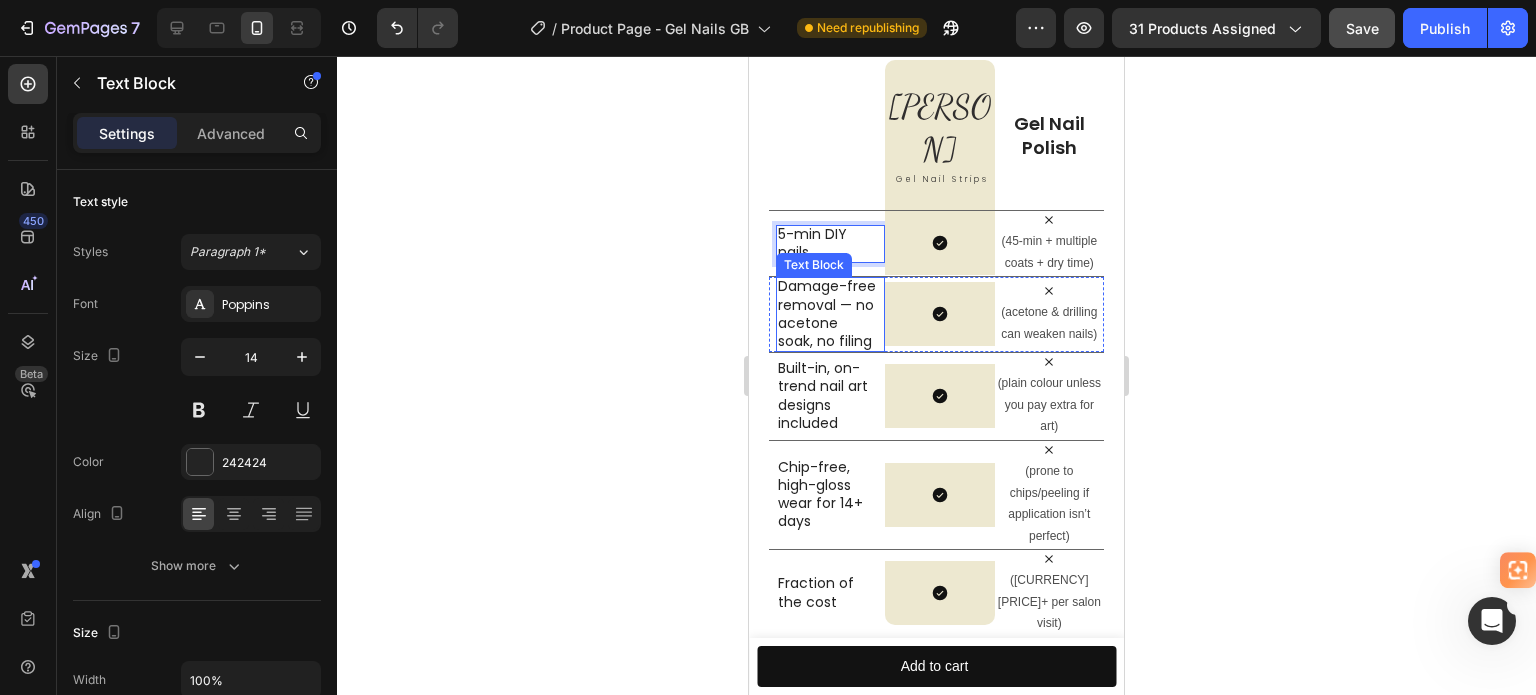click on "Damage-free removal — no acetone soak, no filing" at bounding box center [827, 313] 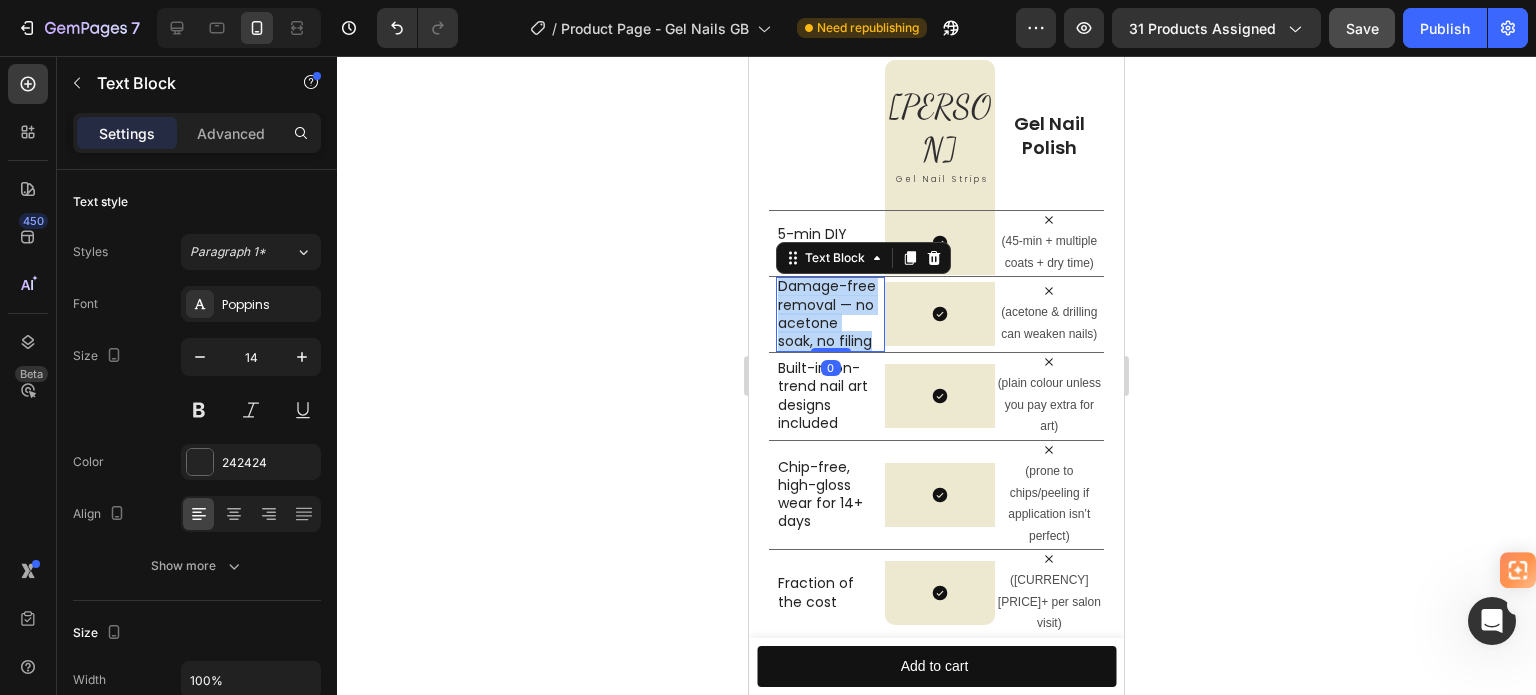 click on "Damage-free removal — no acetone soak, no filing" at bounding box center [827, 313] 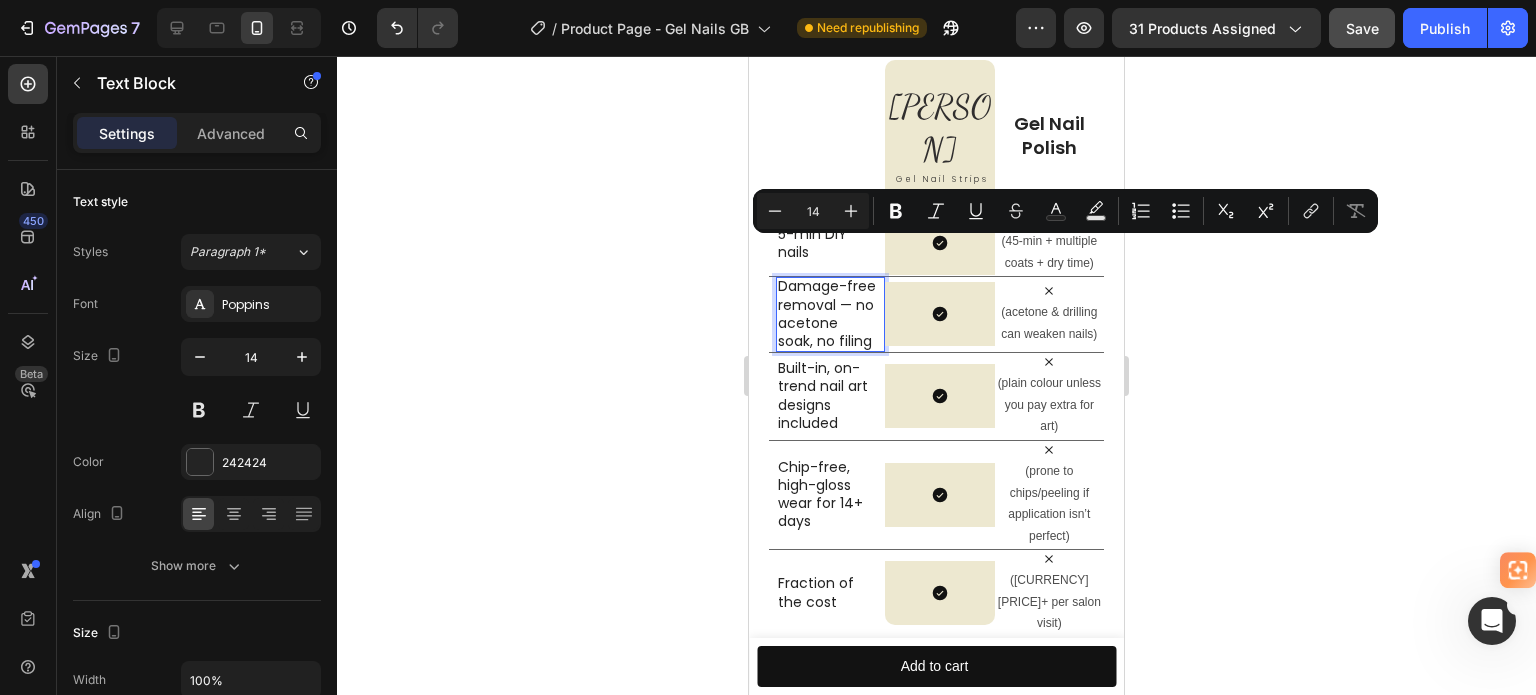 scroll, scrollTop: 3713, scrollLeft: 0, axis: vertical 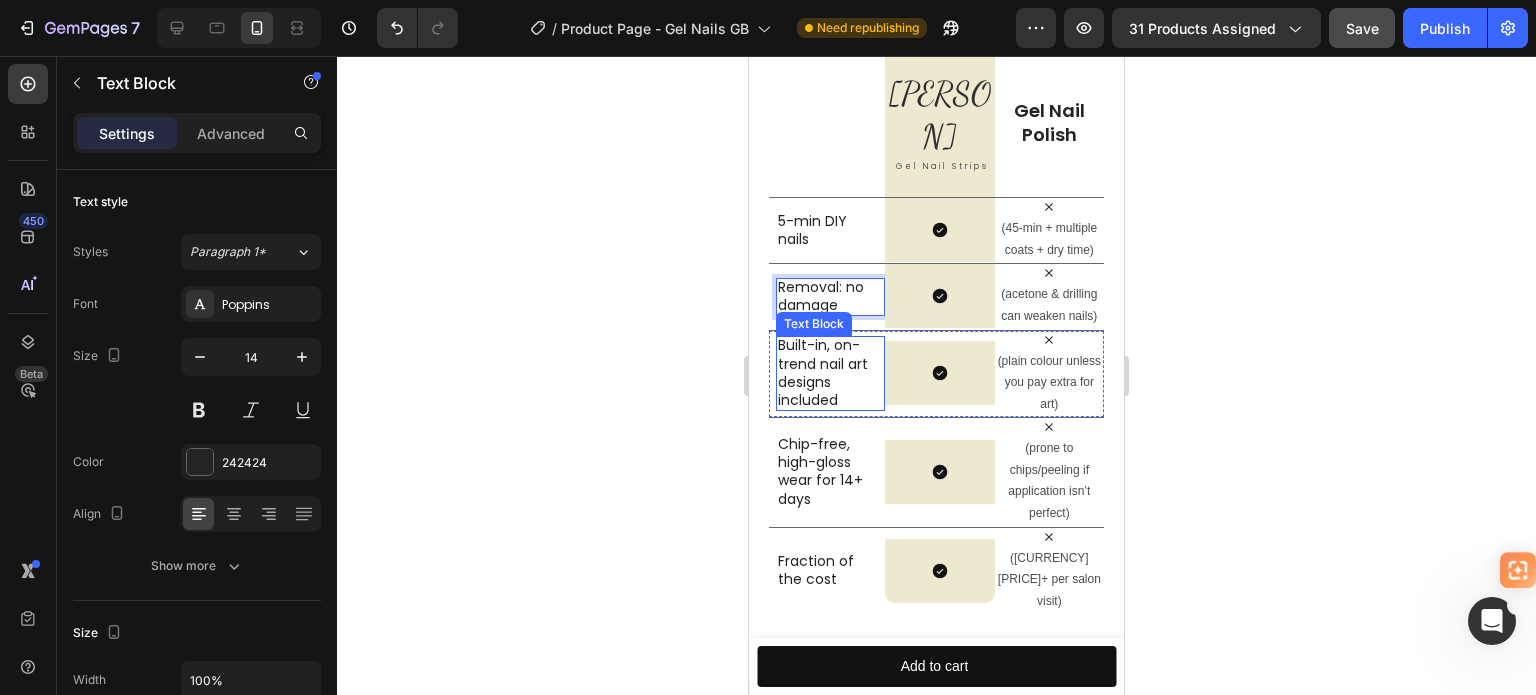 click on "Built-in, on-trend nail art designs included" at bounding box center (827, 372) 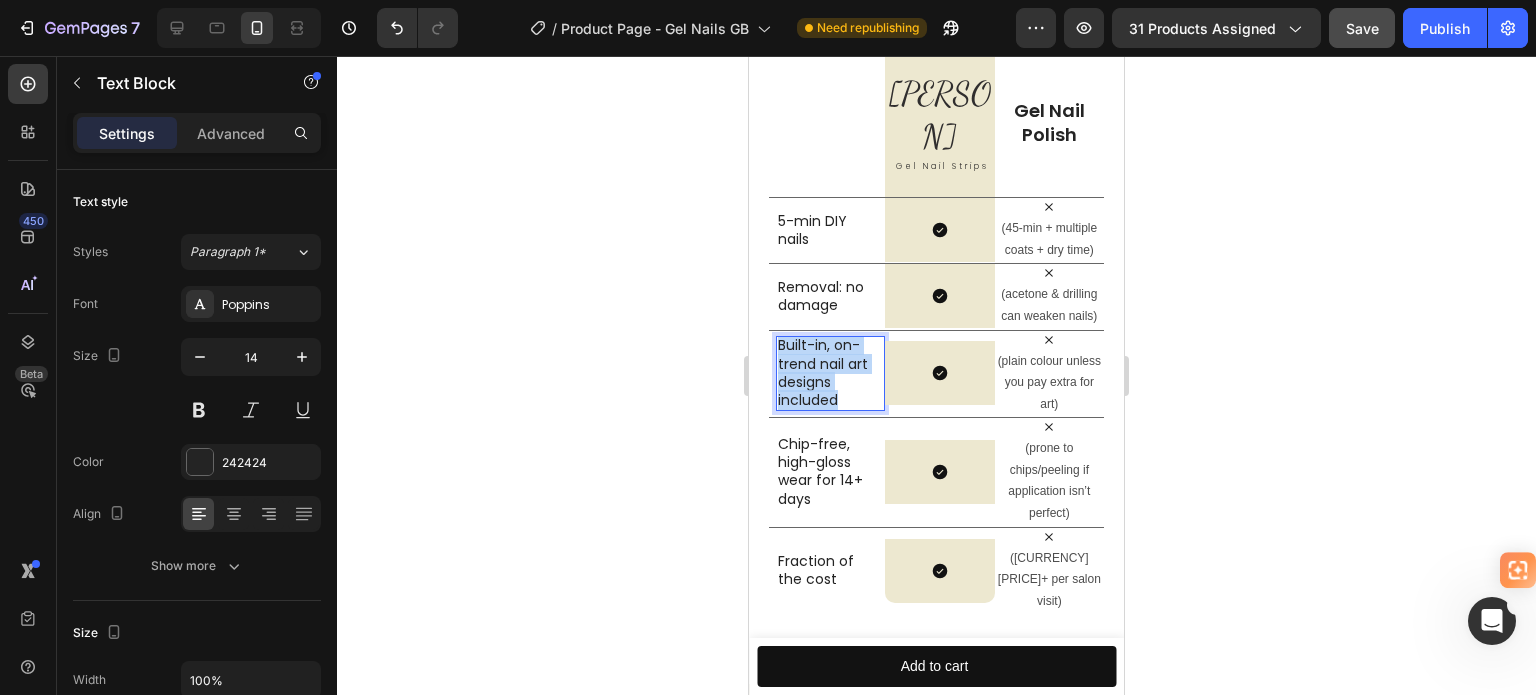 click on "Built-in, on-trend nail art designs included" at bounding box center [827, 372] 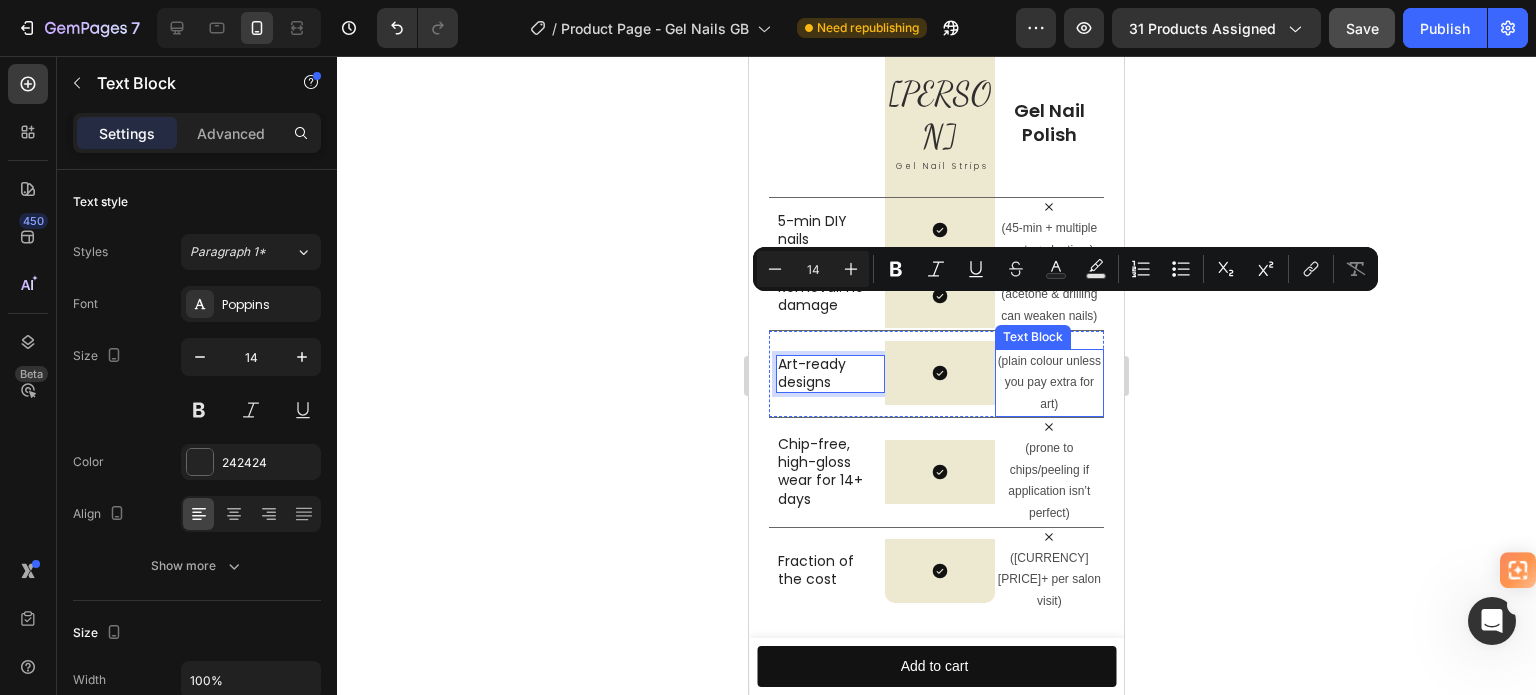 scroll, scrollTop: 3732, scrollLeft: 0, axis: vertical 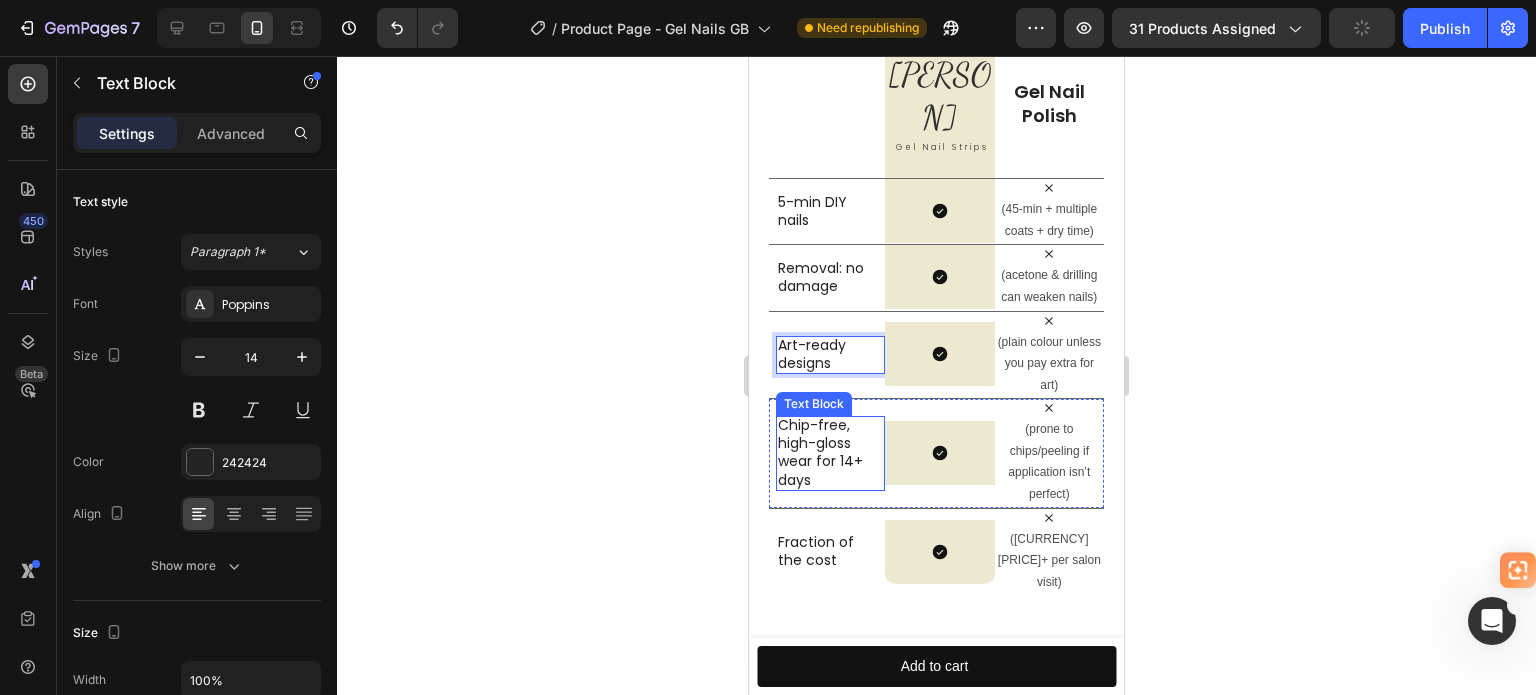 click on "Chip-free, high-gloss wear for 14+ days" at bounding box center (827, 452) 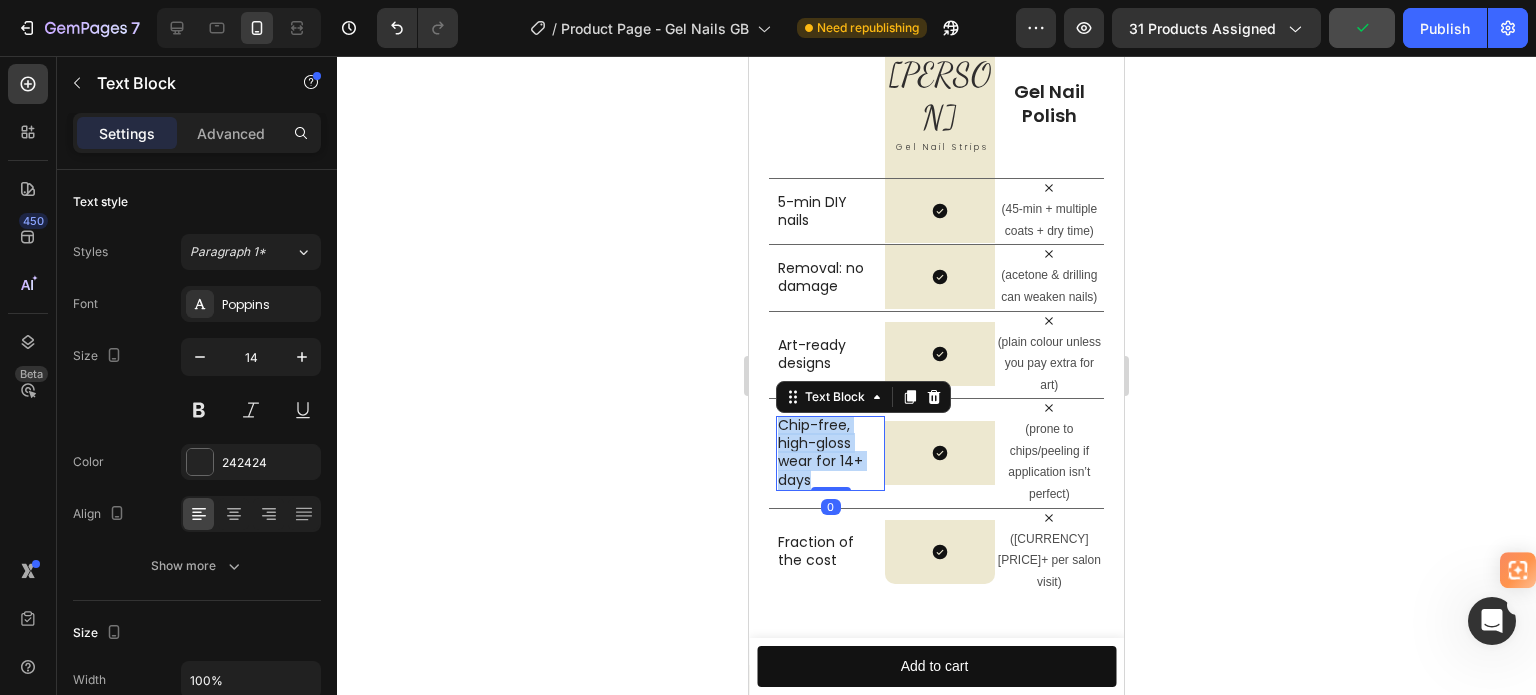 click on "Chip-free, high-gloss wear for 14+ days" at bounding box center (827, 452) 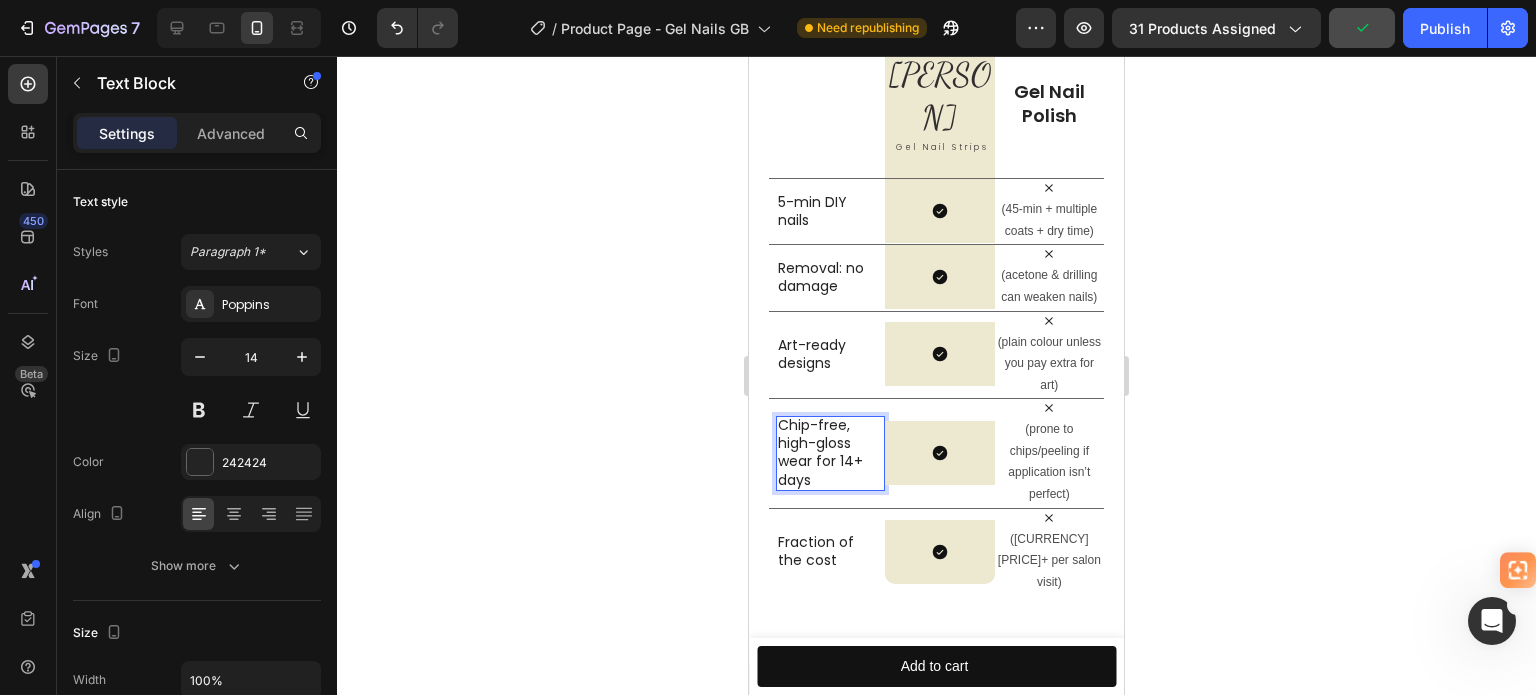 scroll, scrollTop: 3750, scrollLeft: 0, axis: vertical 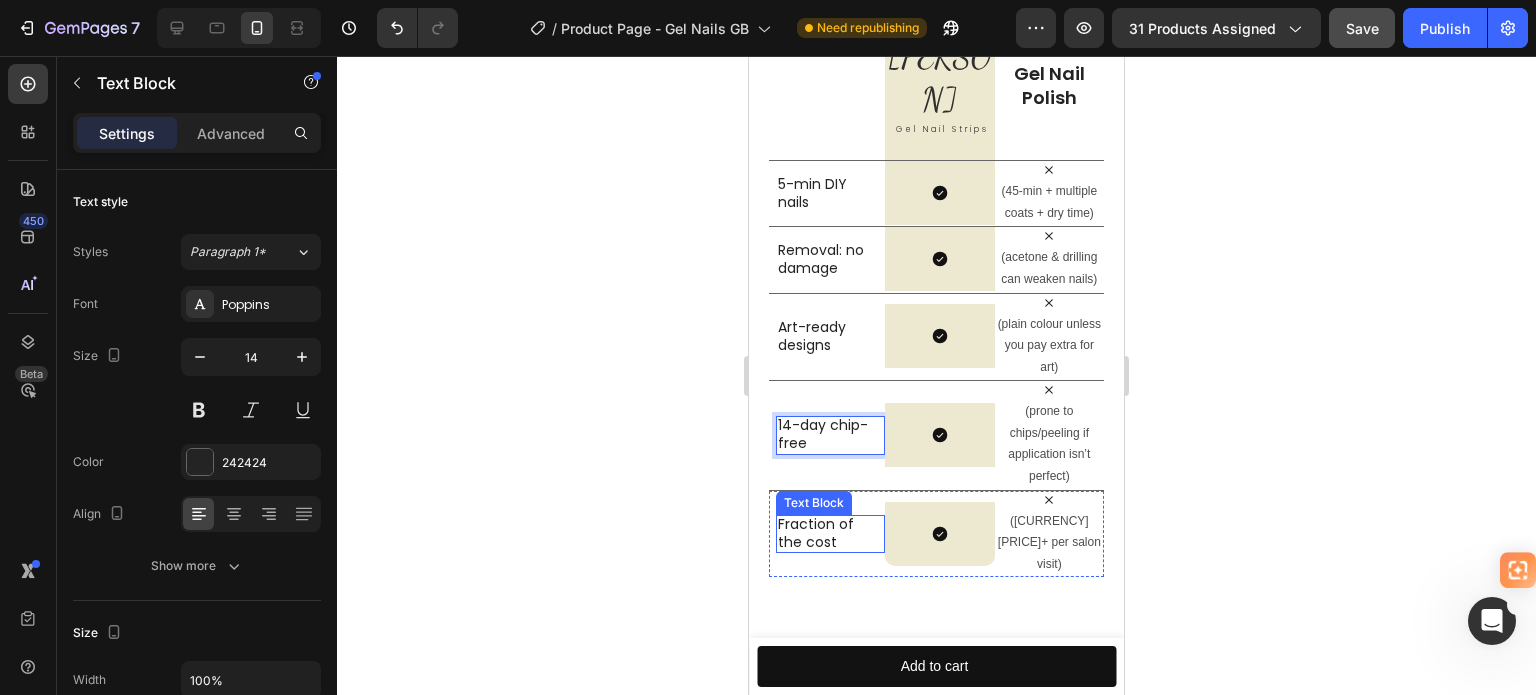 click on "Fraction of the cost" at bounding box center (827, 533) 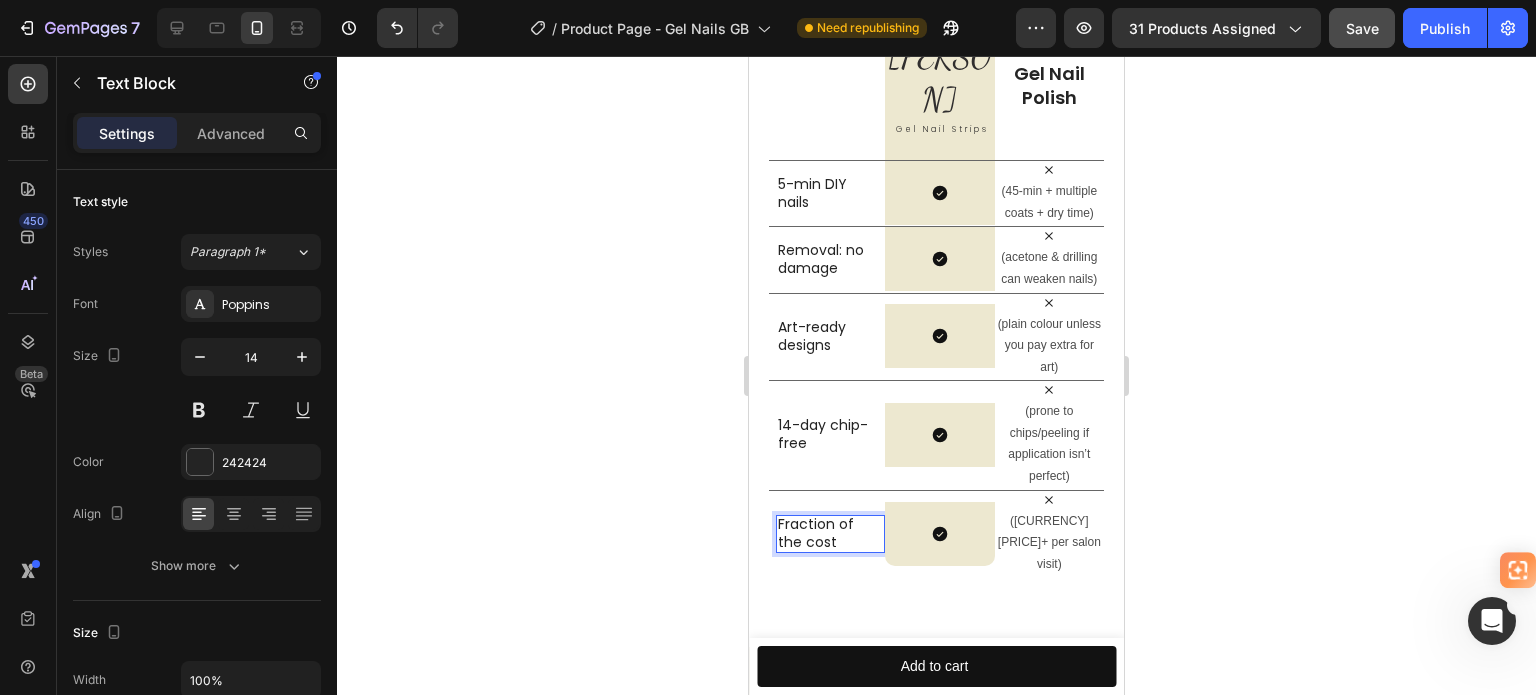 click on "Fraction of the cost" at bounding box center (827, 533) 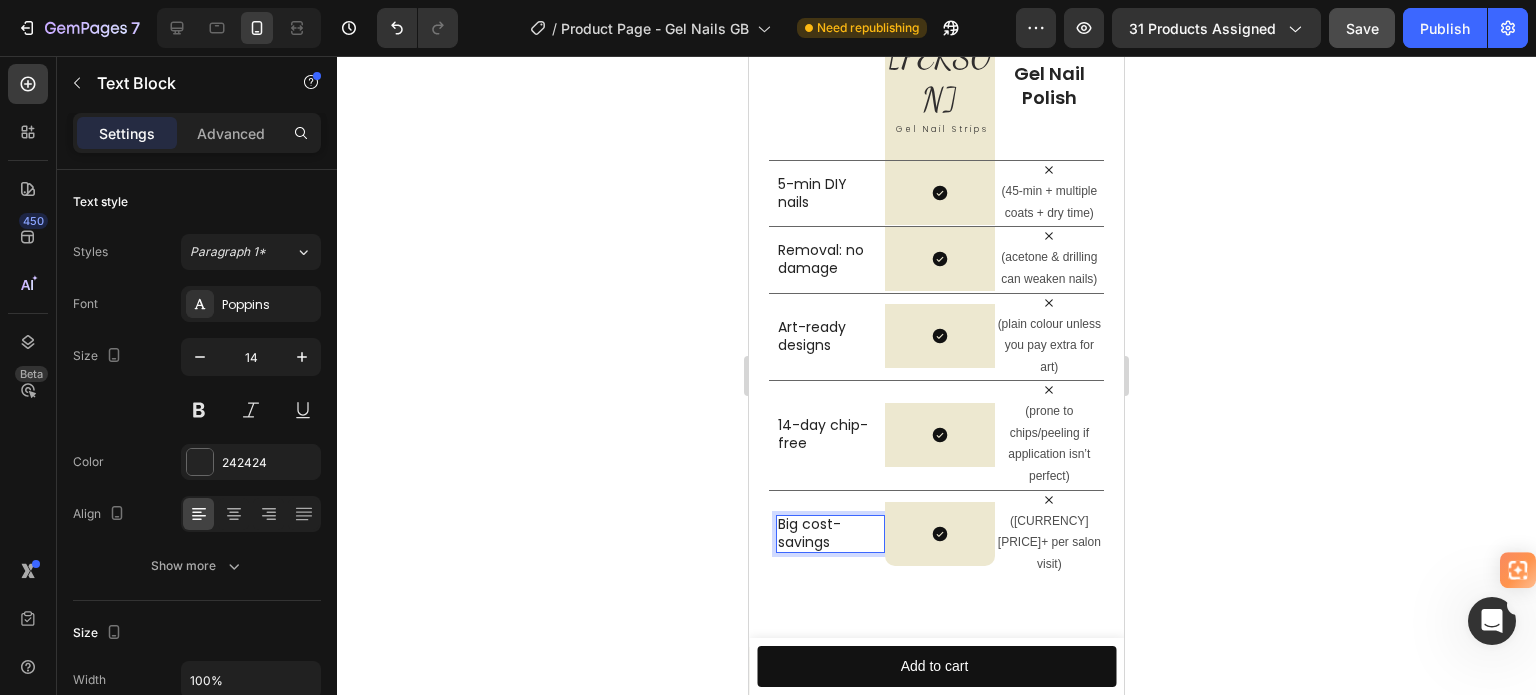 click 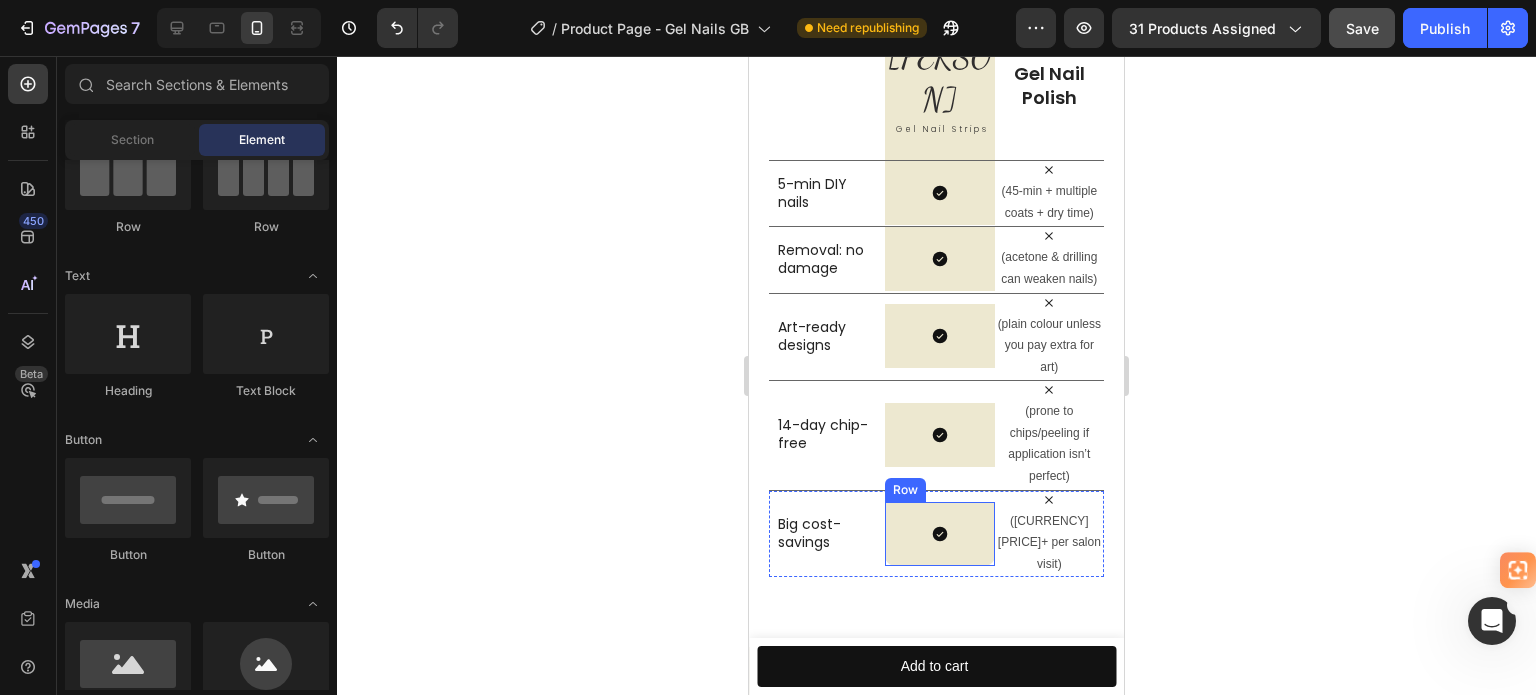scroll, scrollTop: 3650, scrollLeft: 0, axis: vertical 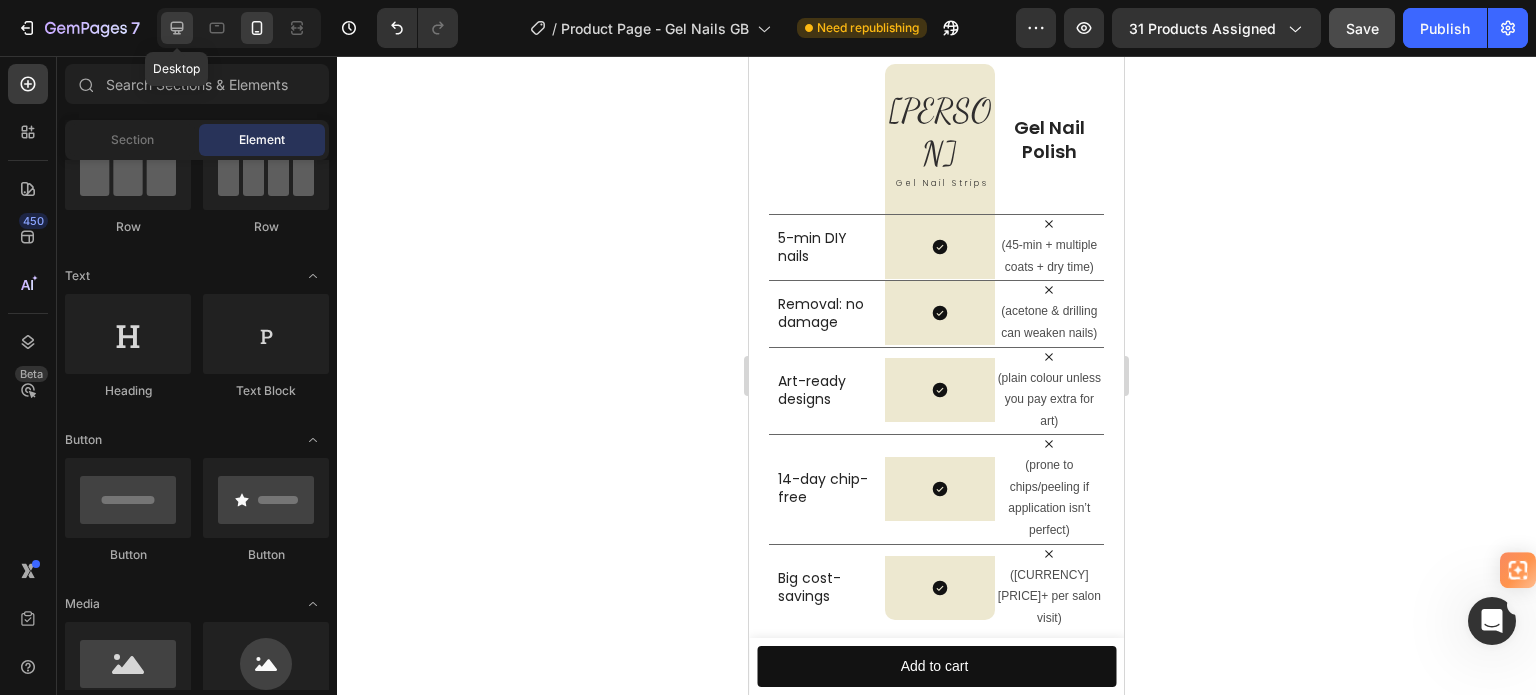 click 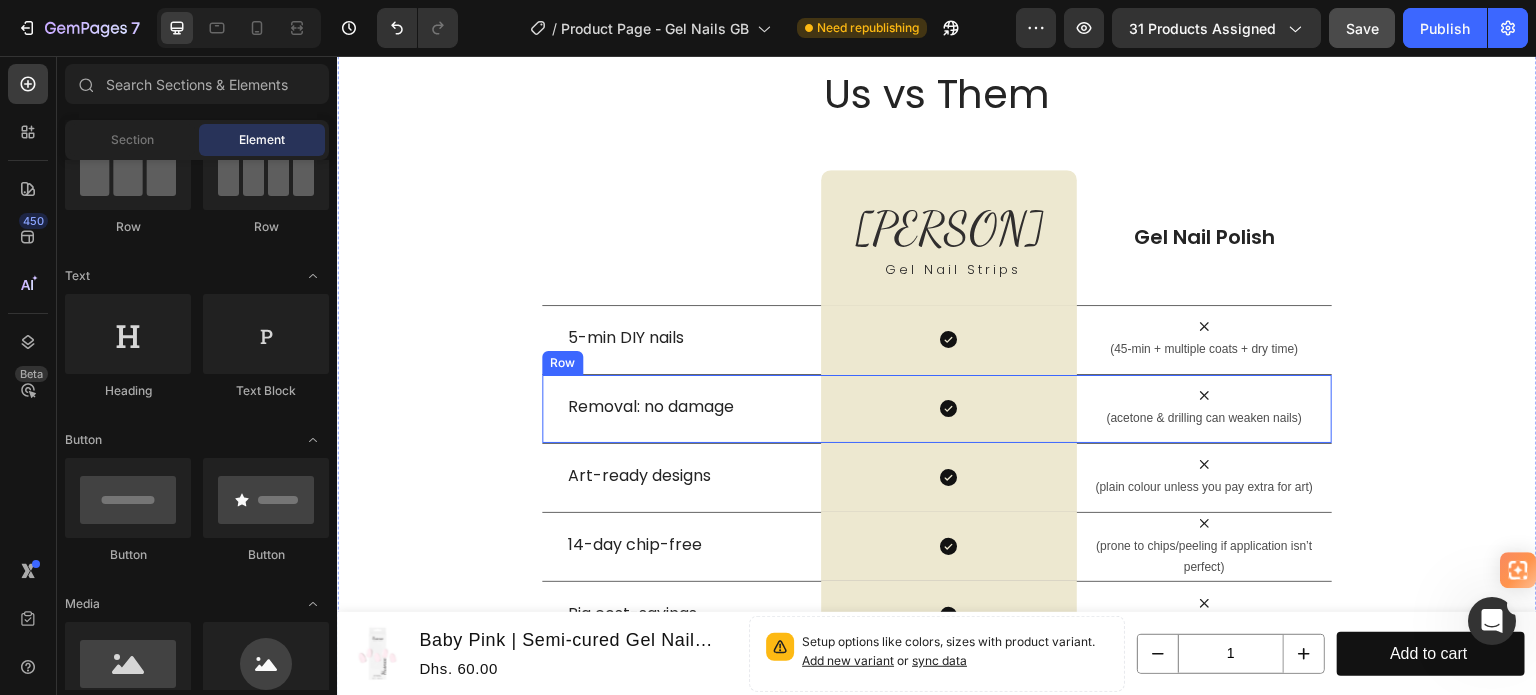 click on "Icon" at bounding box center [1204, 395] 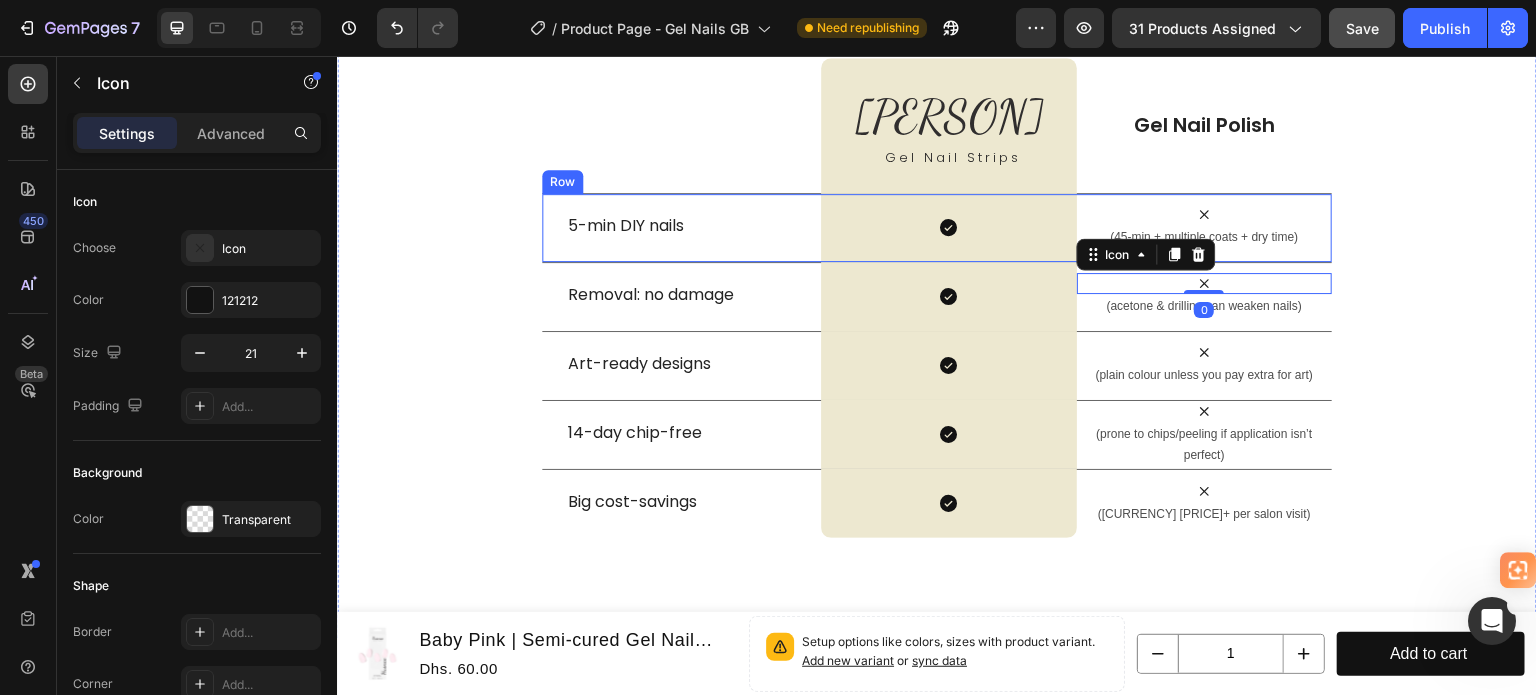 click on "(45-min + multiple coats + dry time)" at bounding box center (1204, 238) 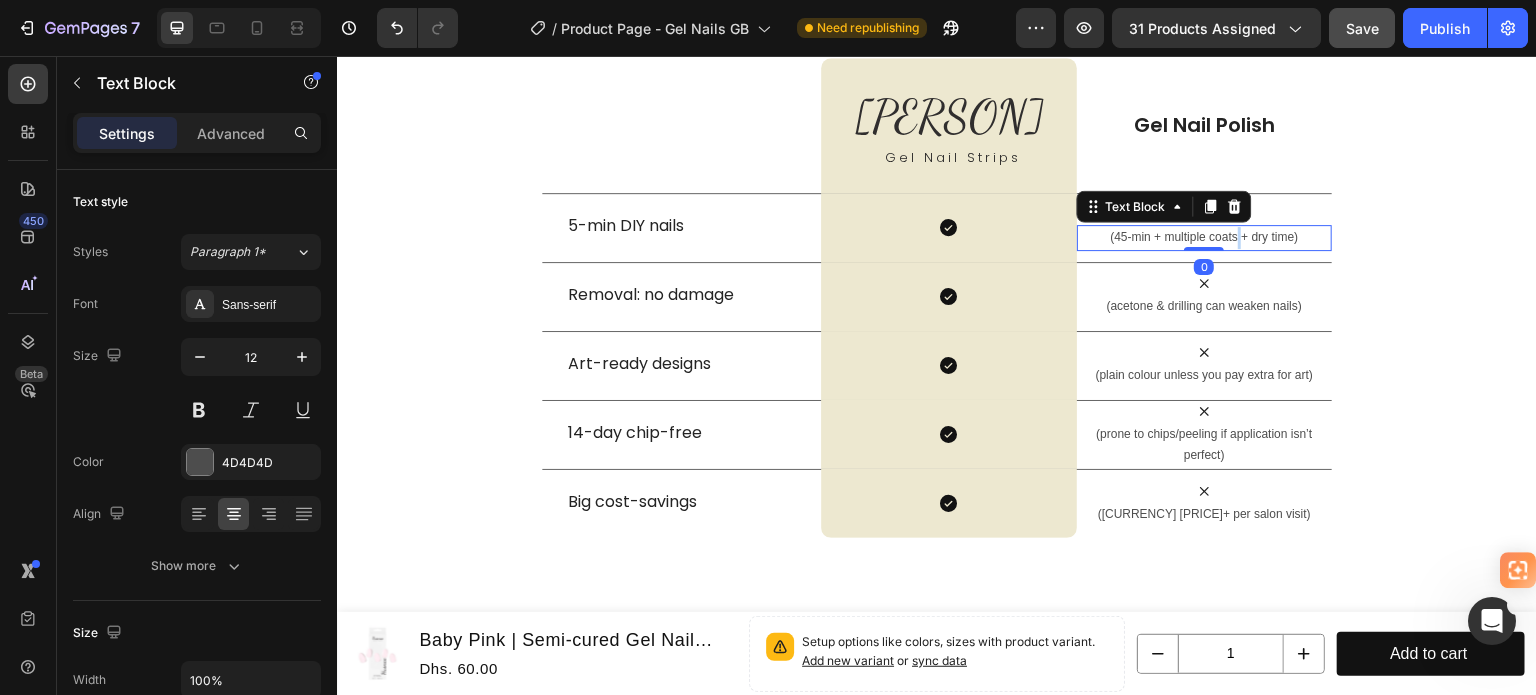 click on "(45-min + multiple coats + dry time)" at bounding box center [1204, 238] 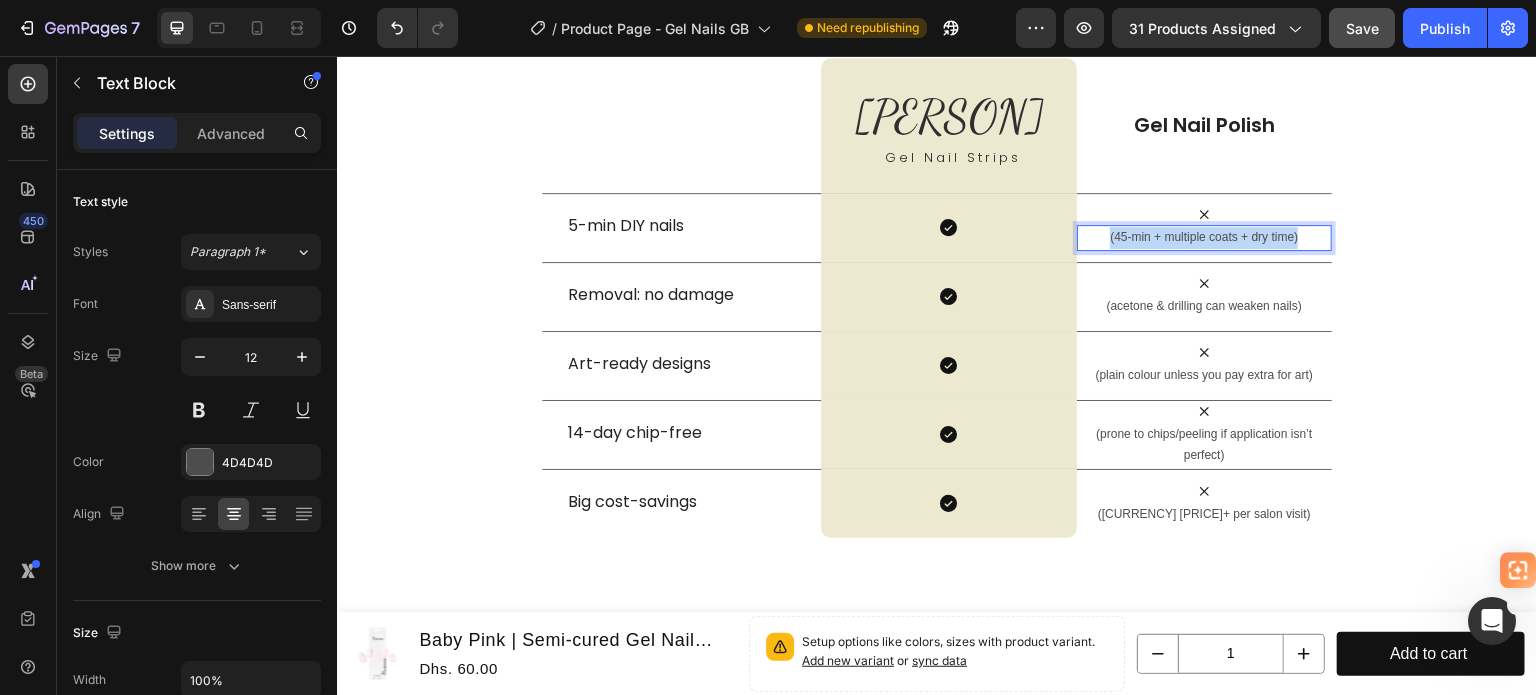 click on "(45-min + multiple coats + dry time)" at bounding box center (1204, 238) 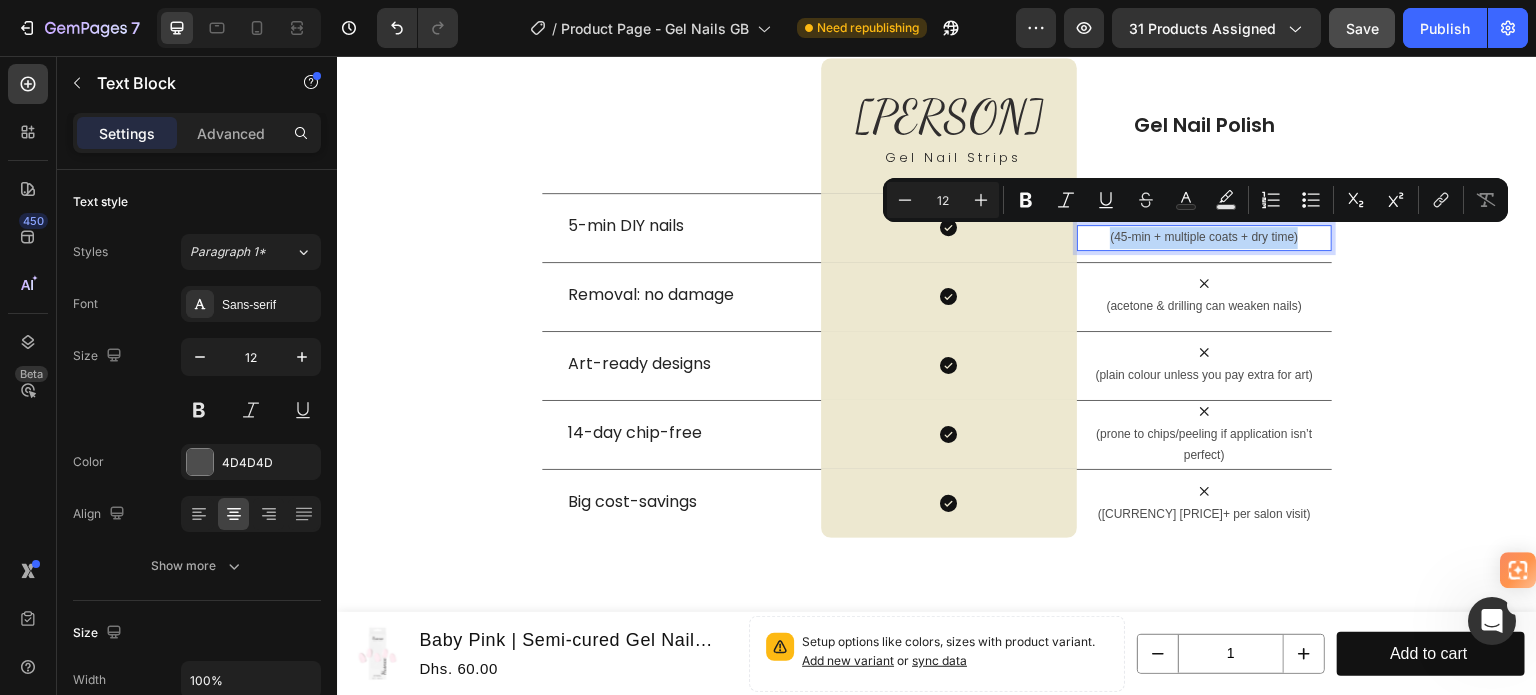click on "(45-min + multiple coats + dry time)" at bounding box center (1204, 238) 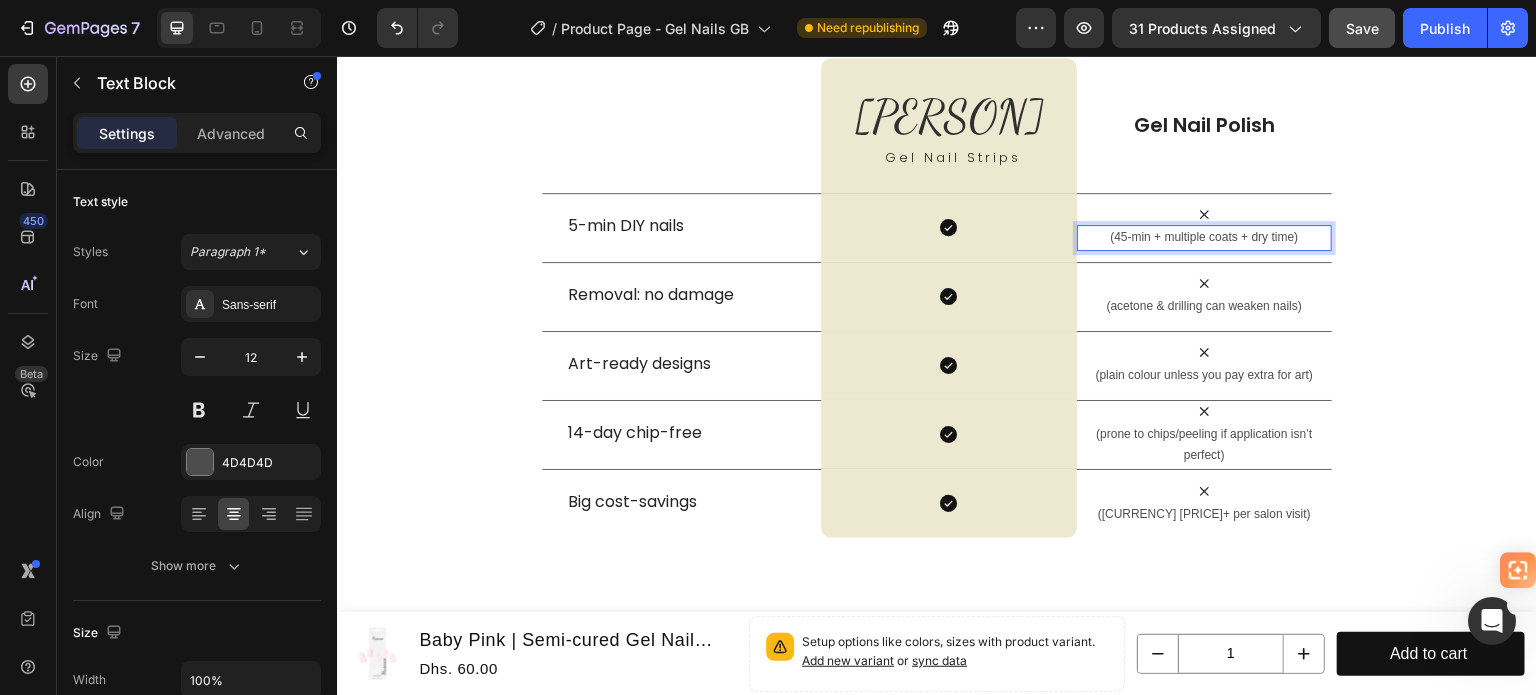 click on "(45-min + multiple coats + dry time)" at bounding box center (1204, 238) 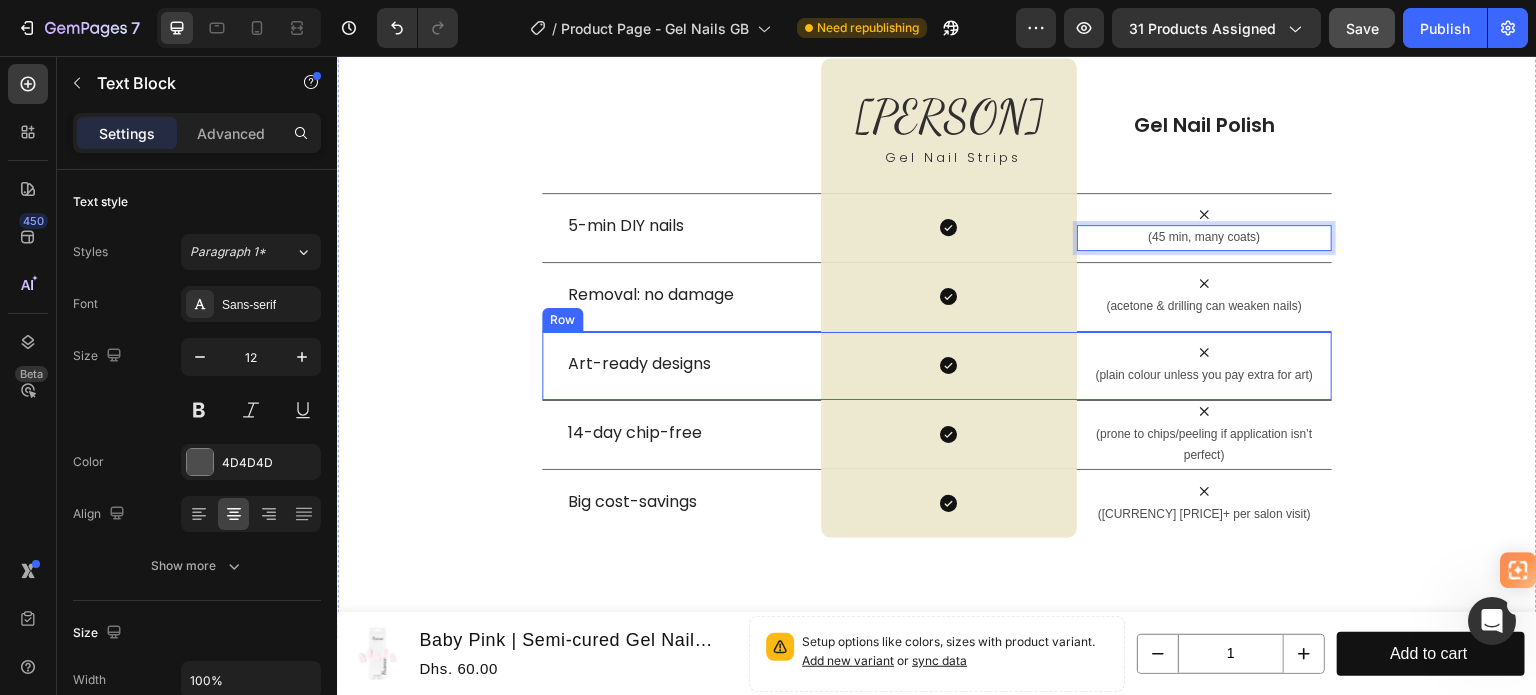 click on "(acetone & drilling can weaken nails)" at bounding box center (1204, 307) 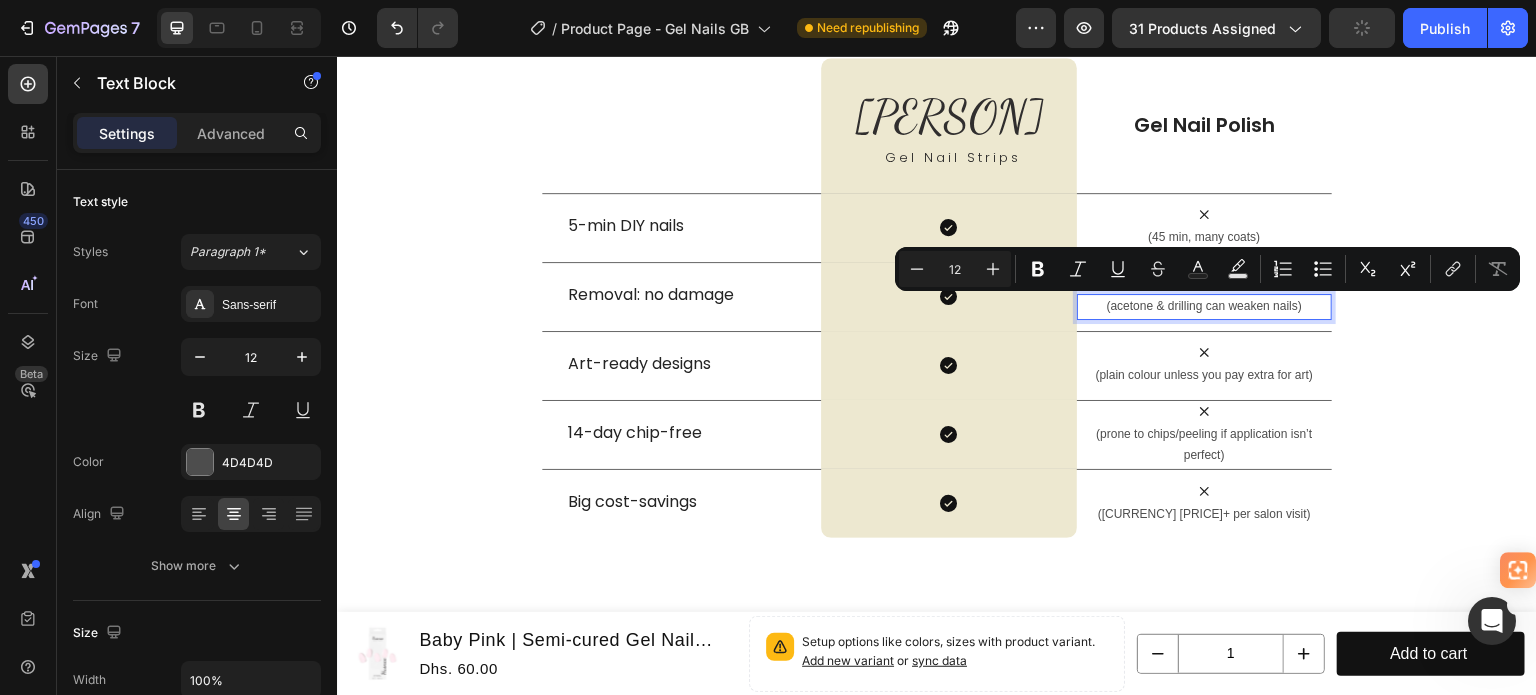 click on "(acetone & drilling can weaken nails)" at bounding box center (1204, 307) 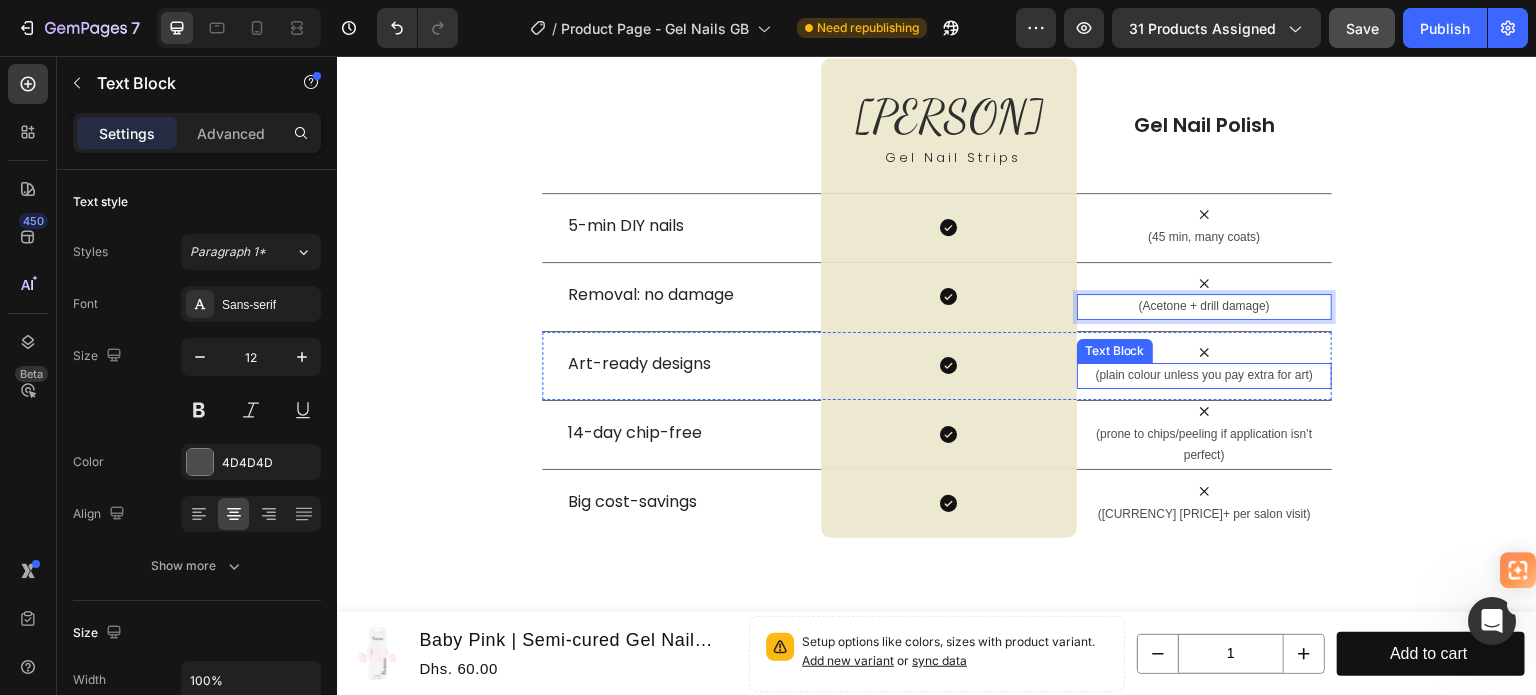 click on "(plain colour unless you pay extra for art)" at bounding box center [1204, 376] 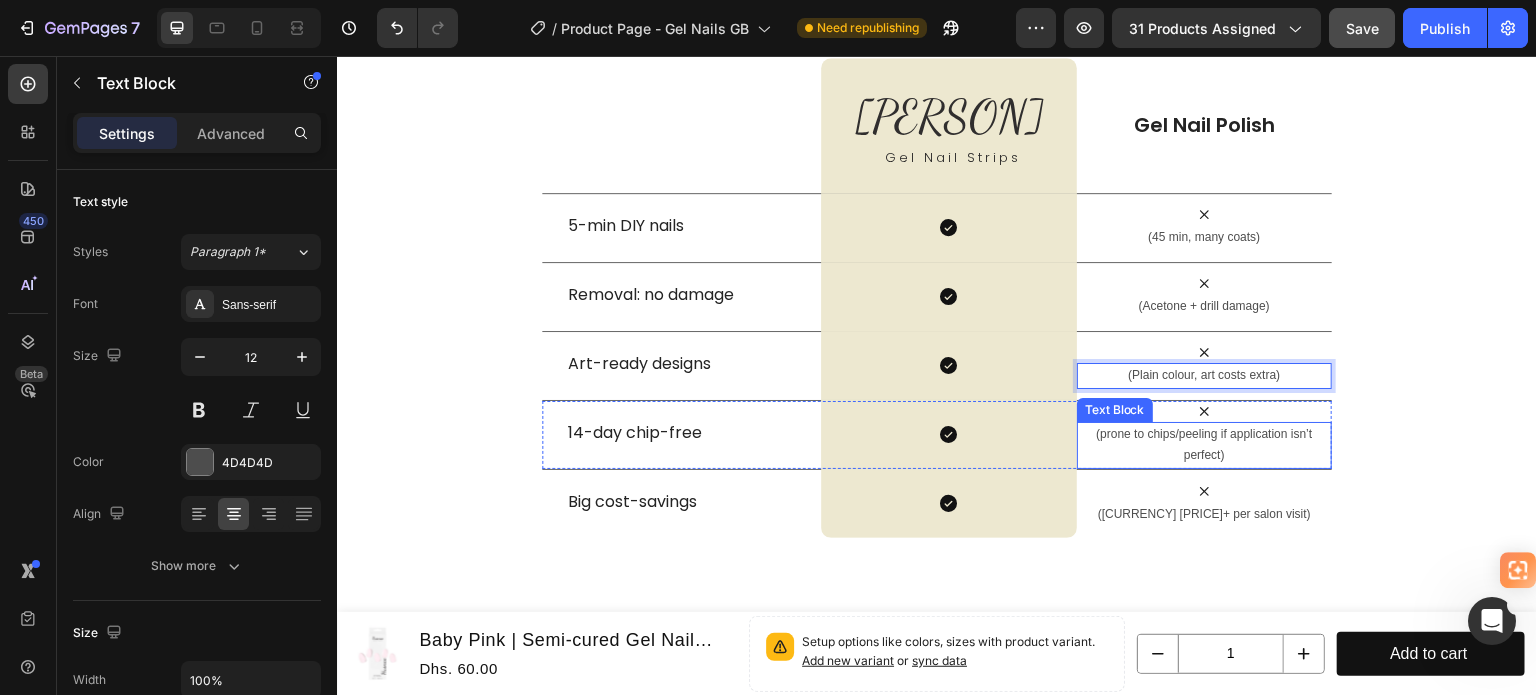 click on "(prone to chips/peeling if application isn’t perfect)" at bounding box center [1204, 445] 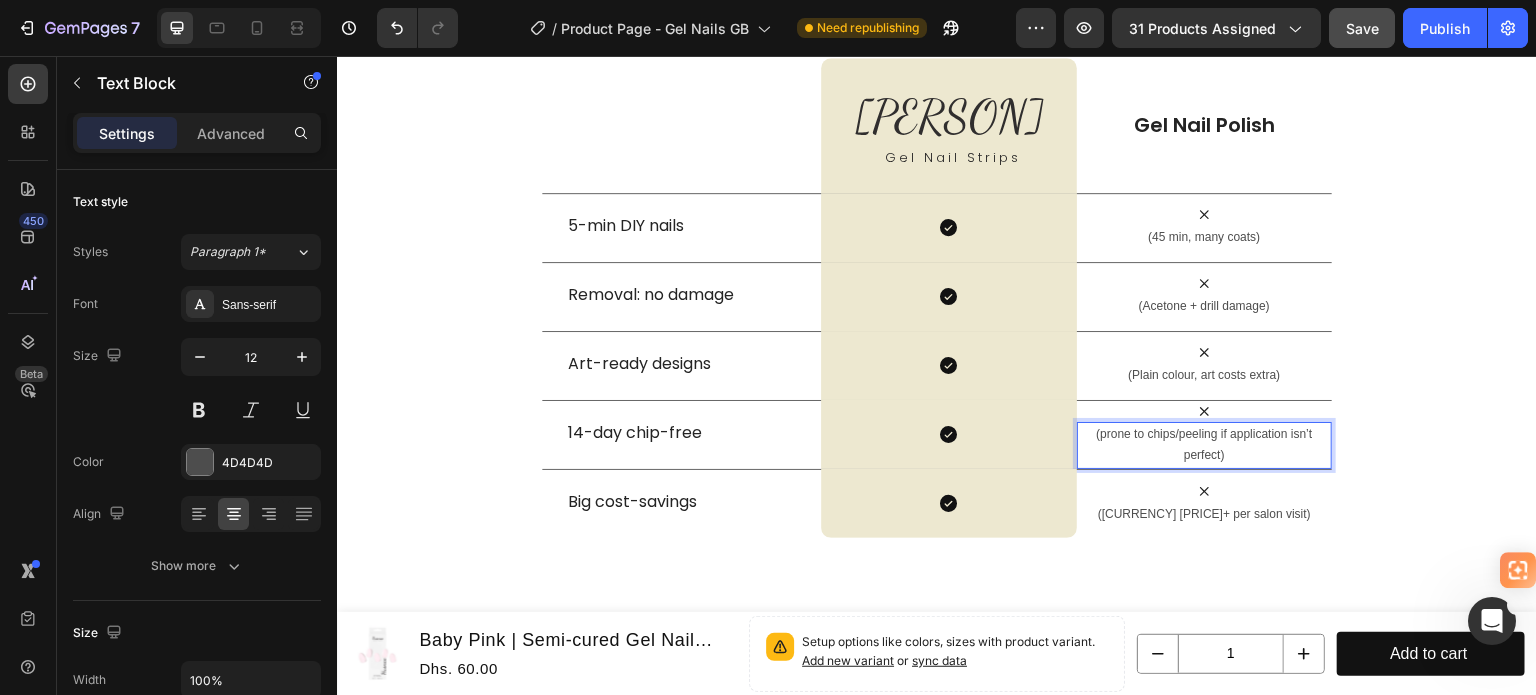 click on "(prone to chips/peeling if application isn’t perfect)" at bounding box center [1204, 445] 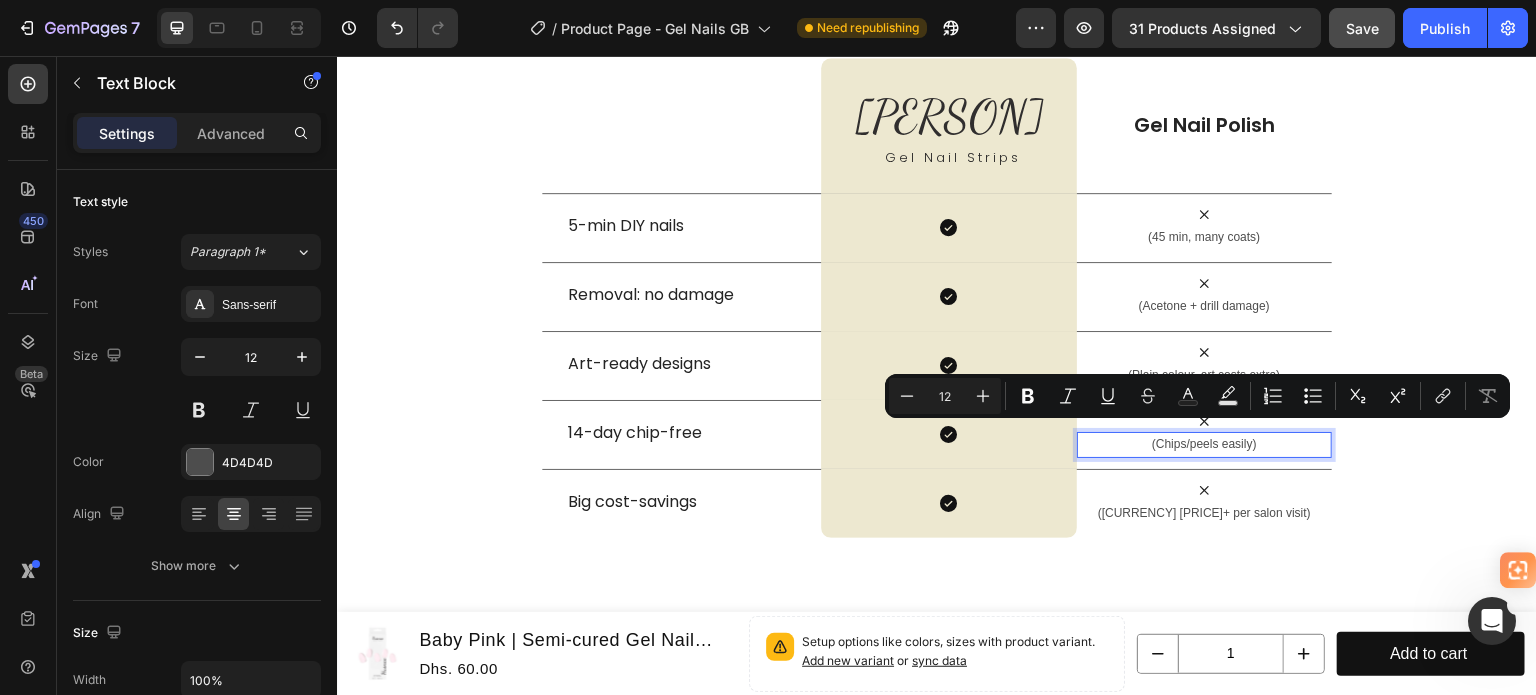 scroll, scrollTop: 3906, scrollLeft: 0, axis: vertical 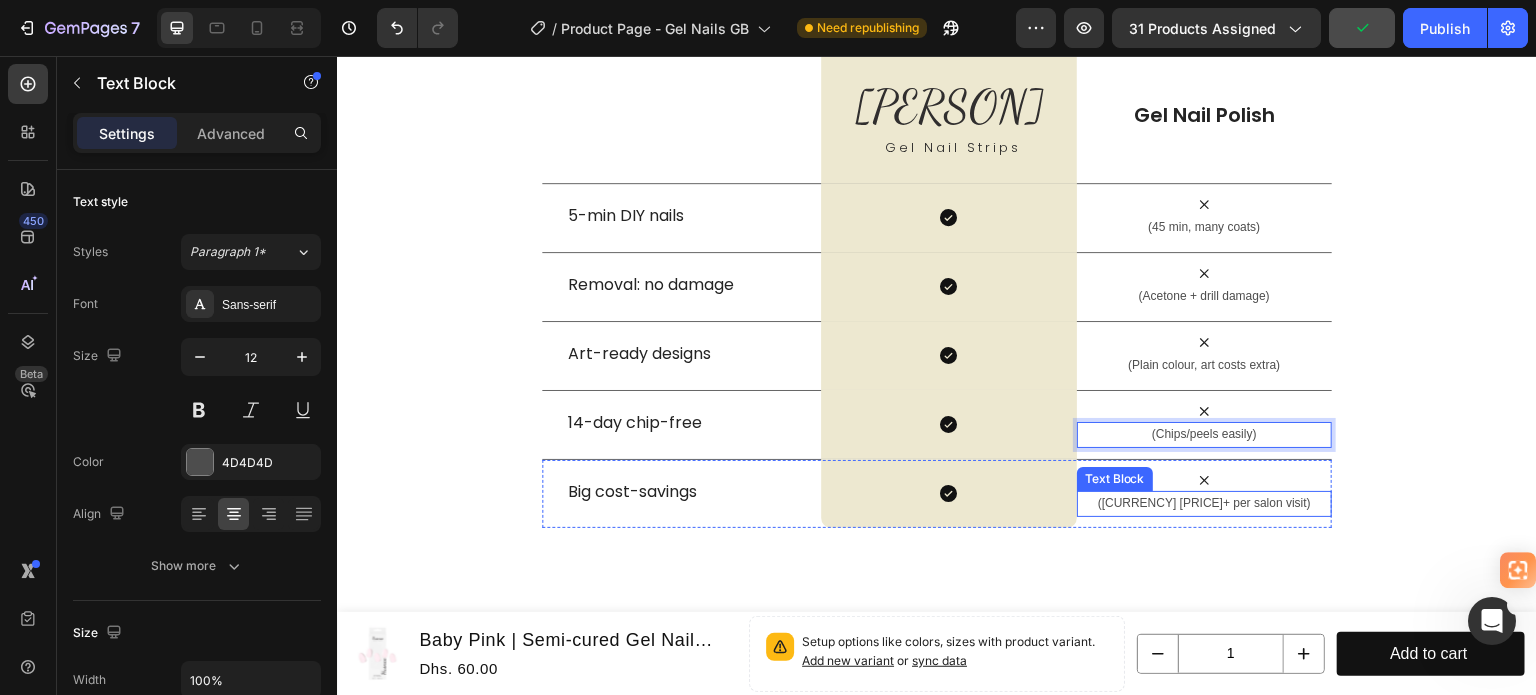 click on "([CURRENCY] [PRICE]+ per salon visit)" at bounding box center [1204, 504] 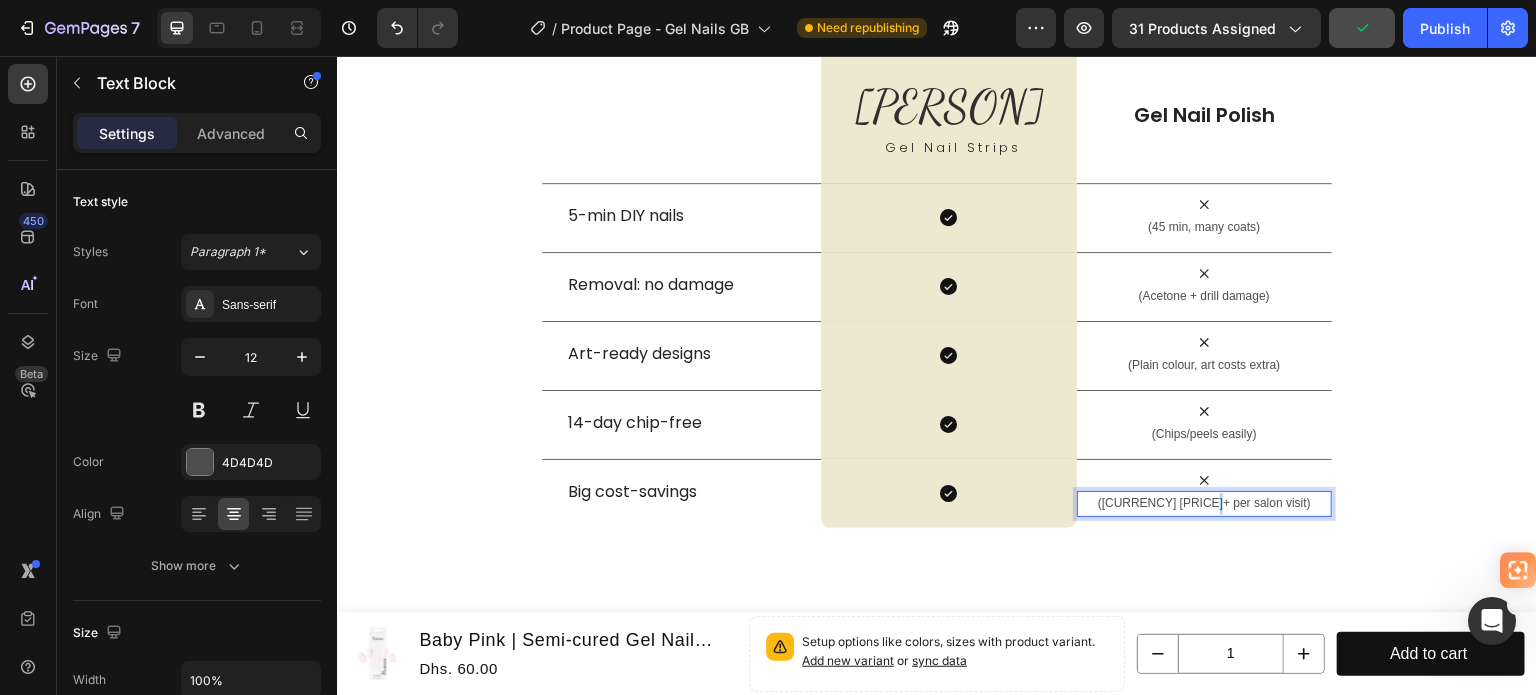 click on "([CURRENCY] [PRICE]+ per salon visit)" at bounding box center (1204, 504) 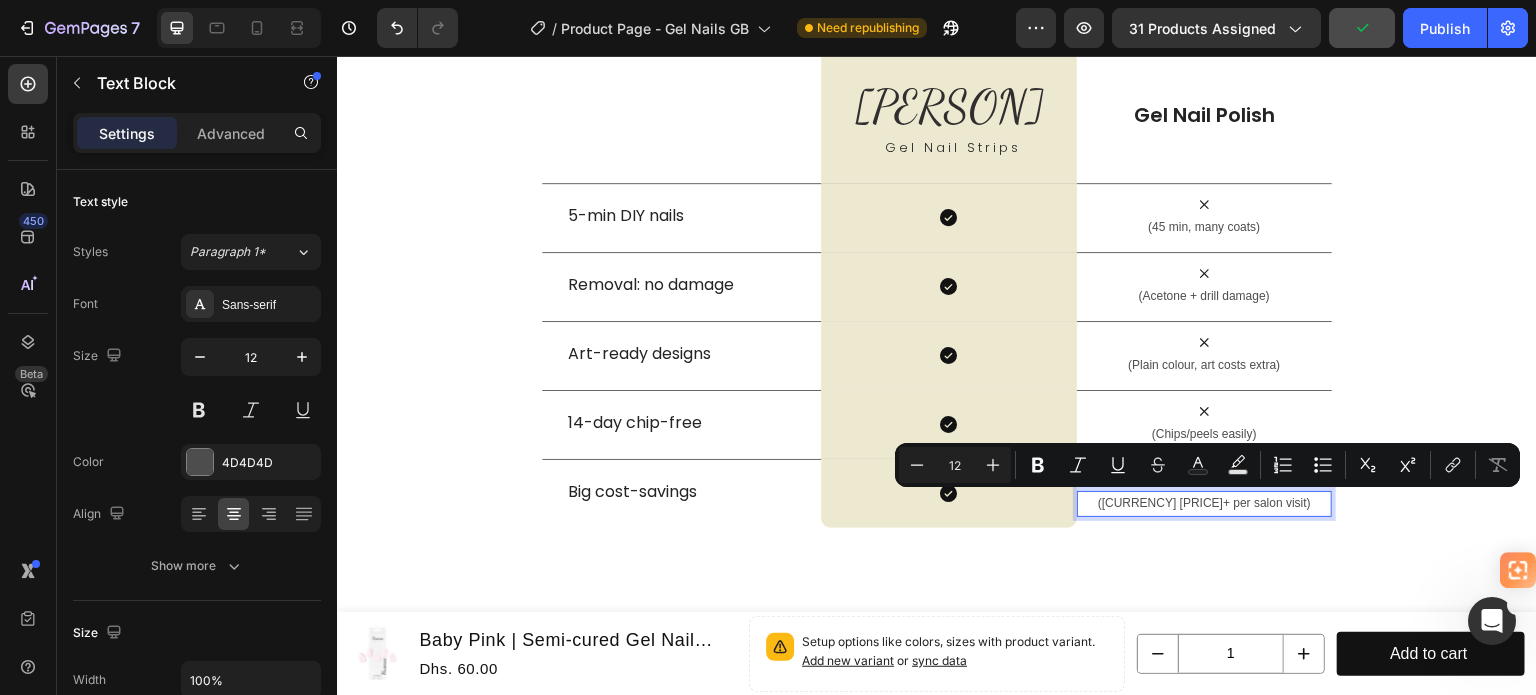 click on "([CURRENCY] [PRICE]+ per salon visit)" at bounding box center [1204, 504] 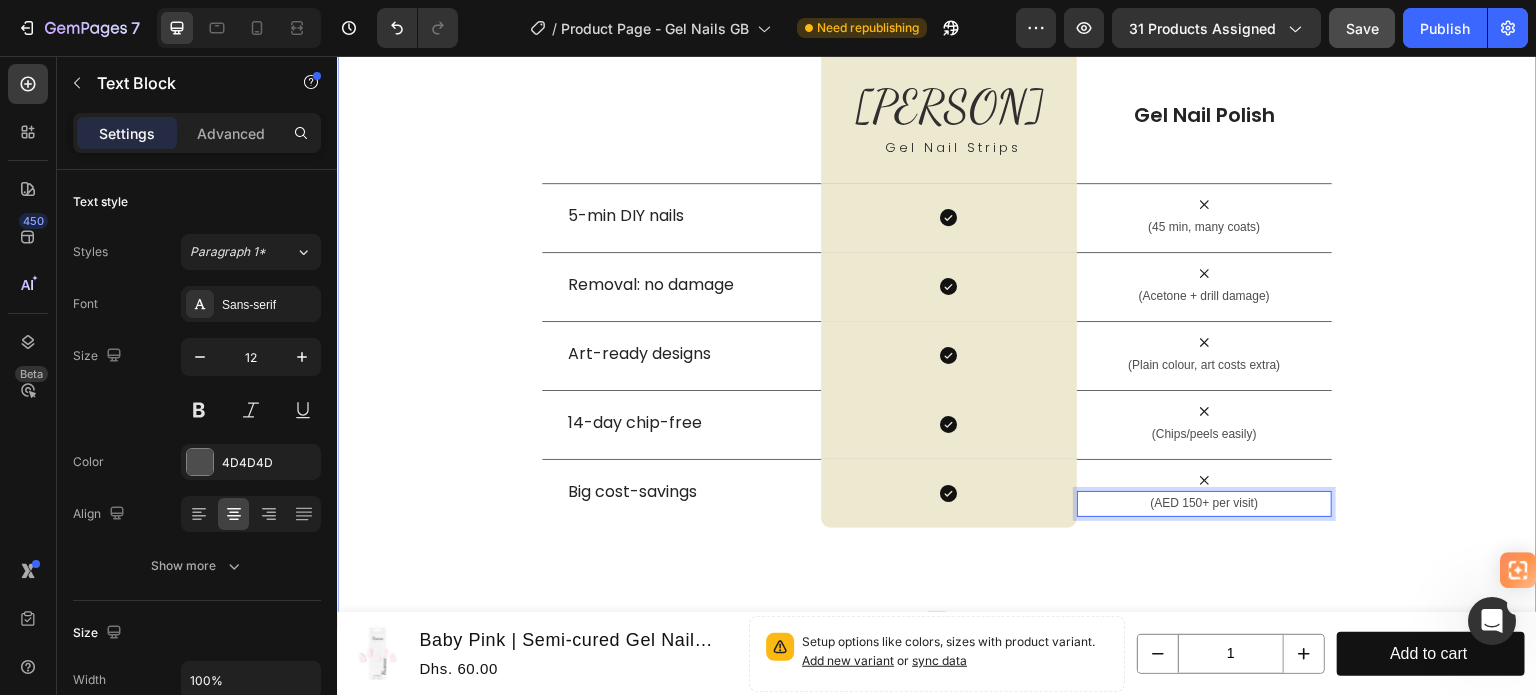 click on "Us vs Them Heading Row Text Block [PERSON] Heading Gel Nail Strips Text Block Row Gel Nail Polish Text Block Row 5-min DIY nails Text Block
Icon Row
Icon ([TIME], many coats) Text Block Row Removal: no damage Text Block
Icon Row
Icon (Acetone + drill damage) Text Block Row Art-ready designs Text Block
Icon Row
Icon (Plain colour, art costs extra) Text Block Row 14-day chip-free Text Block
Icon Row
Icon (Chips/peels easily) Text Block Row Big cost-savings Text Block
Icon Row
Icon  ([CURRENCY] [PRICE]+ per visit) Text Block   0 Row" at bounding box center (937, 236) 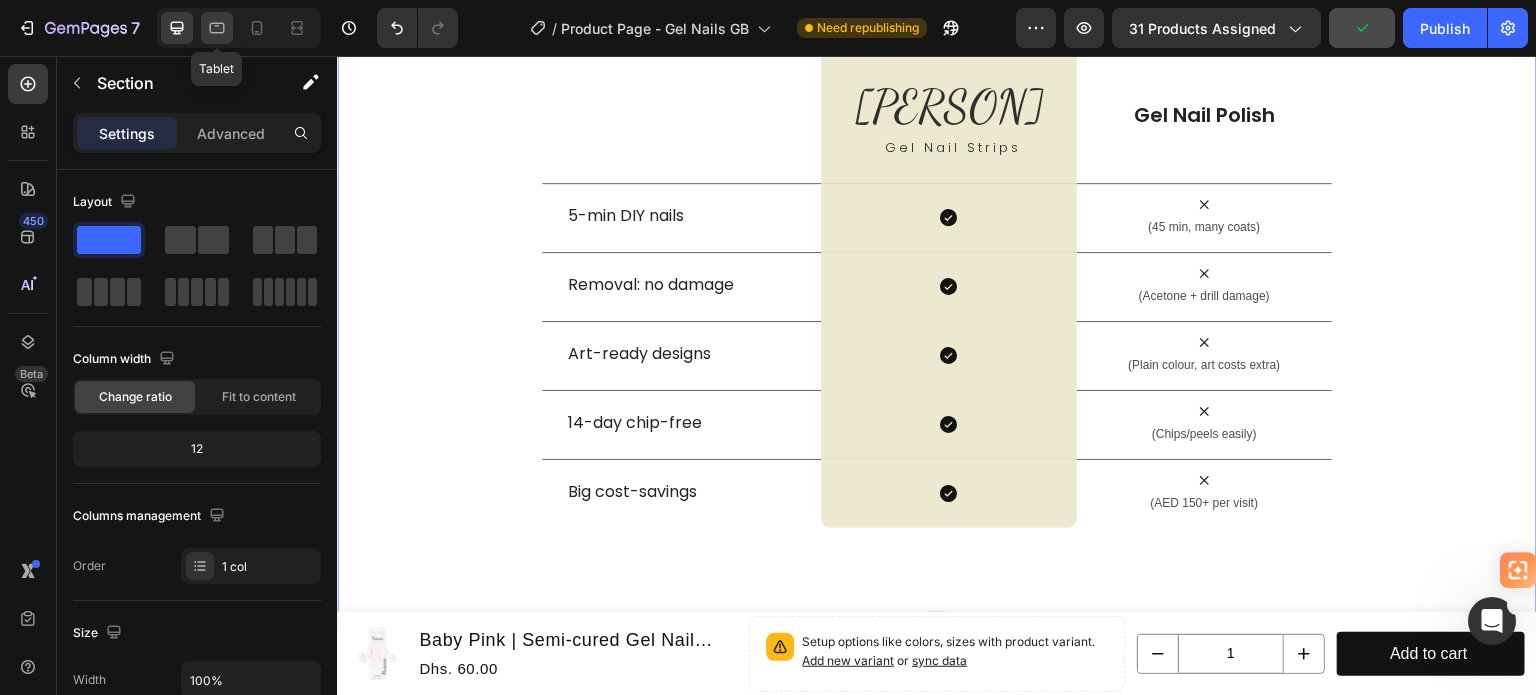click 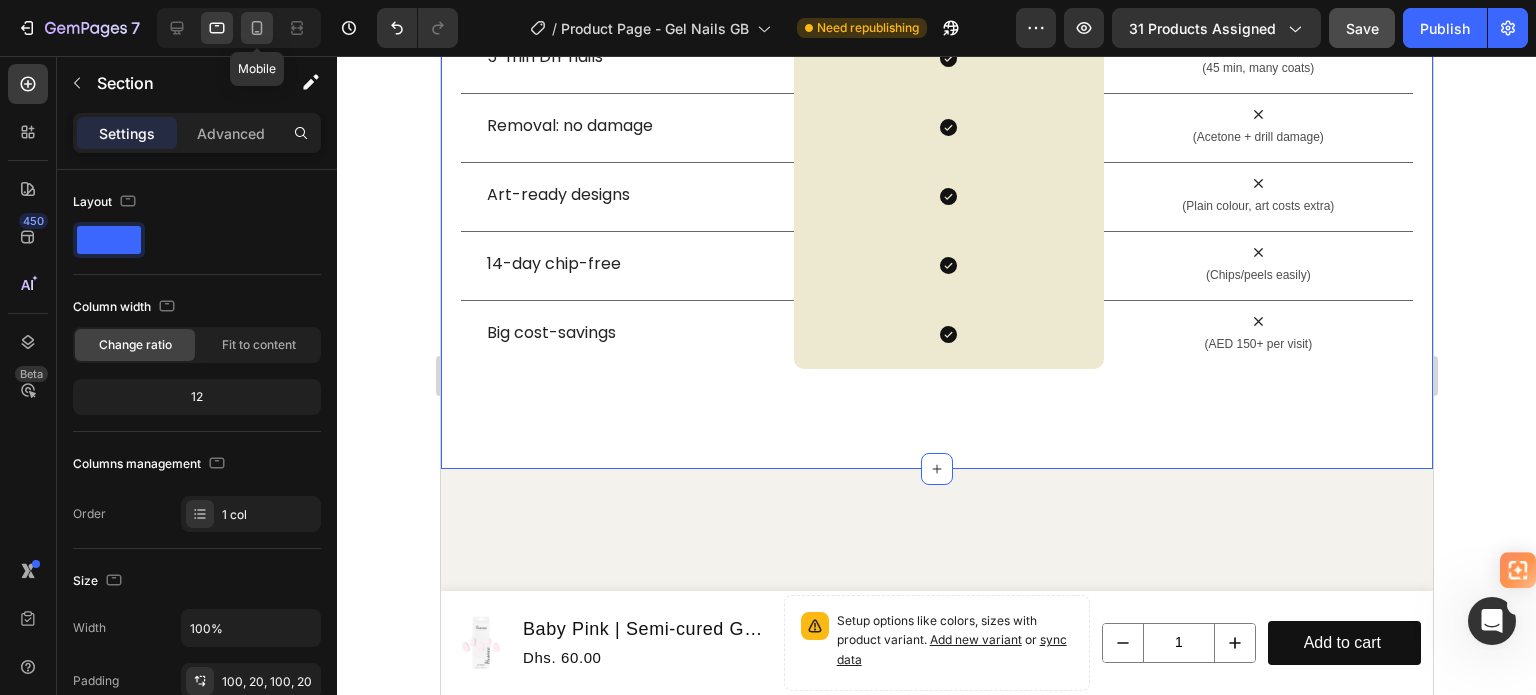 scroll, scrollTop: 3624, scrollLeft: 0, axis: vertical 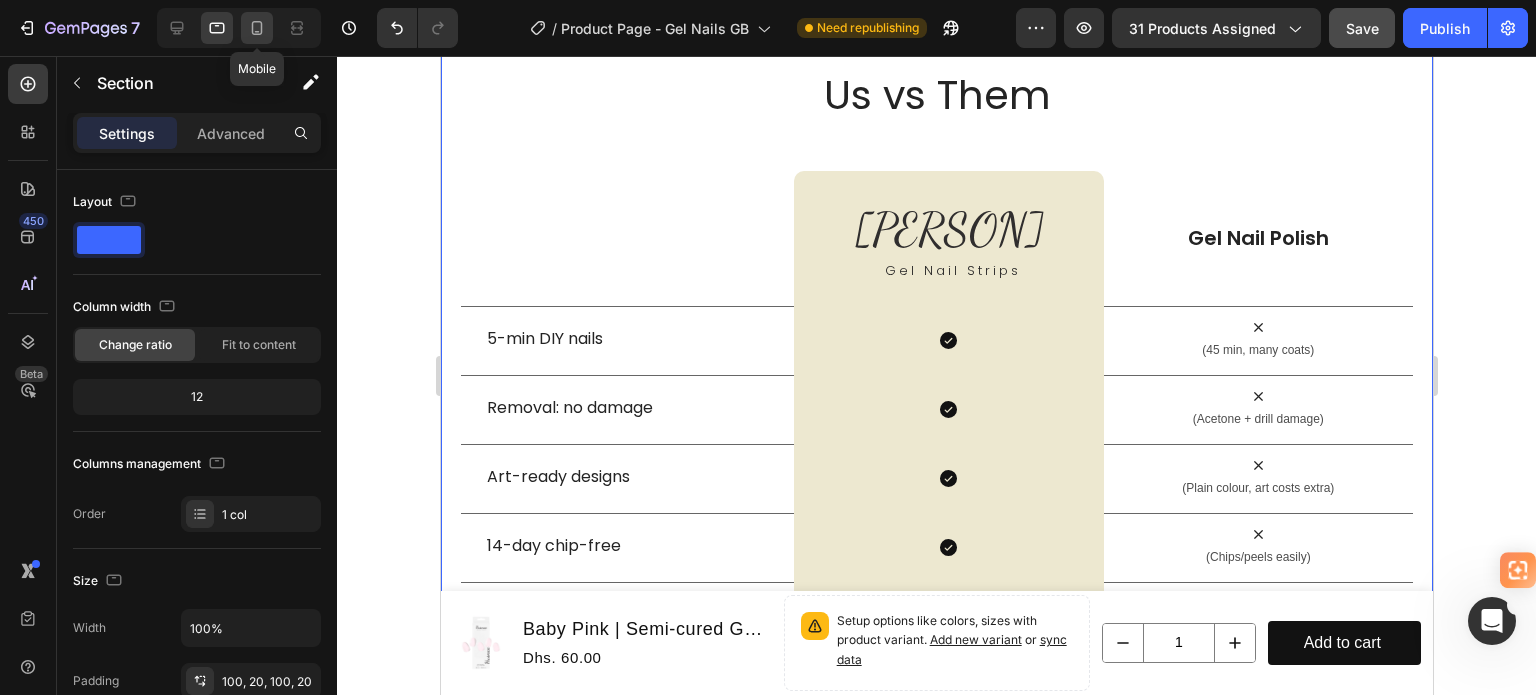 click 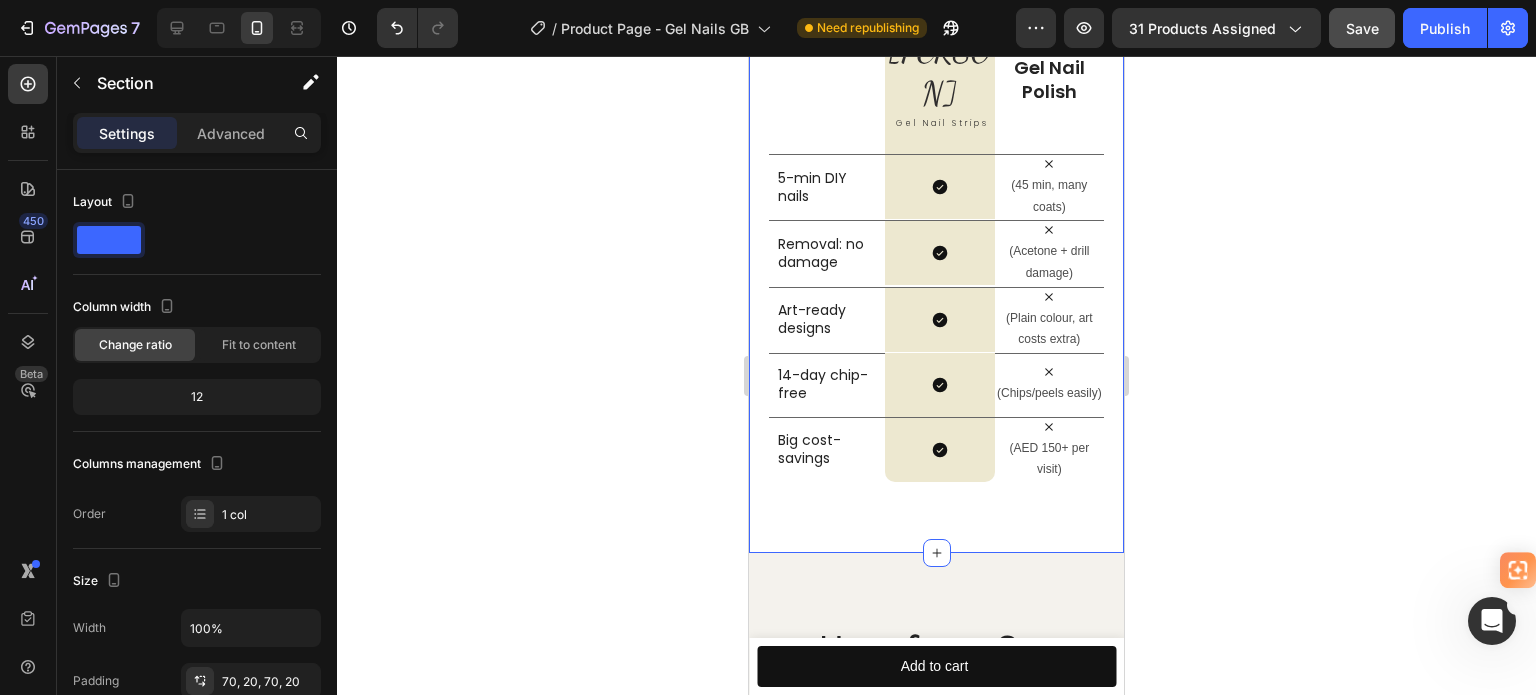 scroll, scrollTop: 3714, scrollLeft: 0, axis: vertical 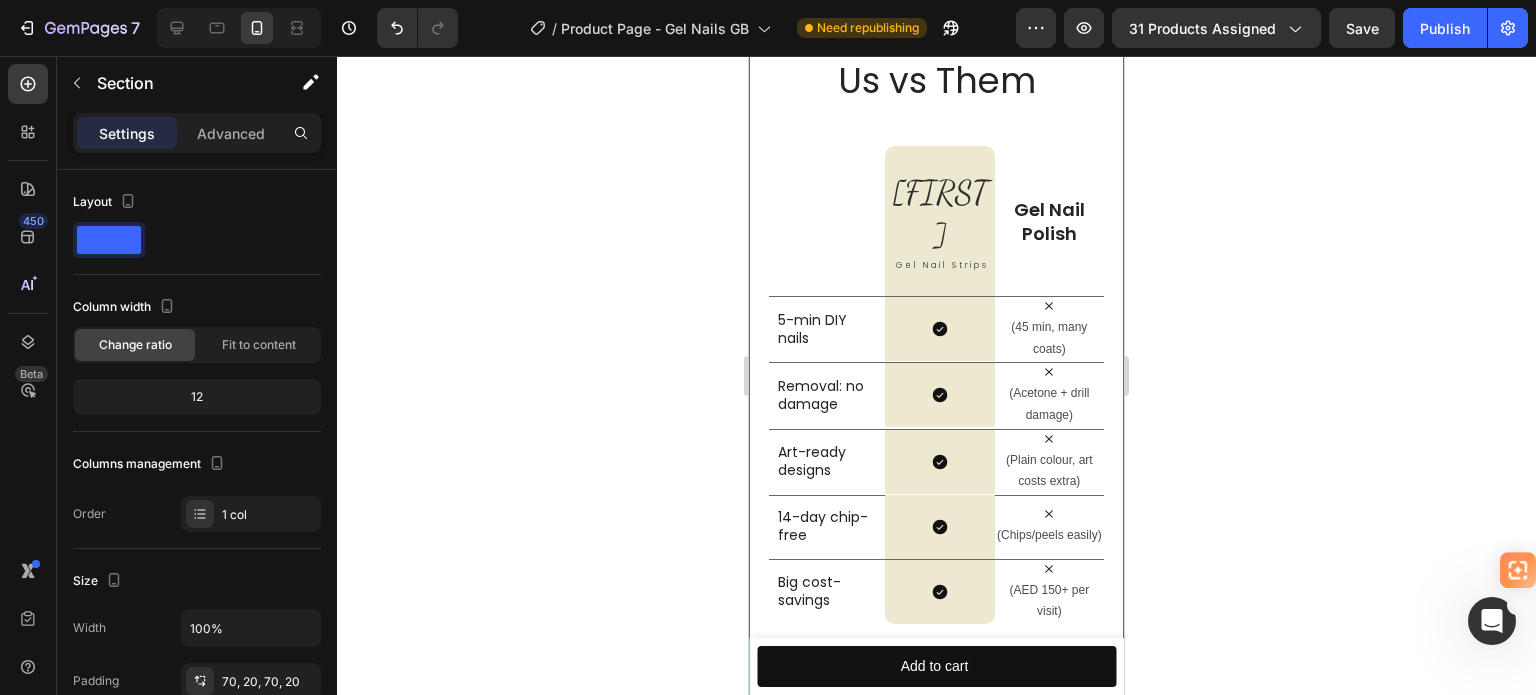 click at bounding box center (239, 28) 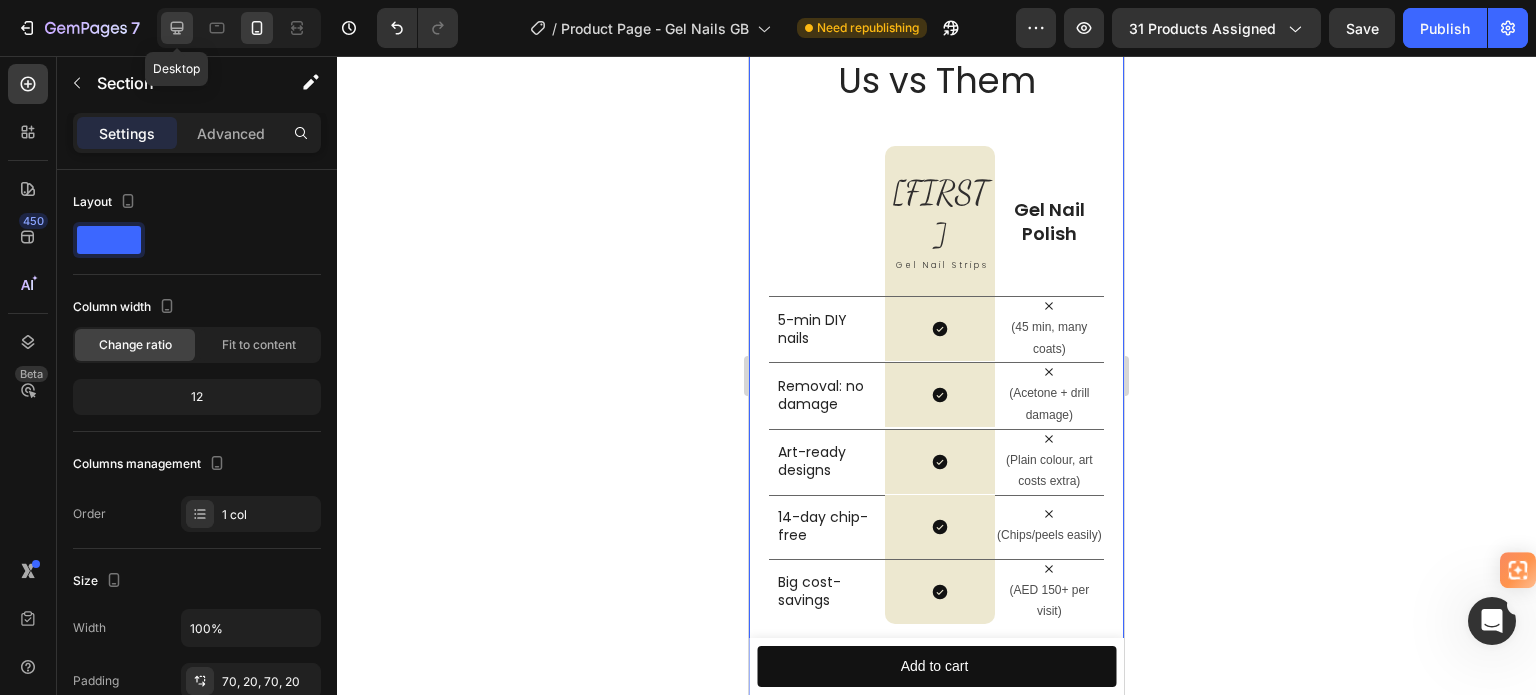 click 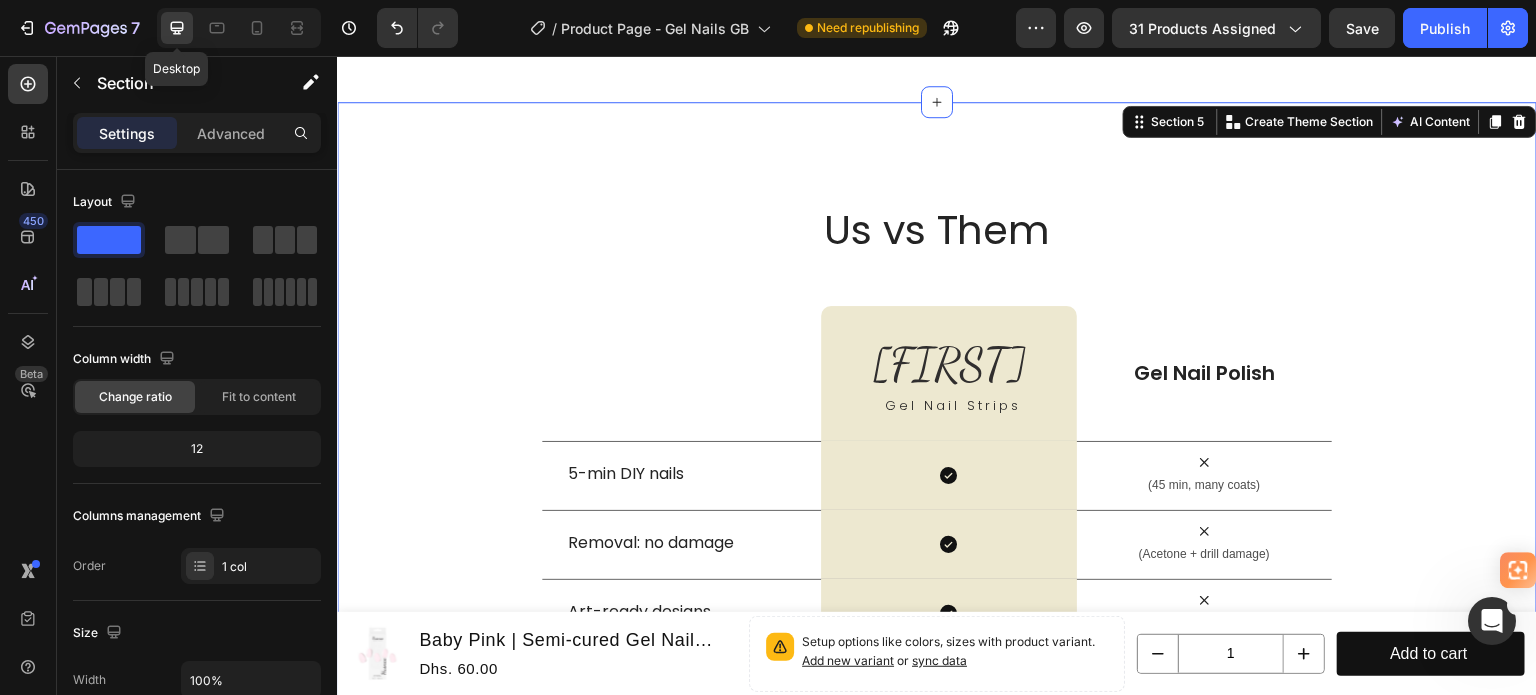 scroll, scrollTop: 3581, scrollLeft: 0, axis: vertical 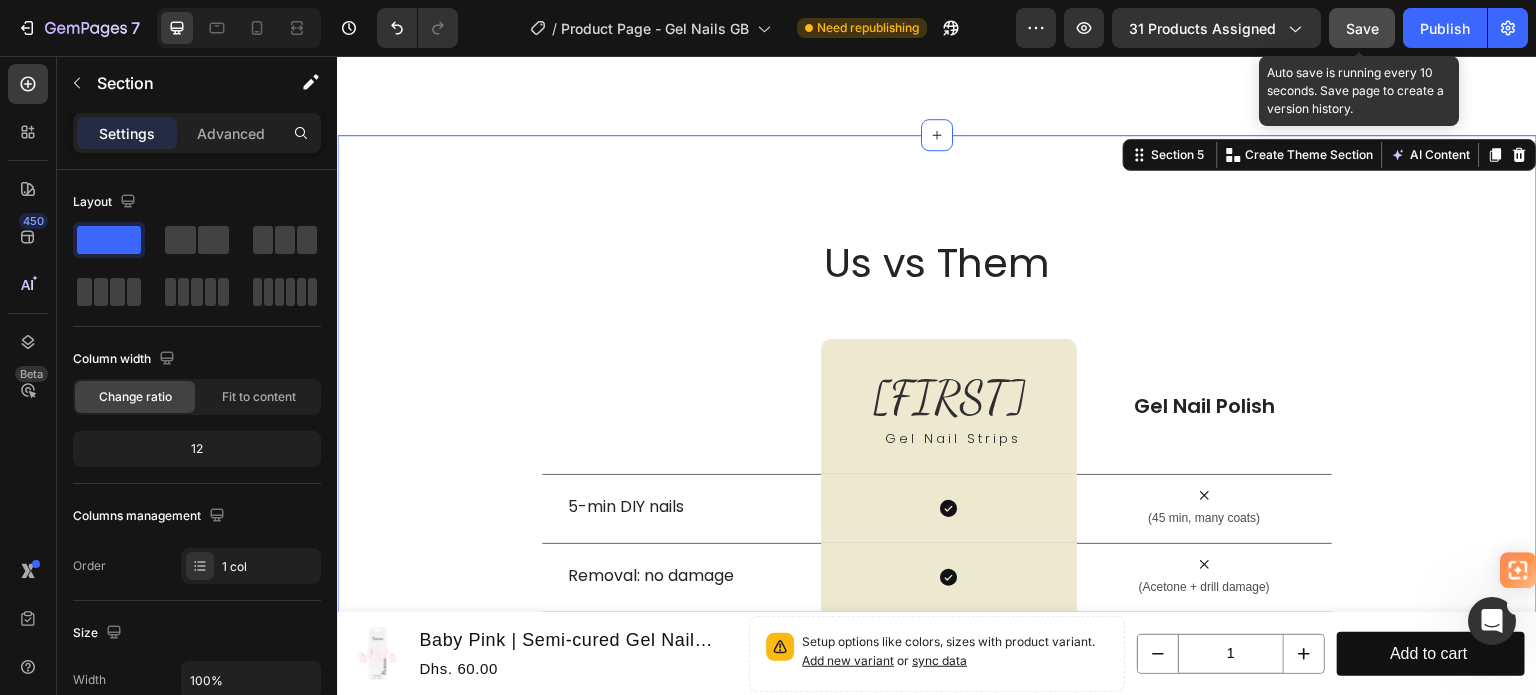 click on "Save" at bounding box center [1362, 28] 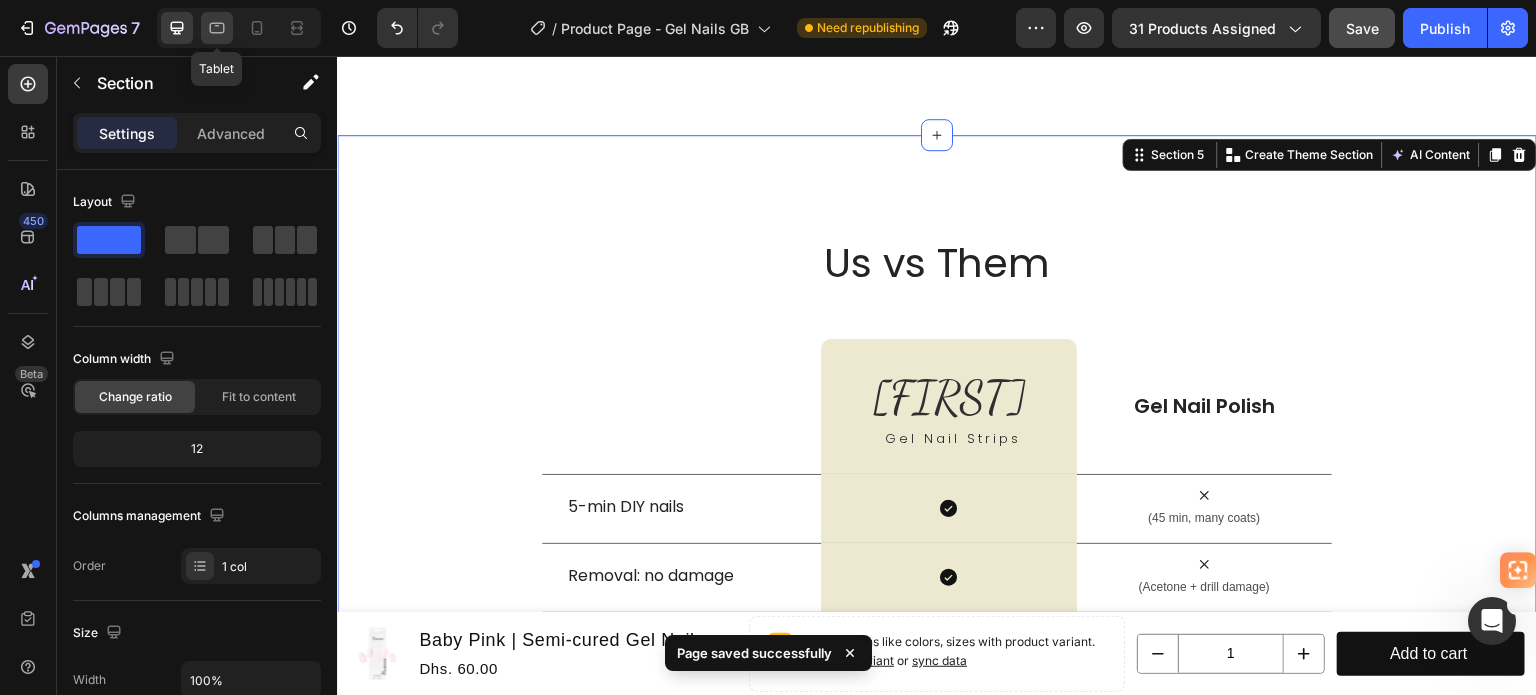 click 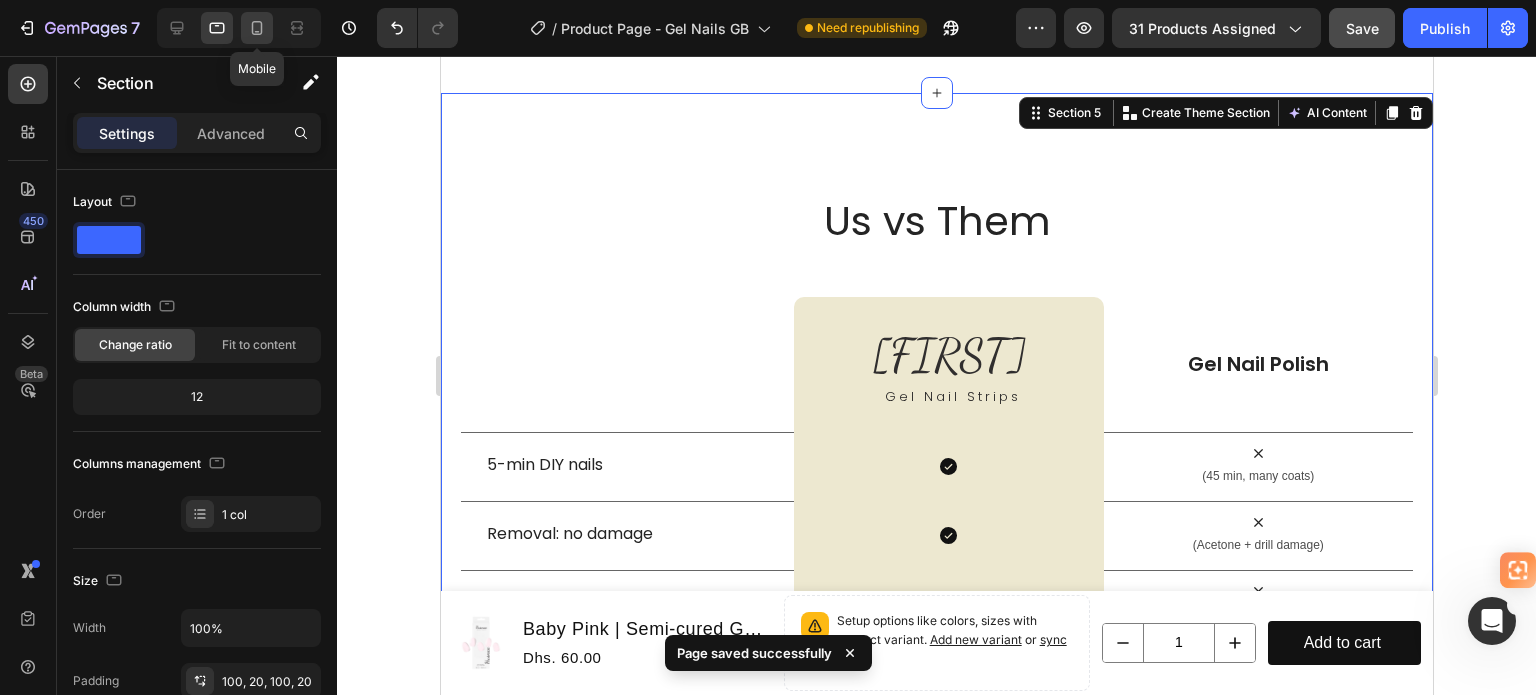 scroll, scrollTop: 3498, scrollLeft: 0, axis: vertical 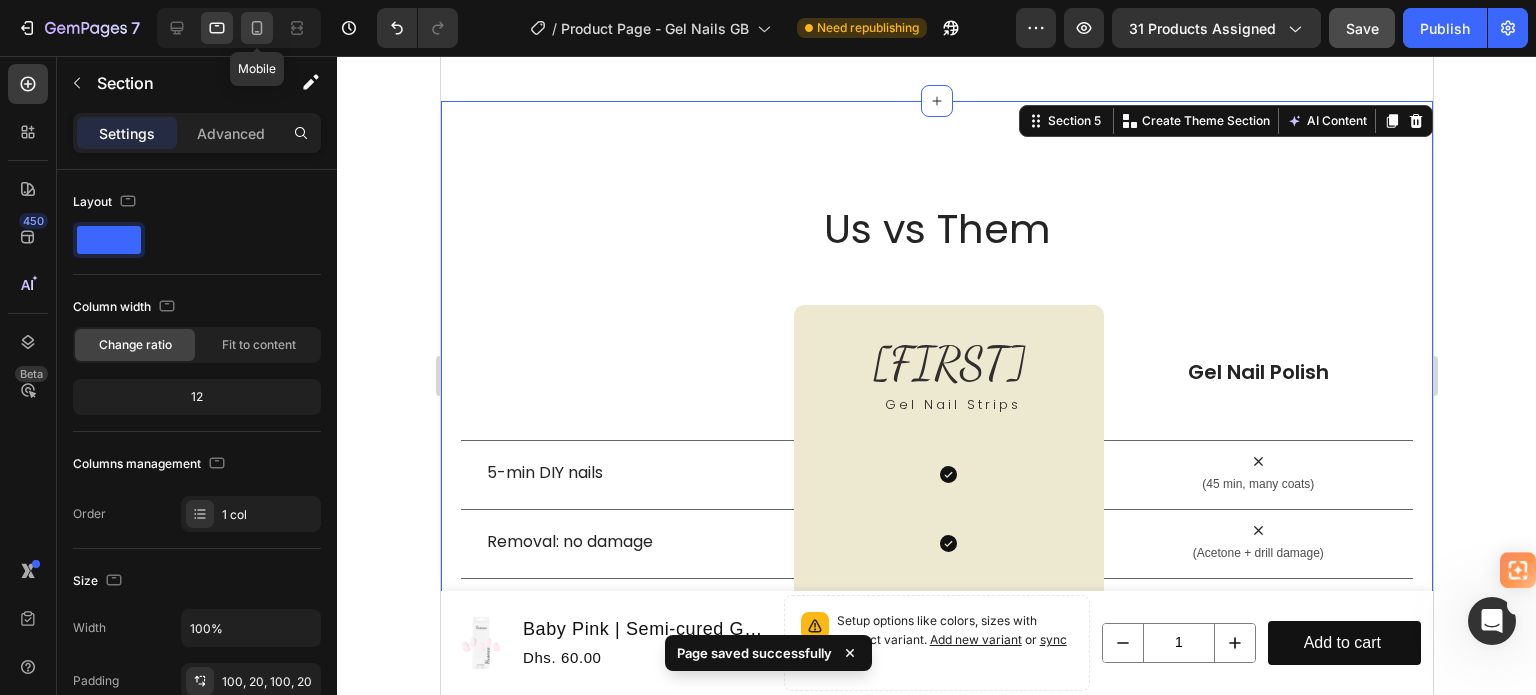 click 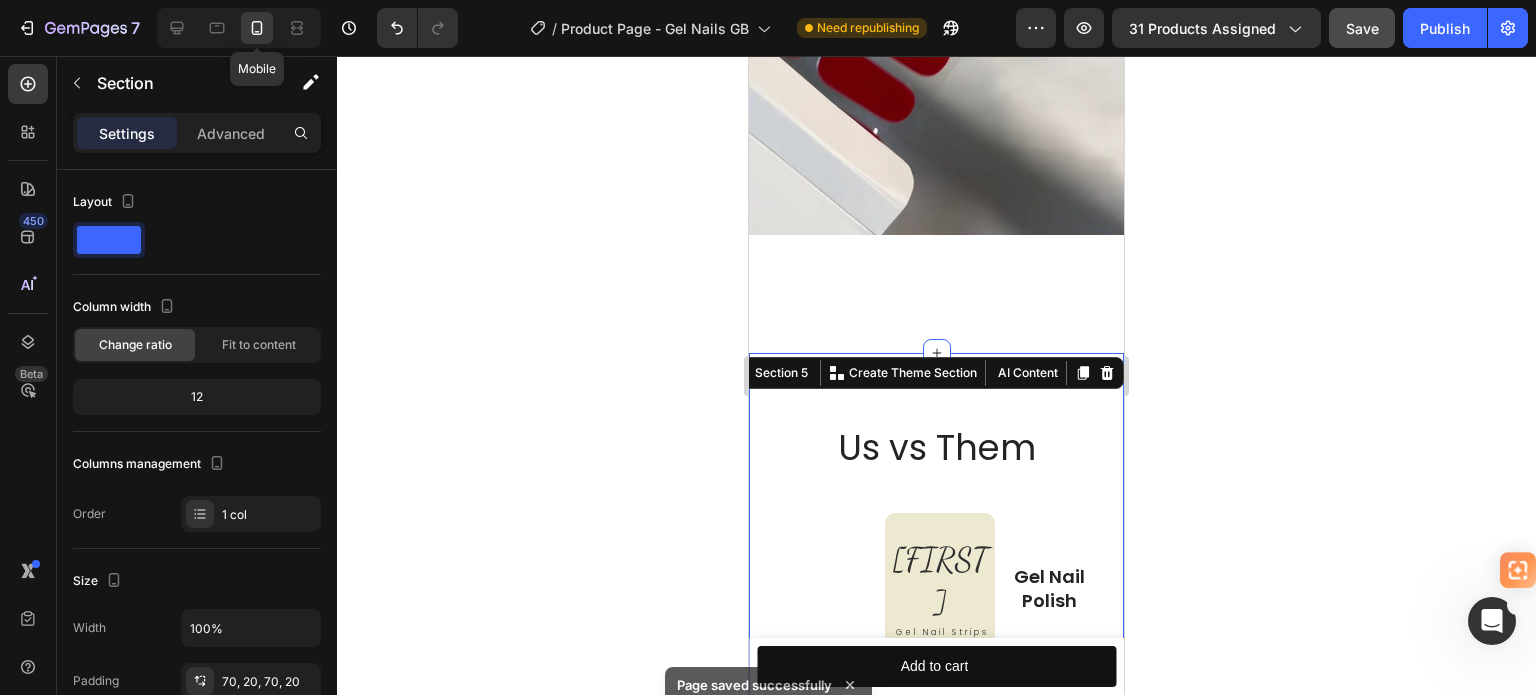 scroll, scrollTop: 3268, scrollLeft: 0, axis: vertical 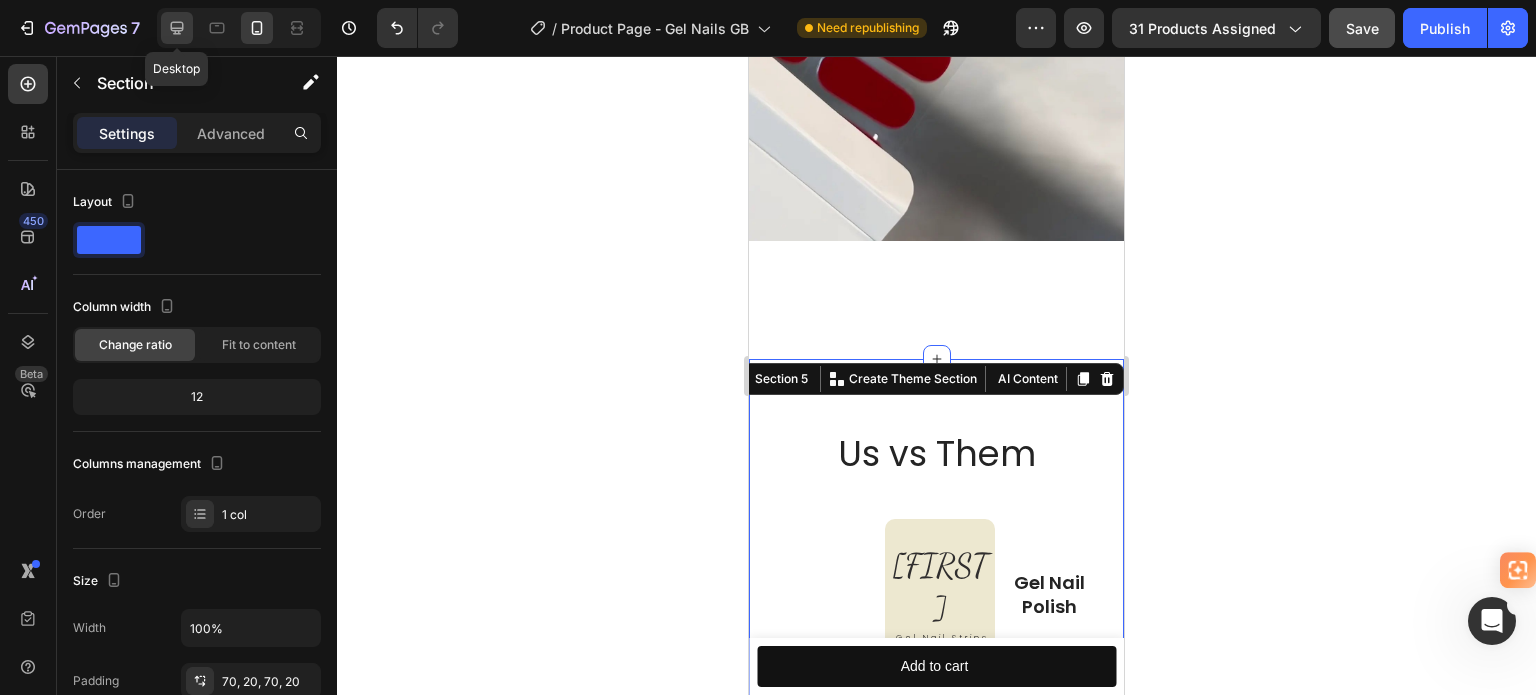 click 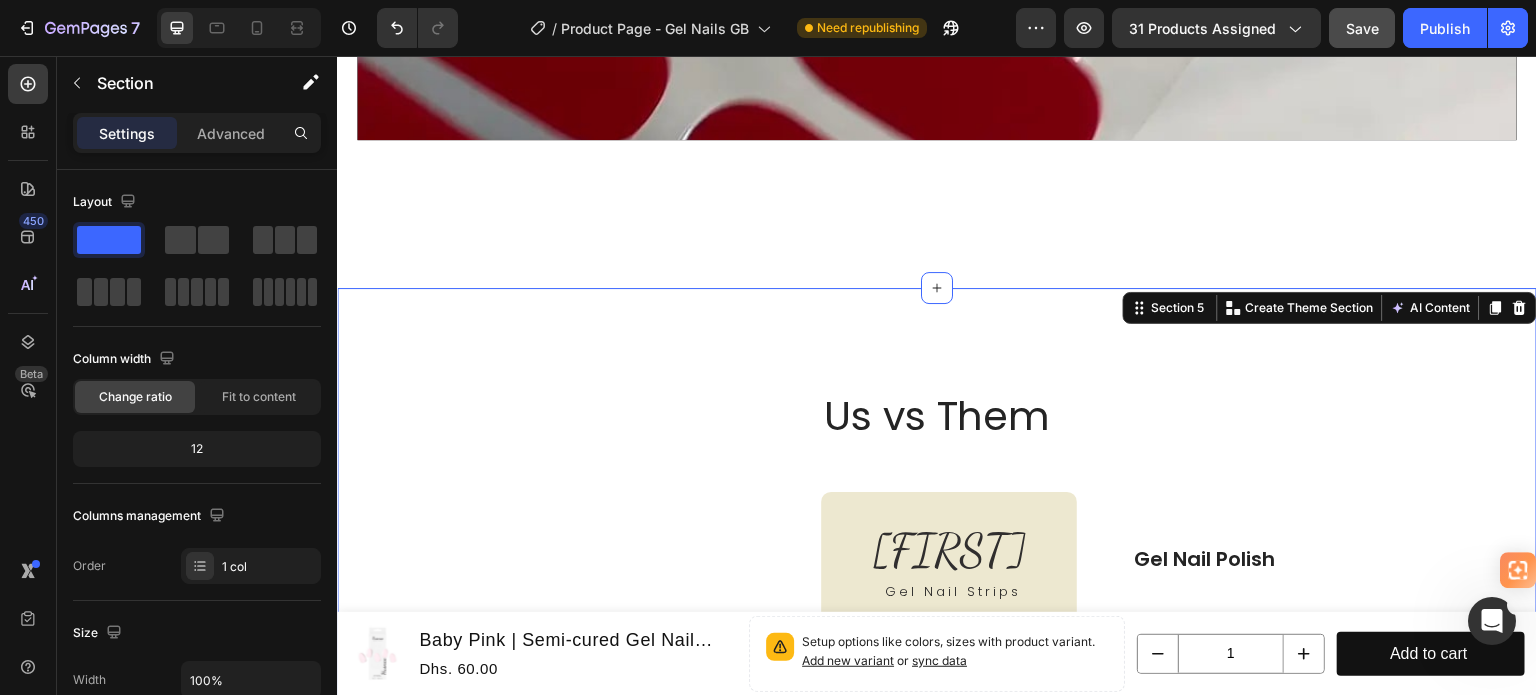 scroll, scrollTop: 3581, scrollLeft: 0, axis: vertical 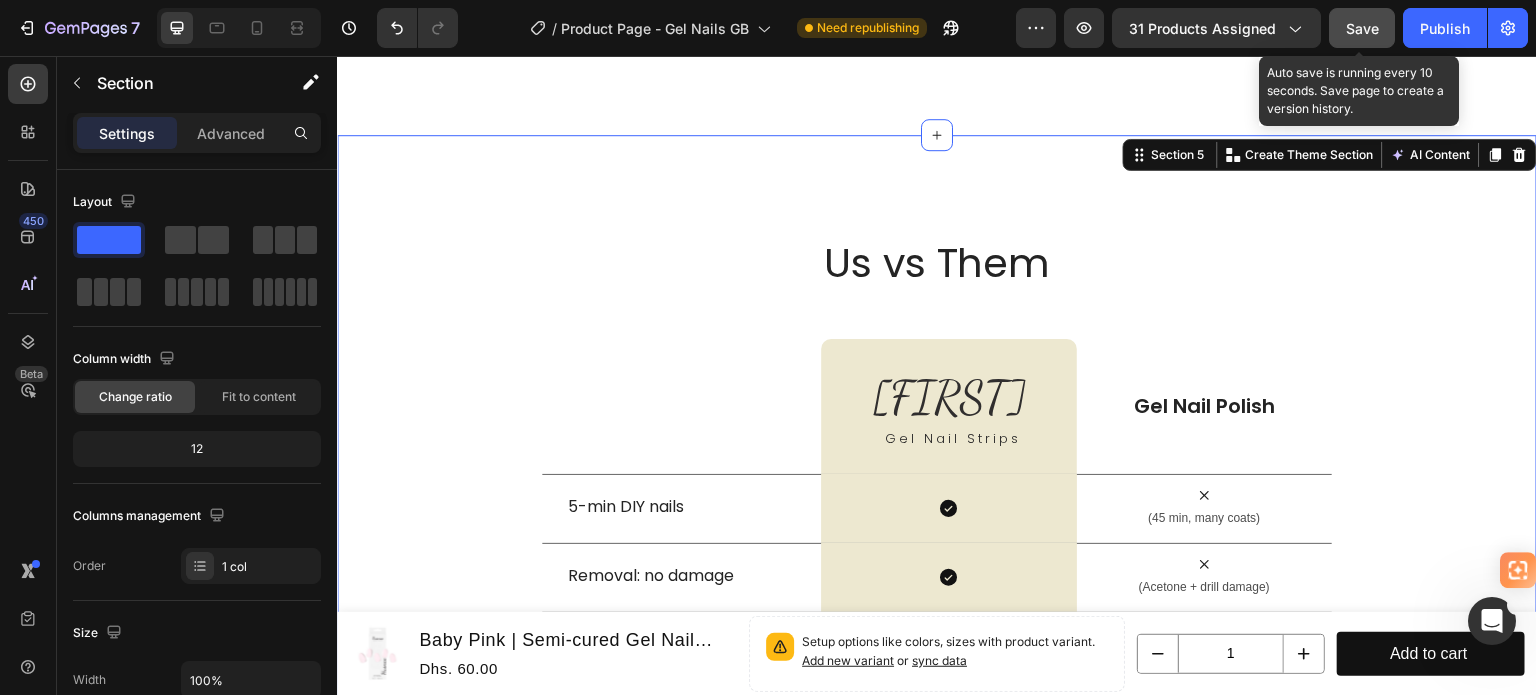 click on "Save" 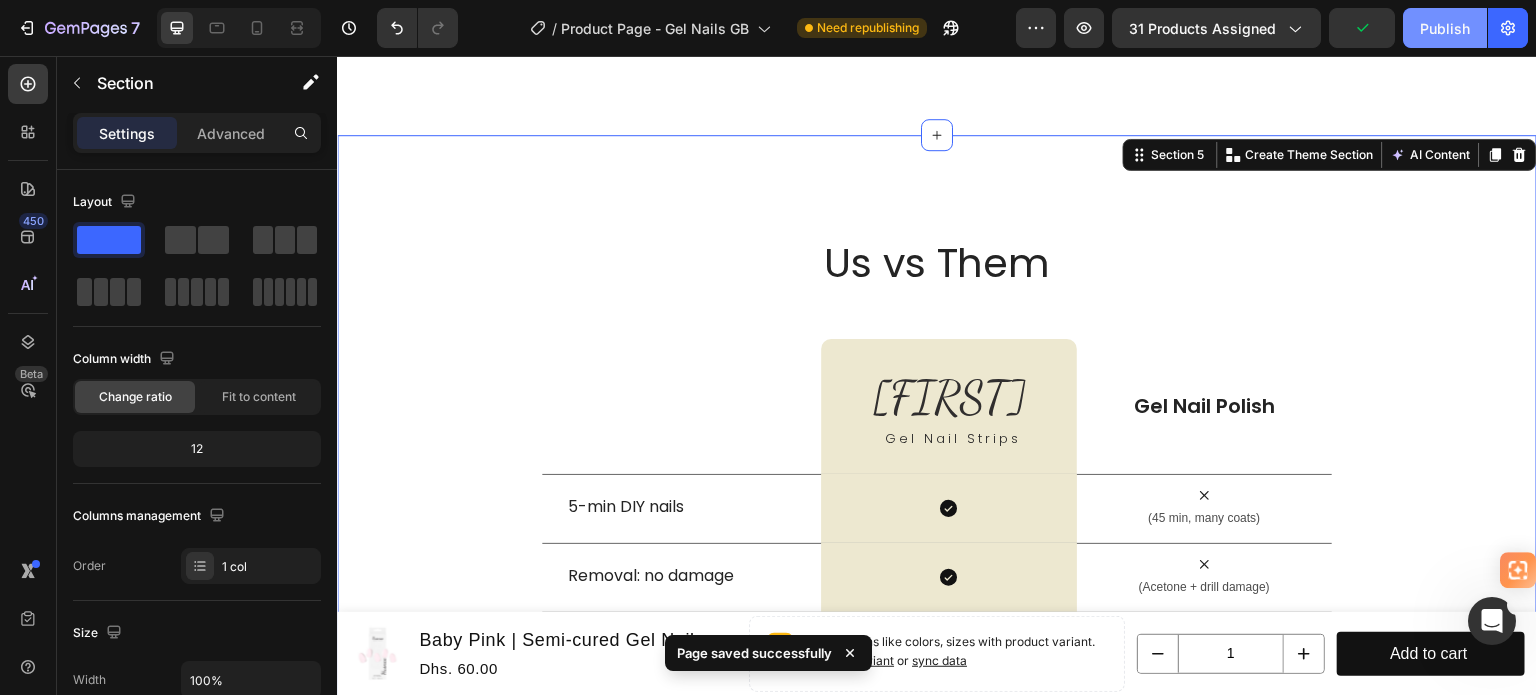 click on "Publish" at bounding box center [1445, 28] 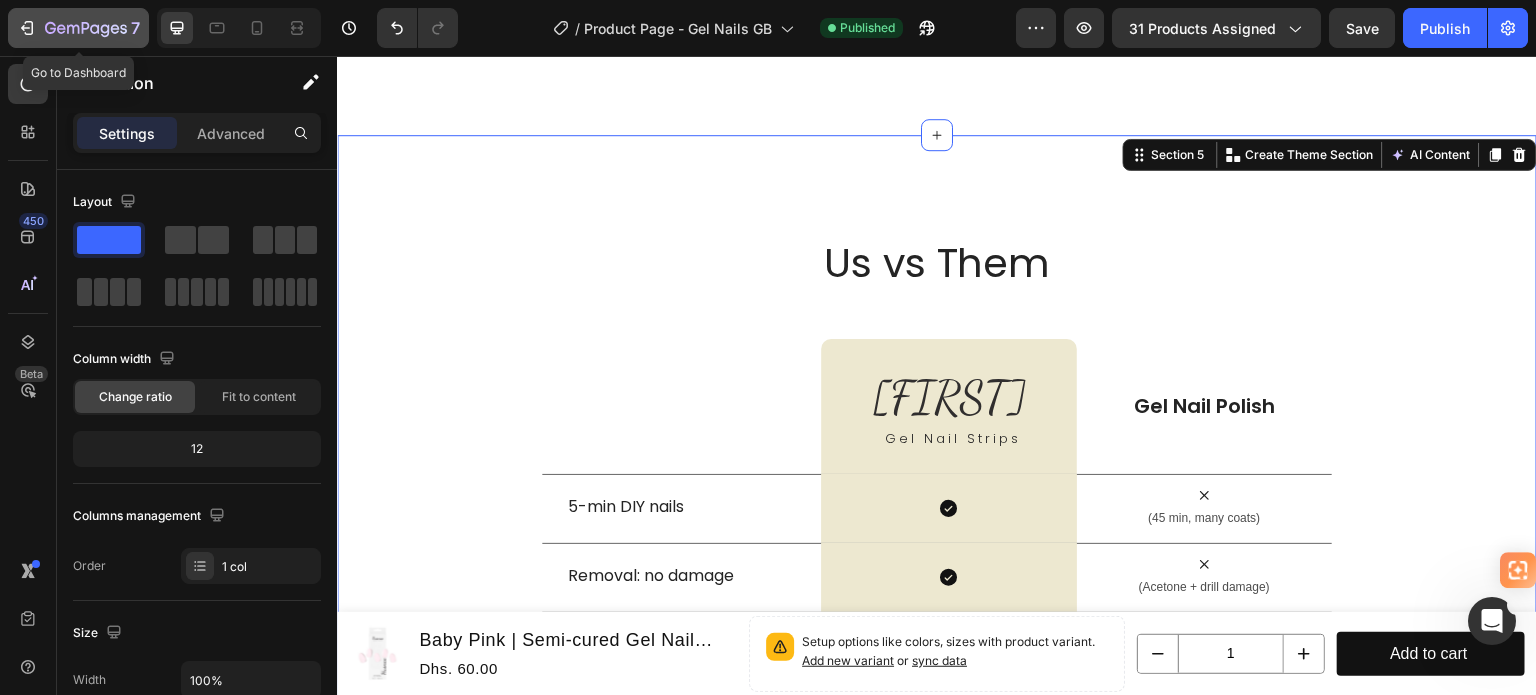 click 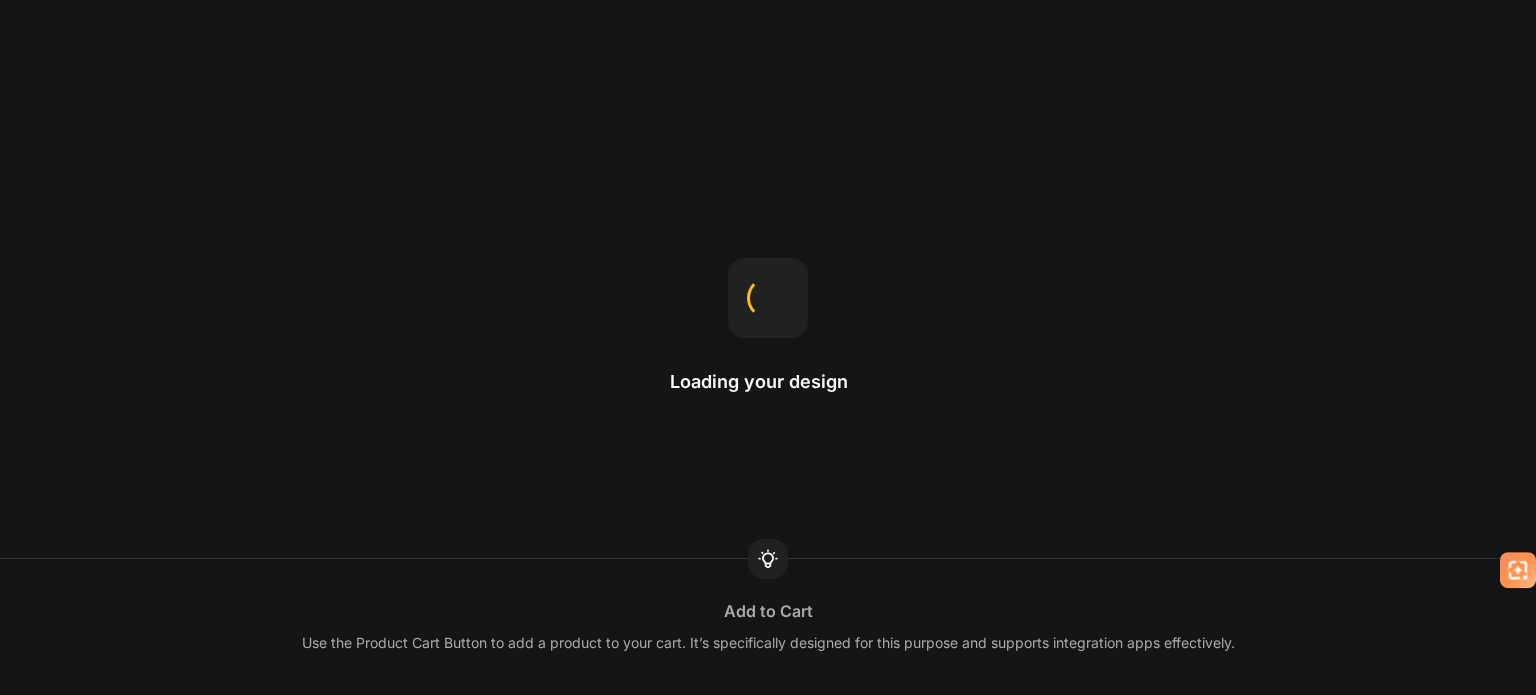 scroll, scrollTop: 0, scrollLeft: 0, axis: both 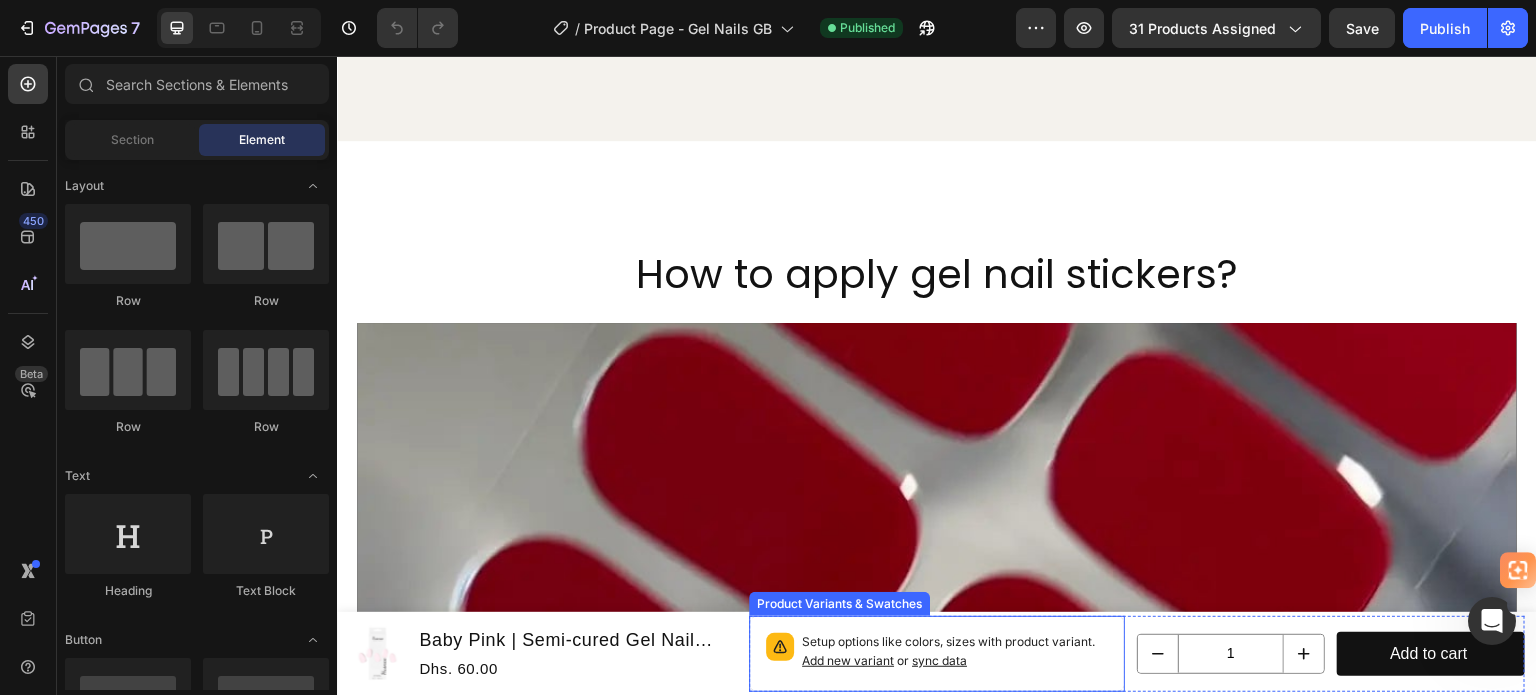 click on "sync data" at bounding box center (939, 660) 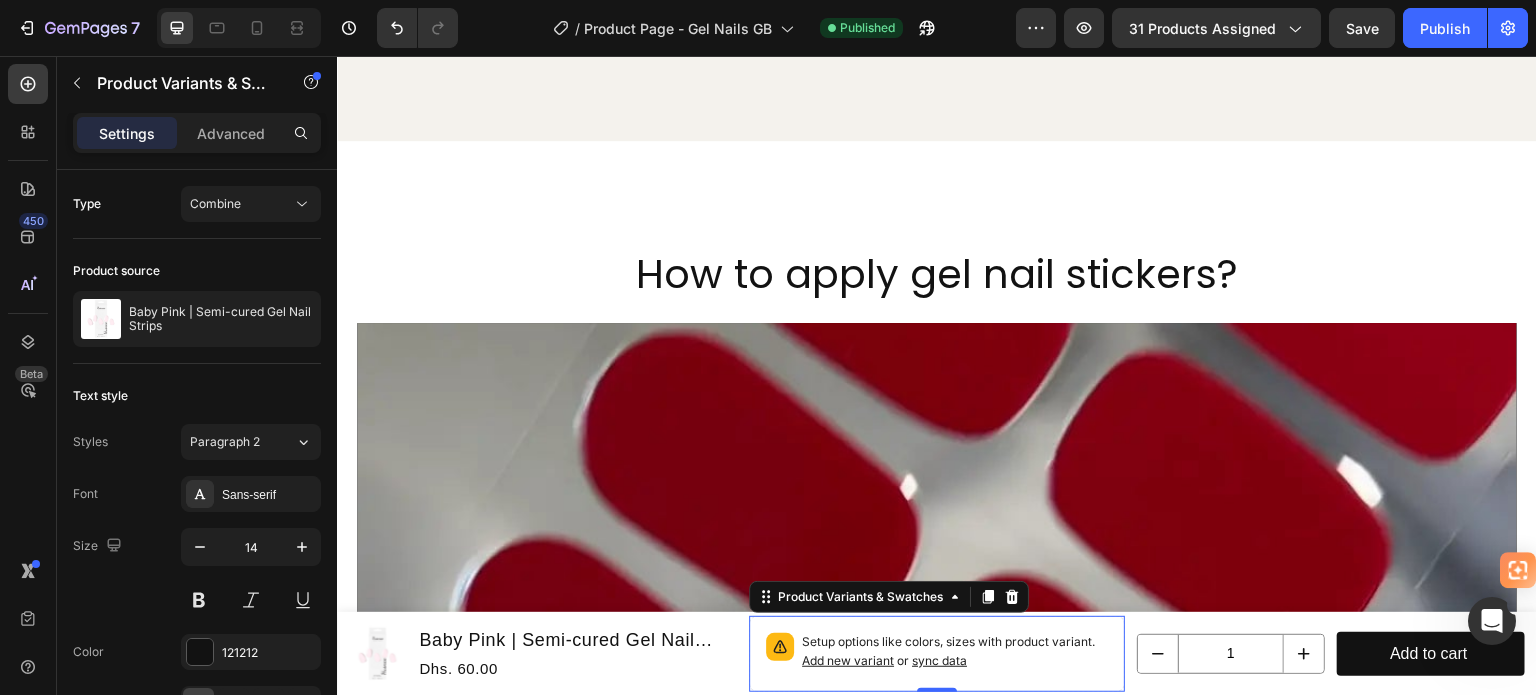 click on "sync data" at bounding box center [939, 660] 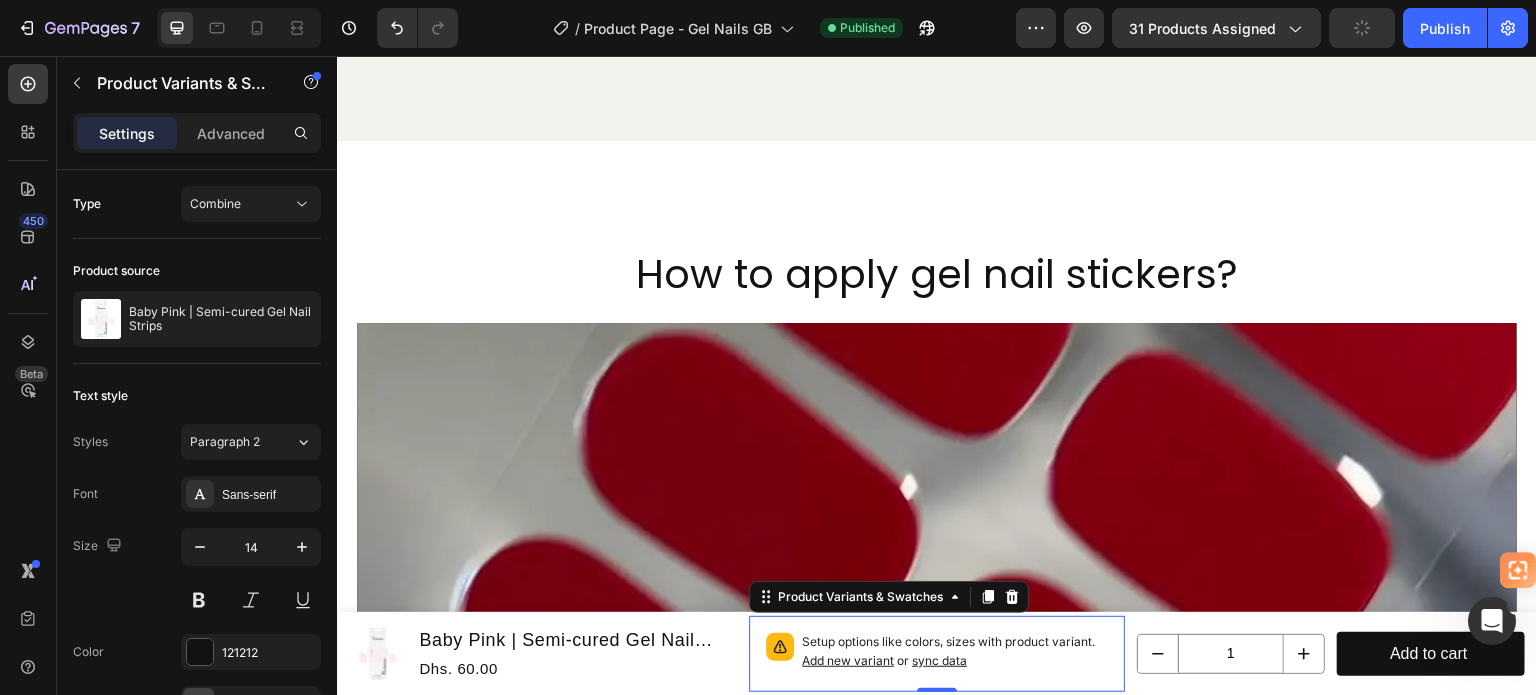 click on "sync data" at bounding box center [939, 660] 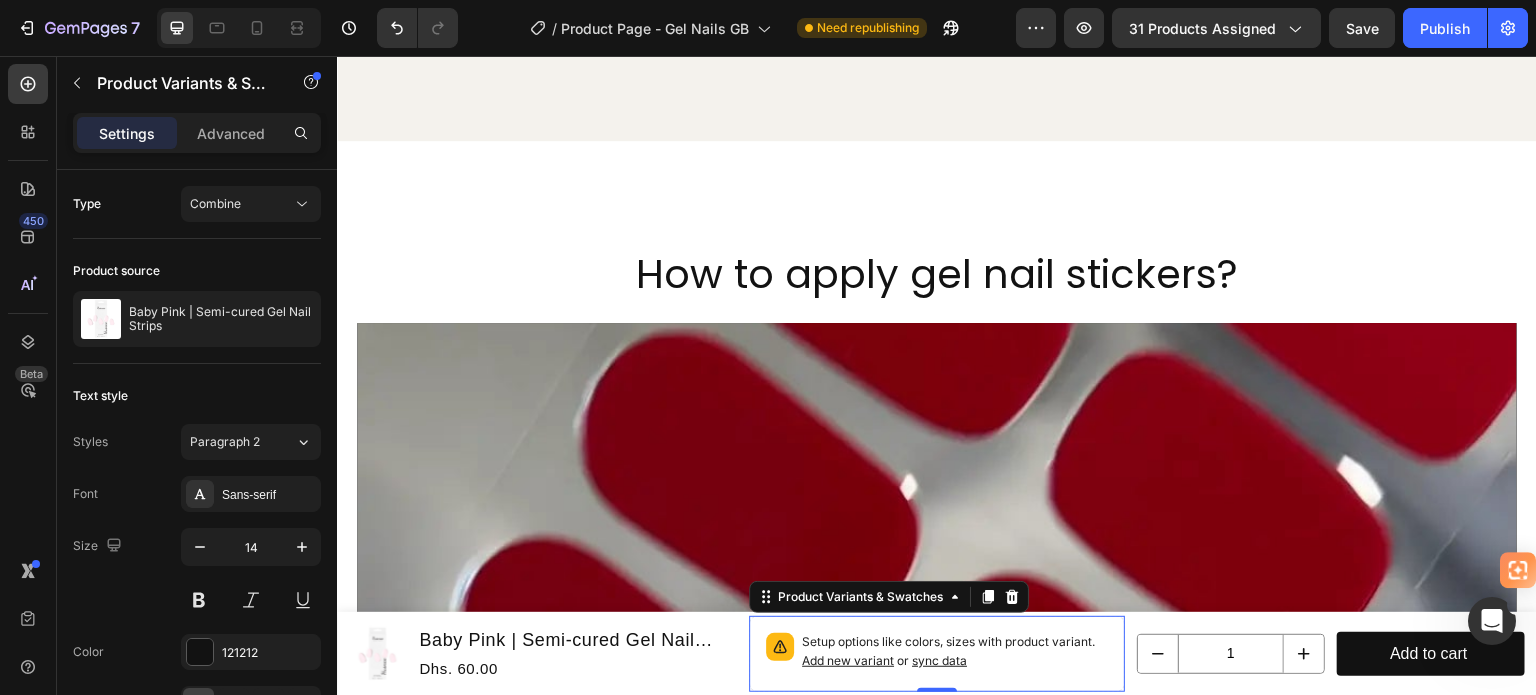 click on "sync data" at bounding box center [939, 660] 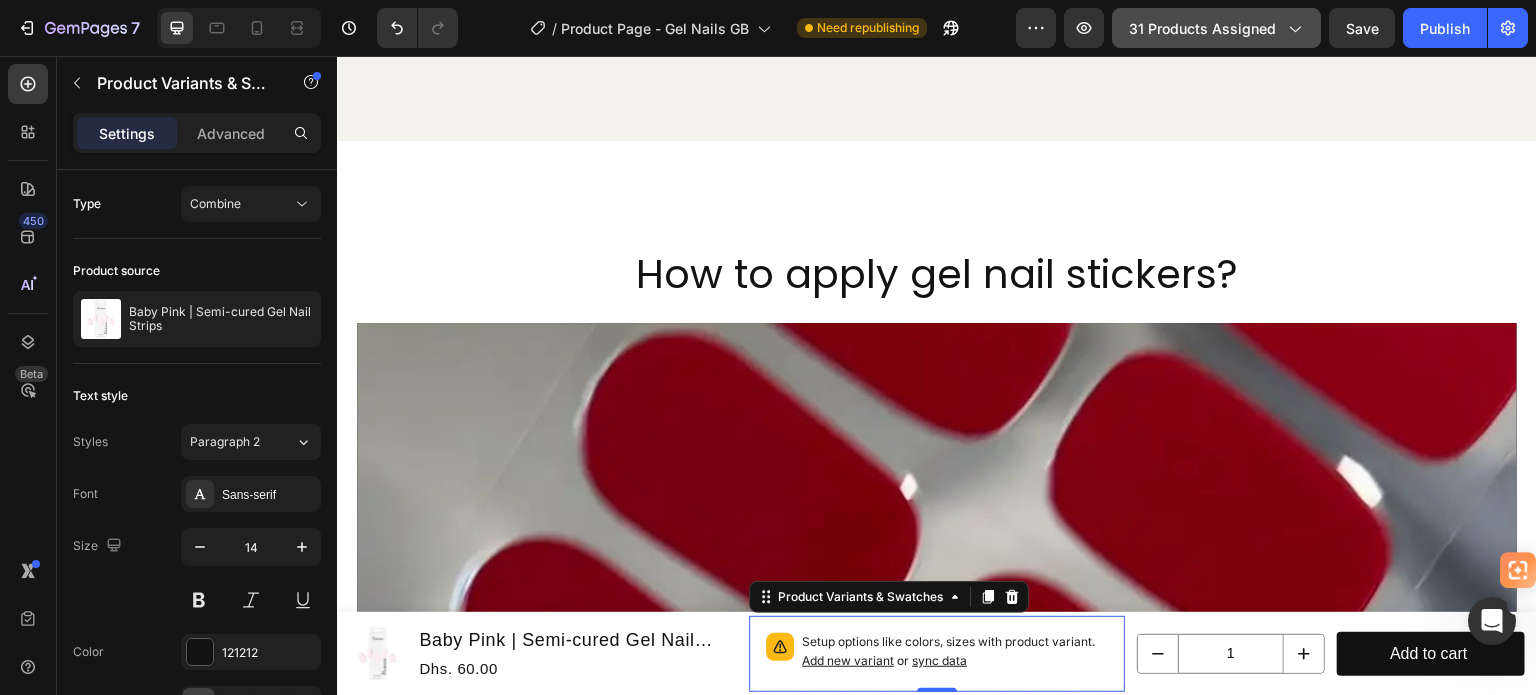 click on "31 products assigned" 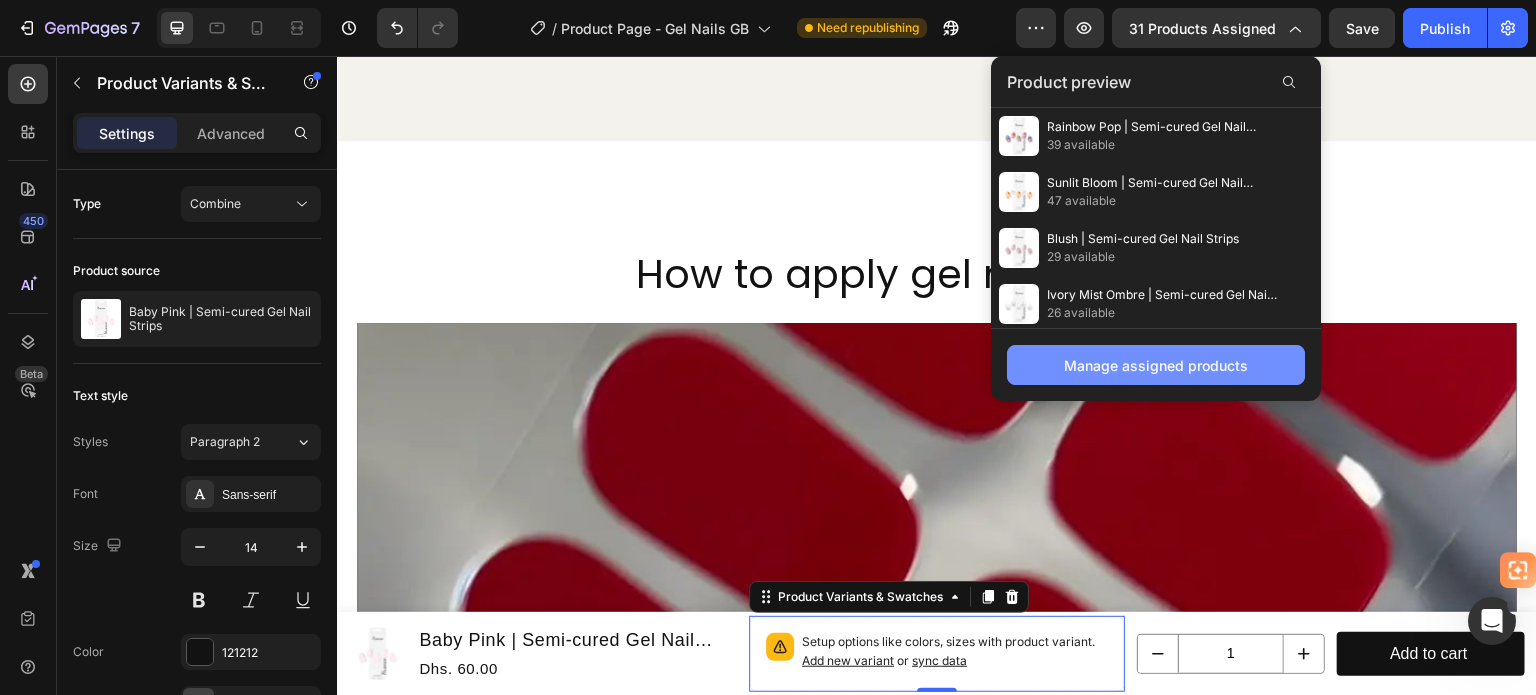 click on "Manage assigned products" at bounding box center (1156, 365) 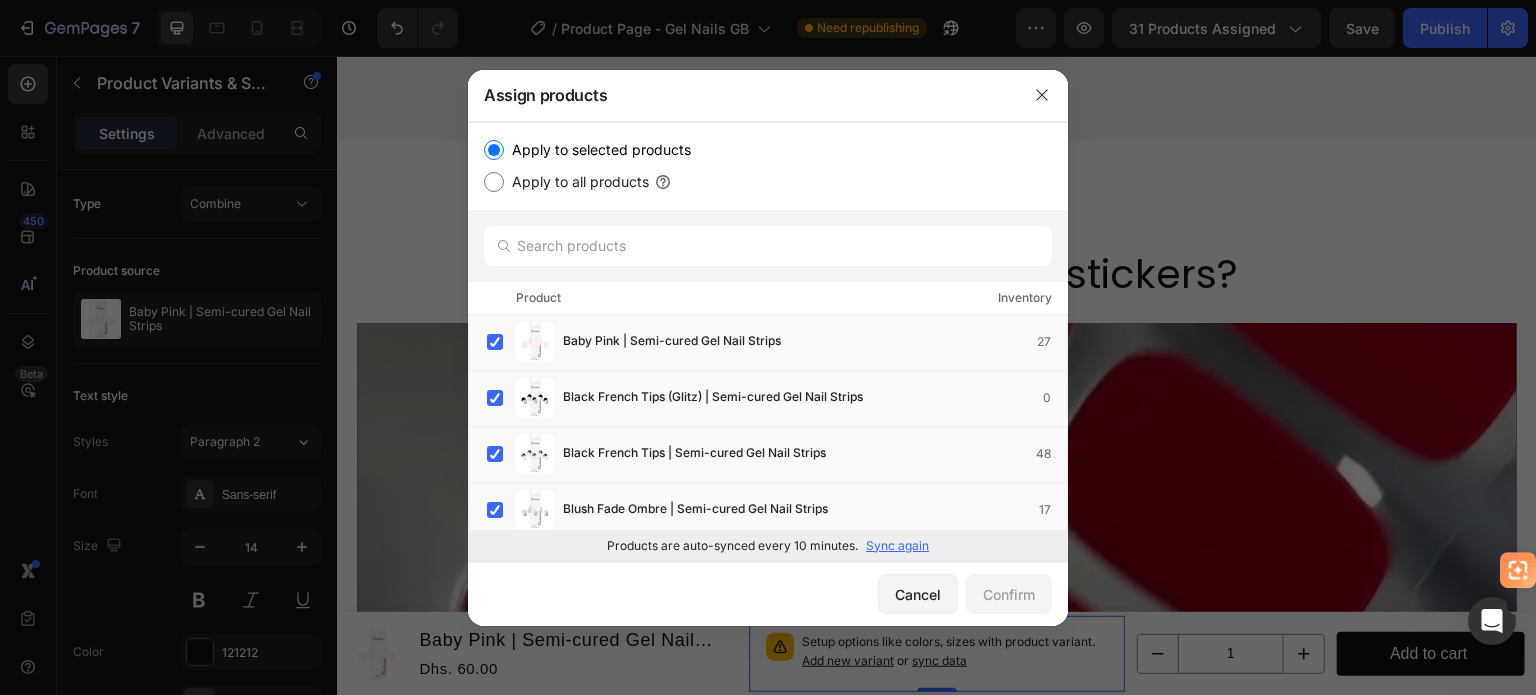 click on "Sync again" at bounding box center (897, 546) 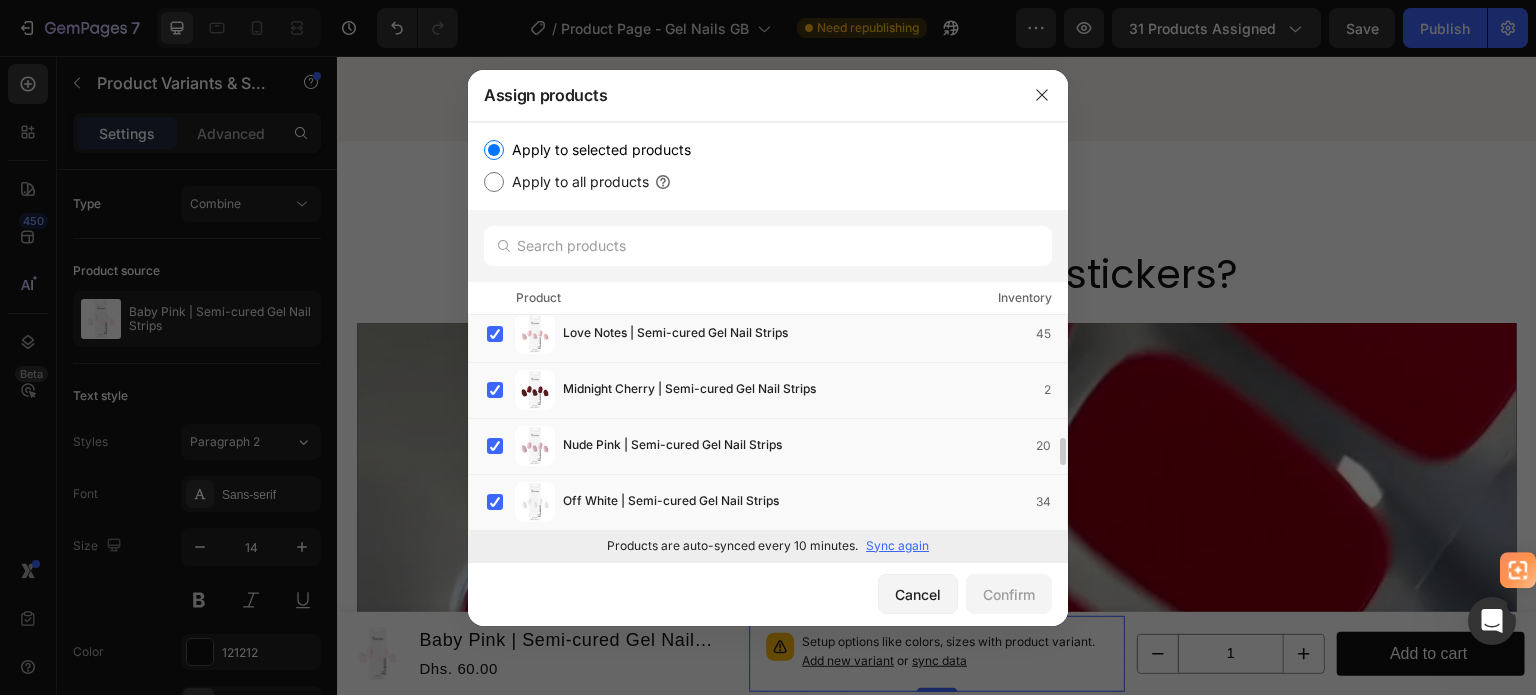 scroll, scrollTop: 1520, scrollLeft: 0, axis: vertical 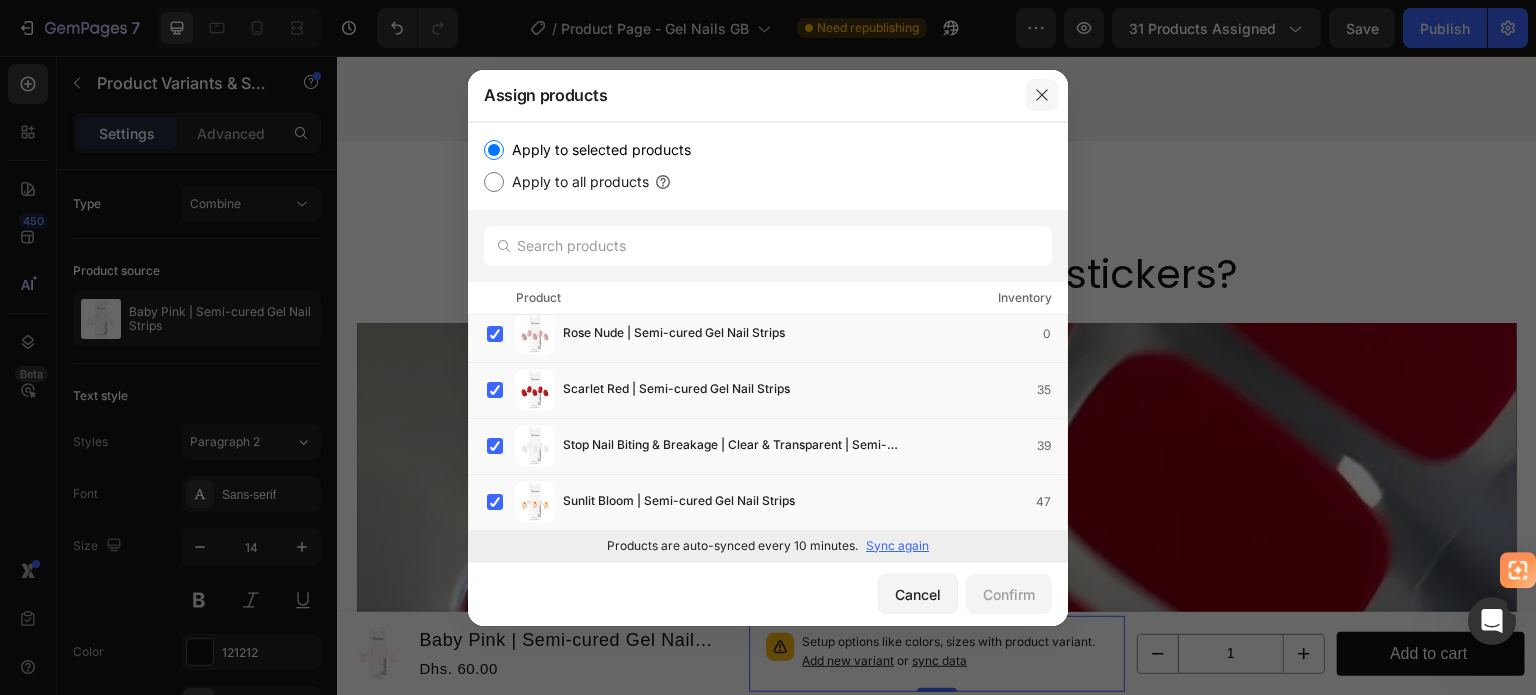 click 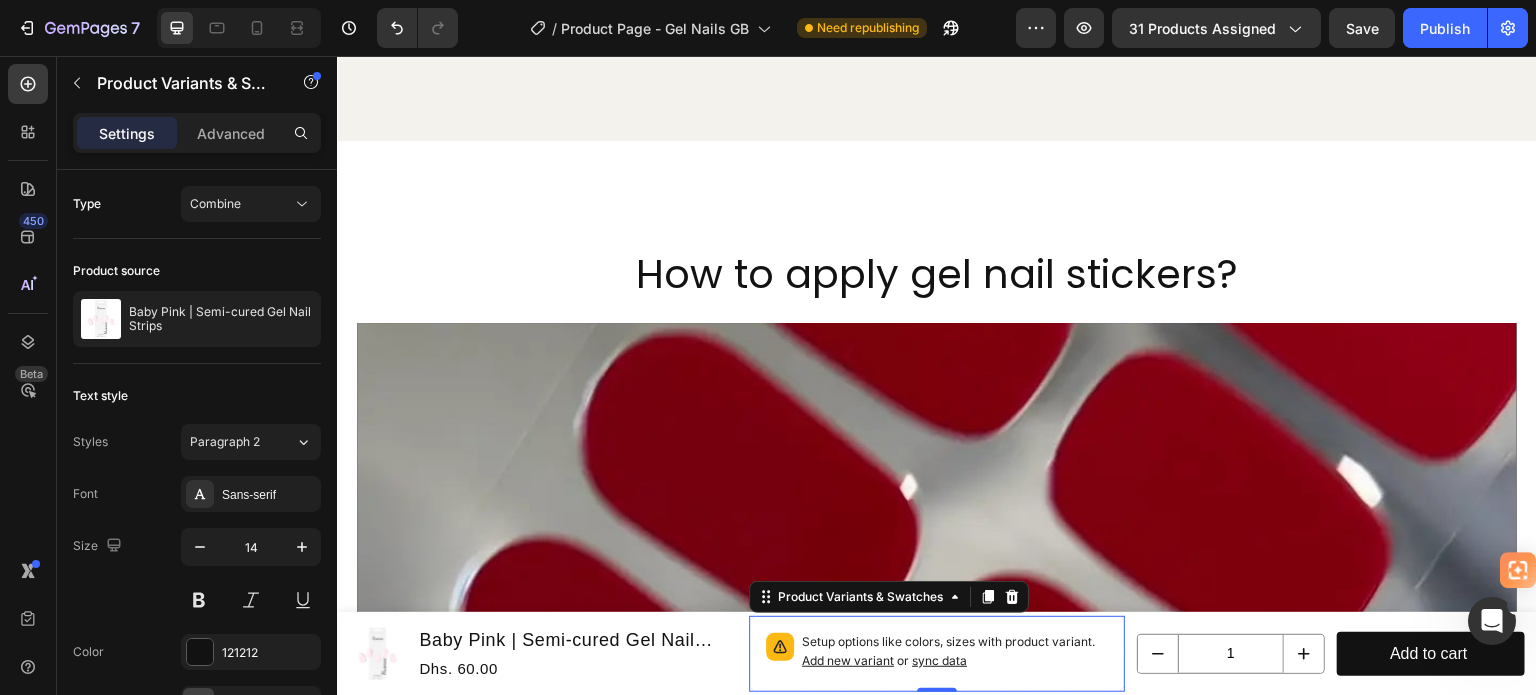click on "sync data" at bounding box center [939, 660] 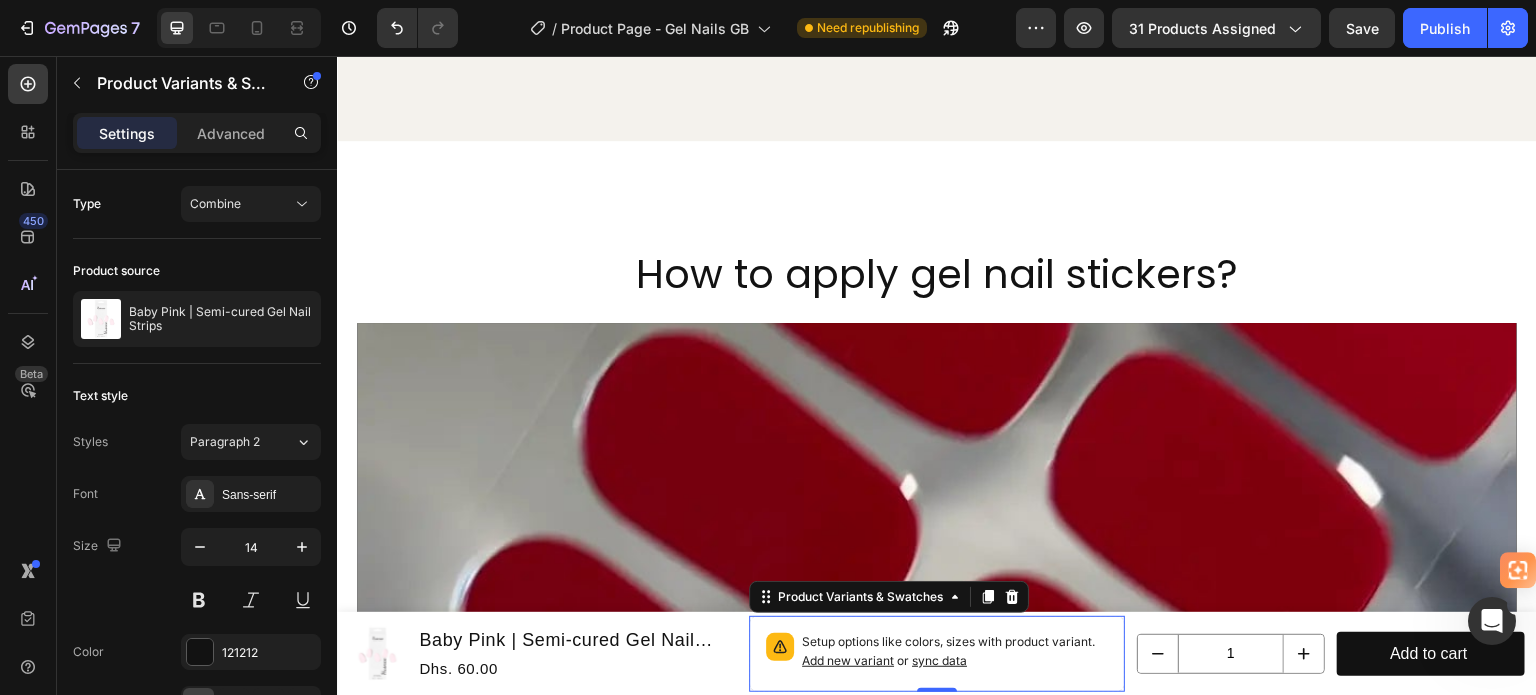 click on "sync data" at bounding box center (939, 660) 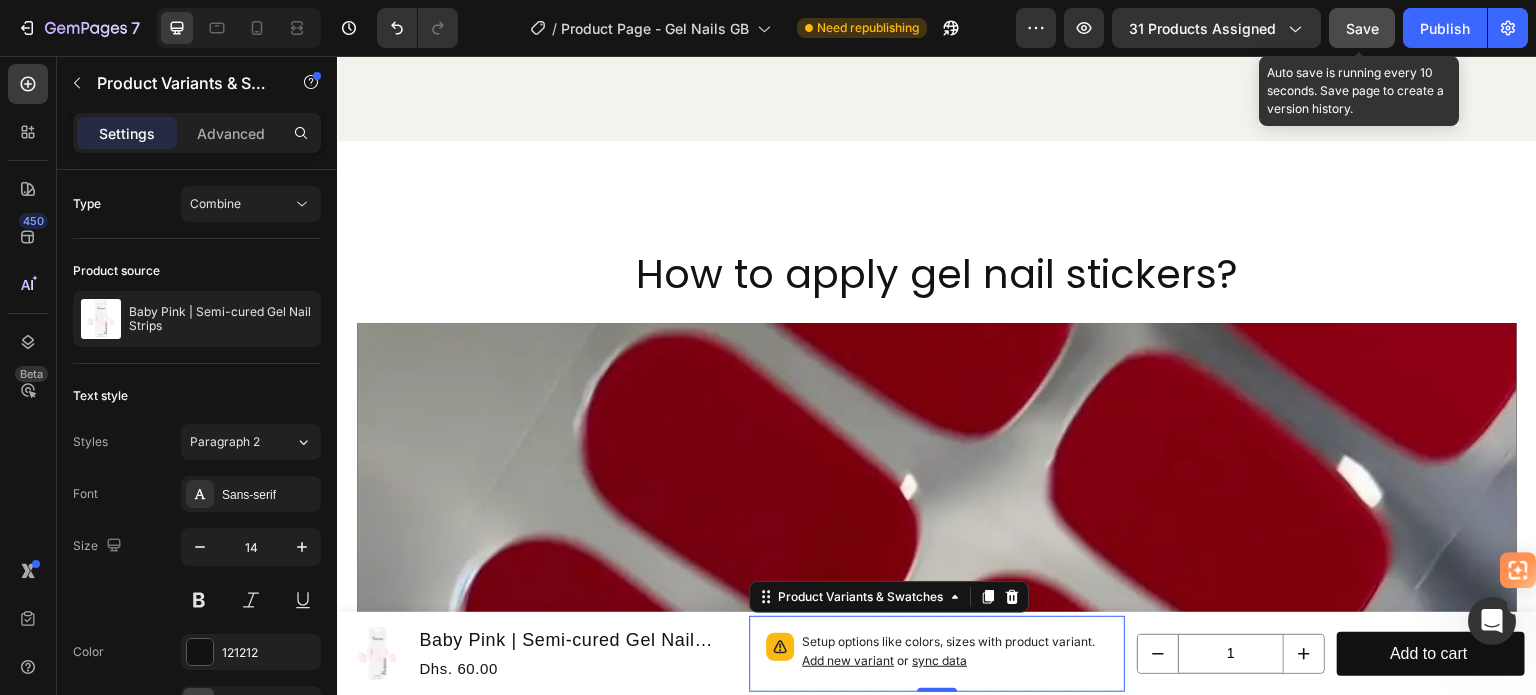click on "Save" at bounding box center (1362, 28) 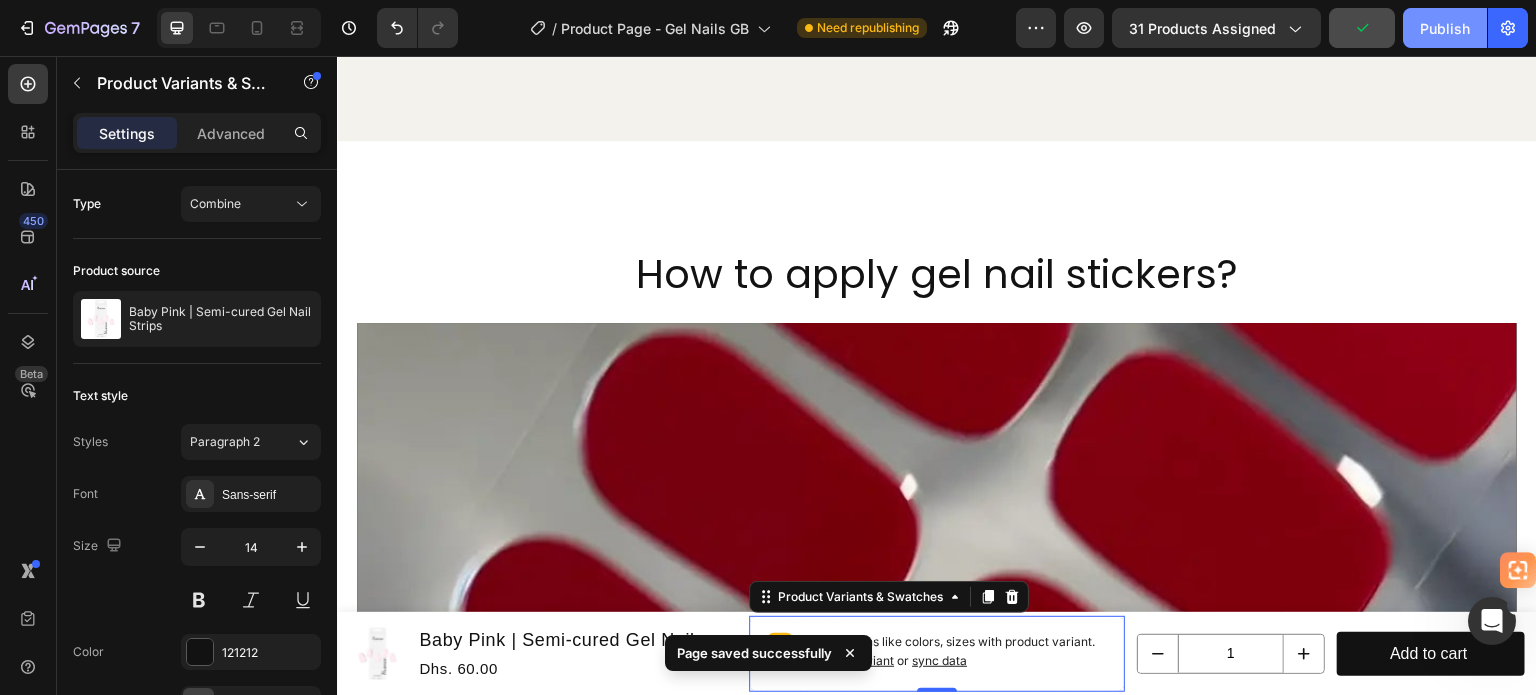 click on "Publish" at bounding box center (1445, 28) 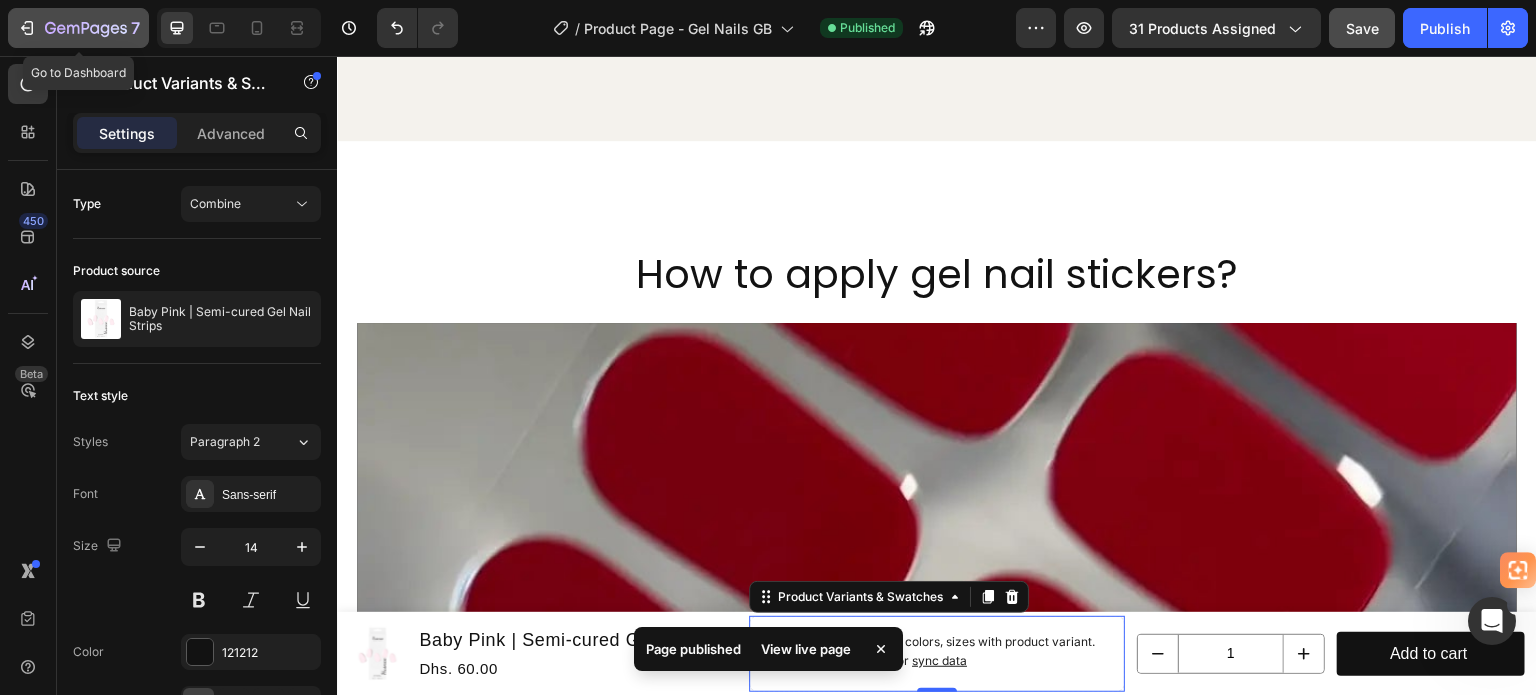 click 